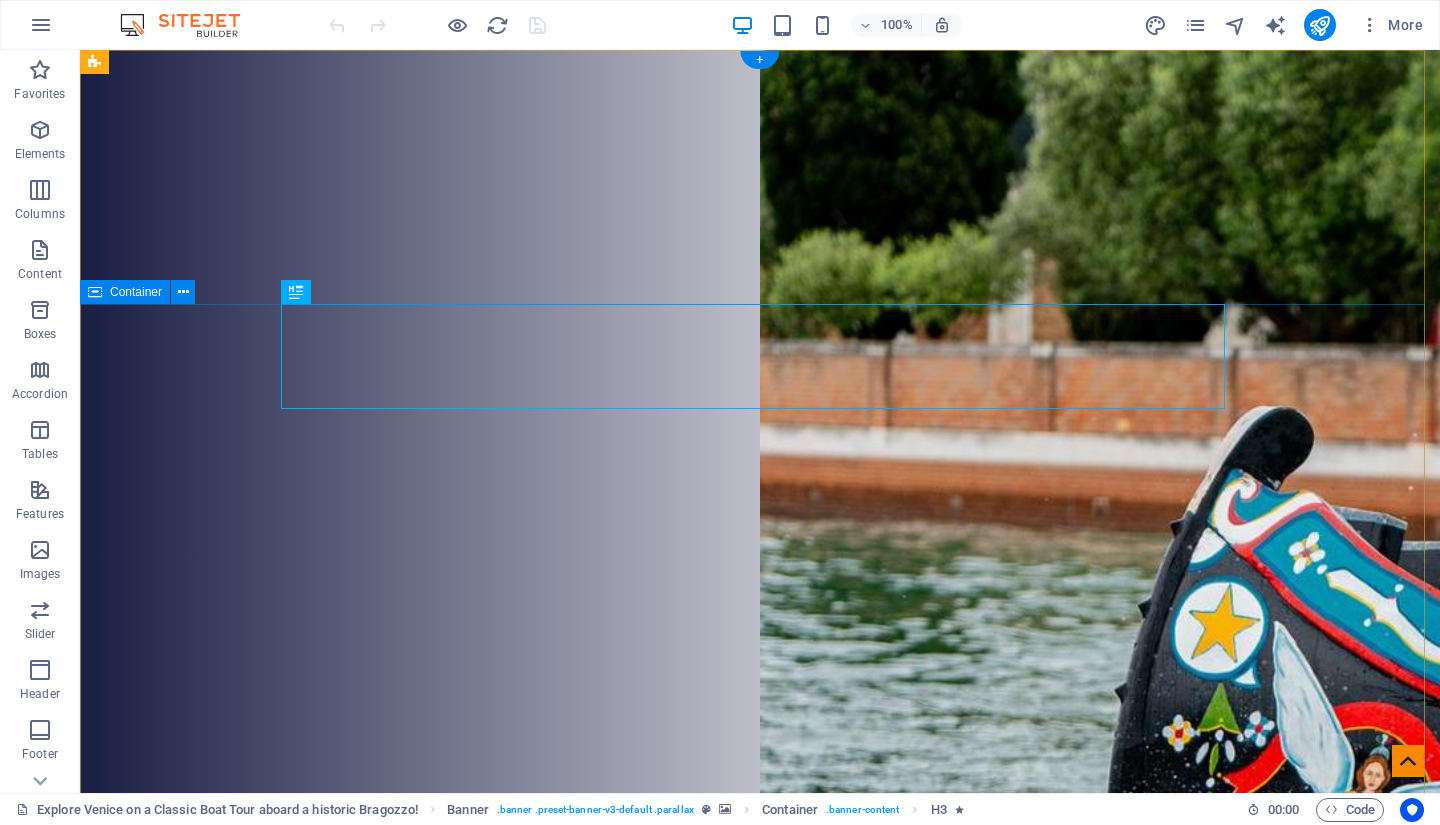scroll, scrollTop: 0, scrollLeft: 0, axis: both 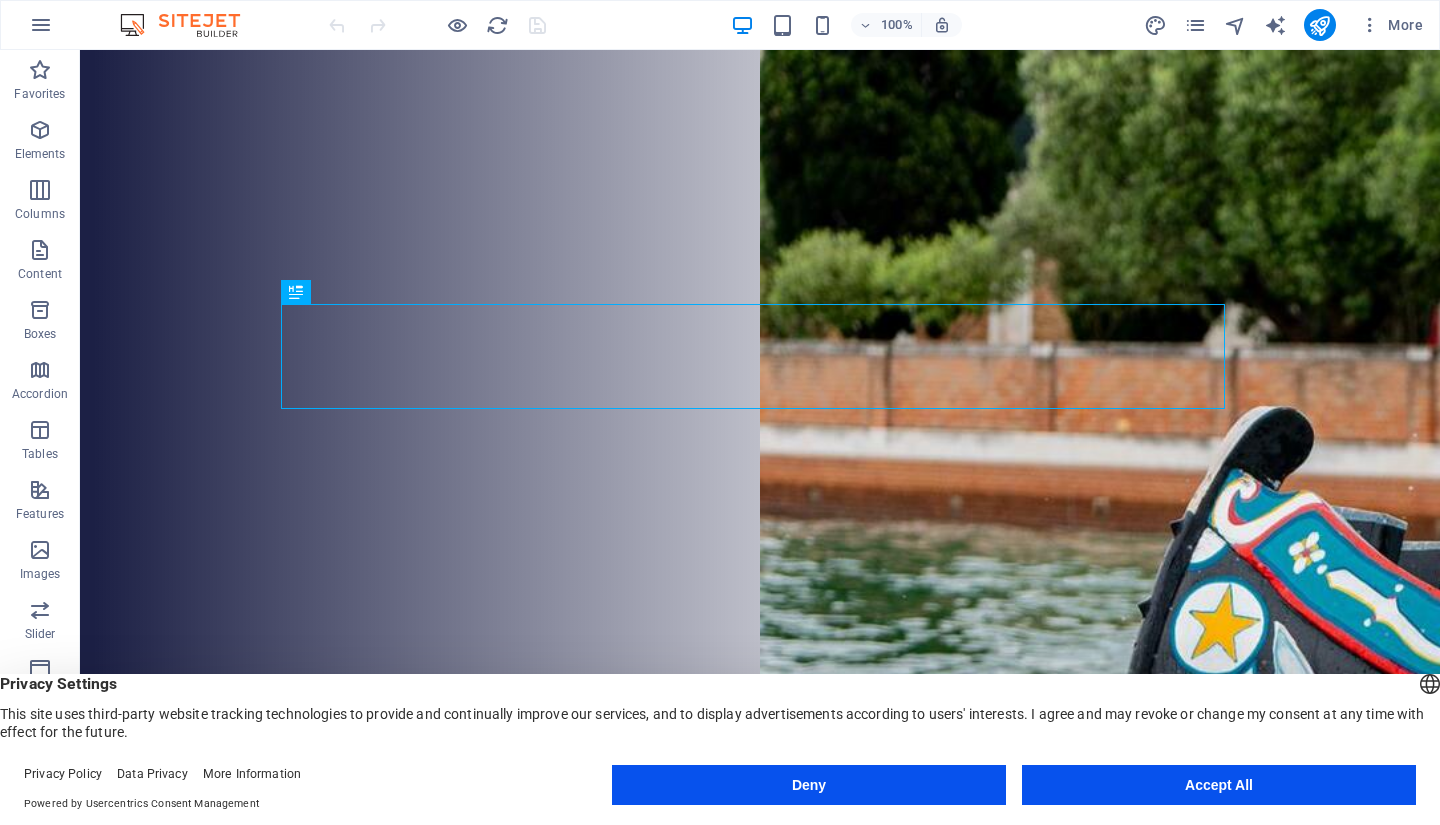 click on "Accept All" at bounding box center (1219, 785) 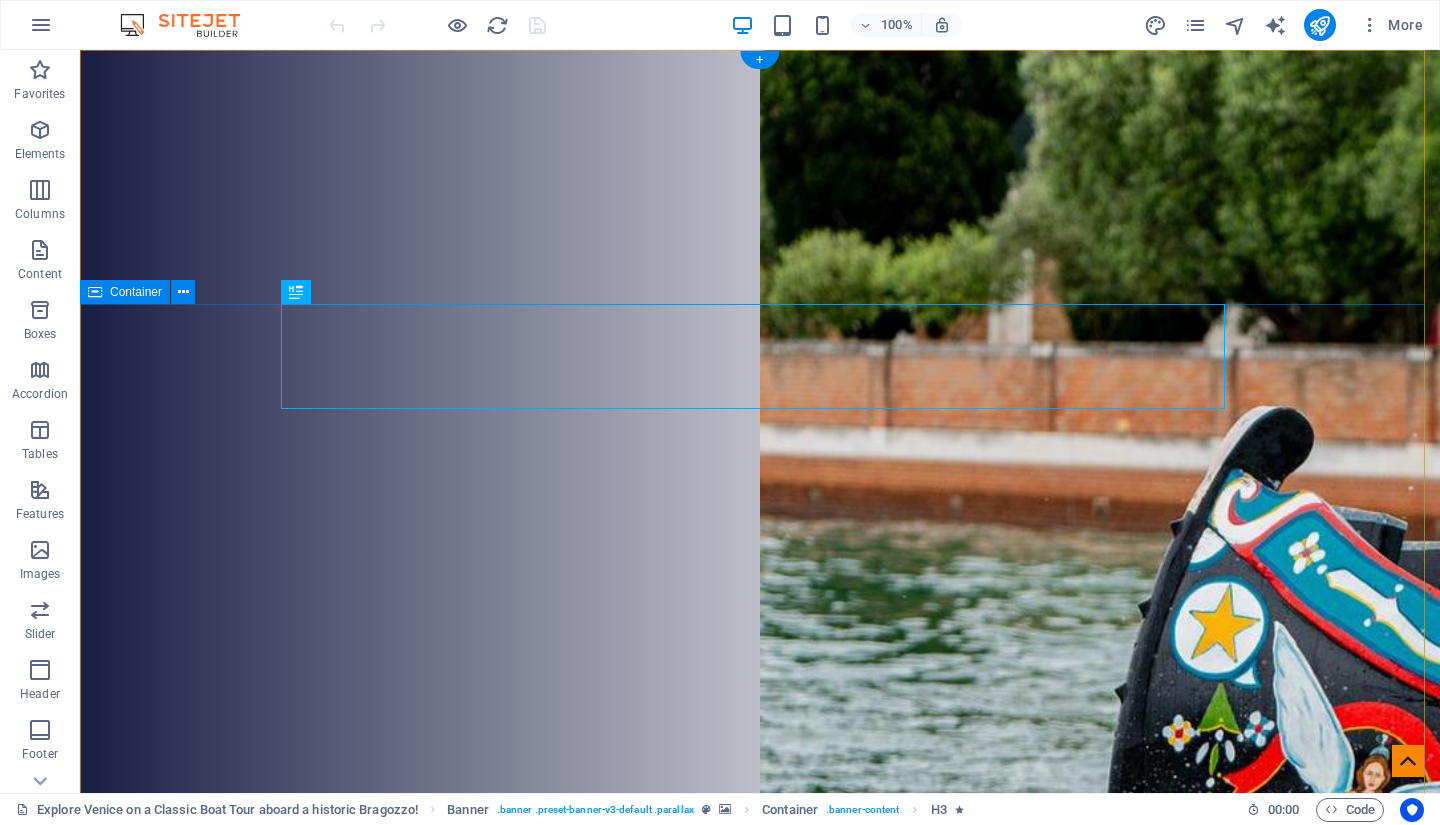 click on "See More Than Just St.Mark's ___________________________________     Explore Venice on a Classic Boat Tour aboard a historic Bragozzo! ___________________________________ See Venice from a boat like it was MEANT do be seen. Discover the Islands and Natural wonders of the Venice Lagoon Book Now More Info" at bounding box center [760, 2240] 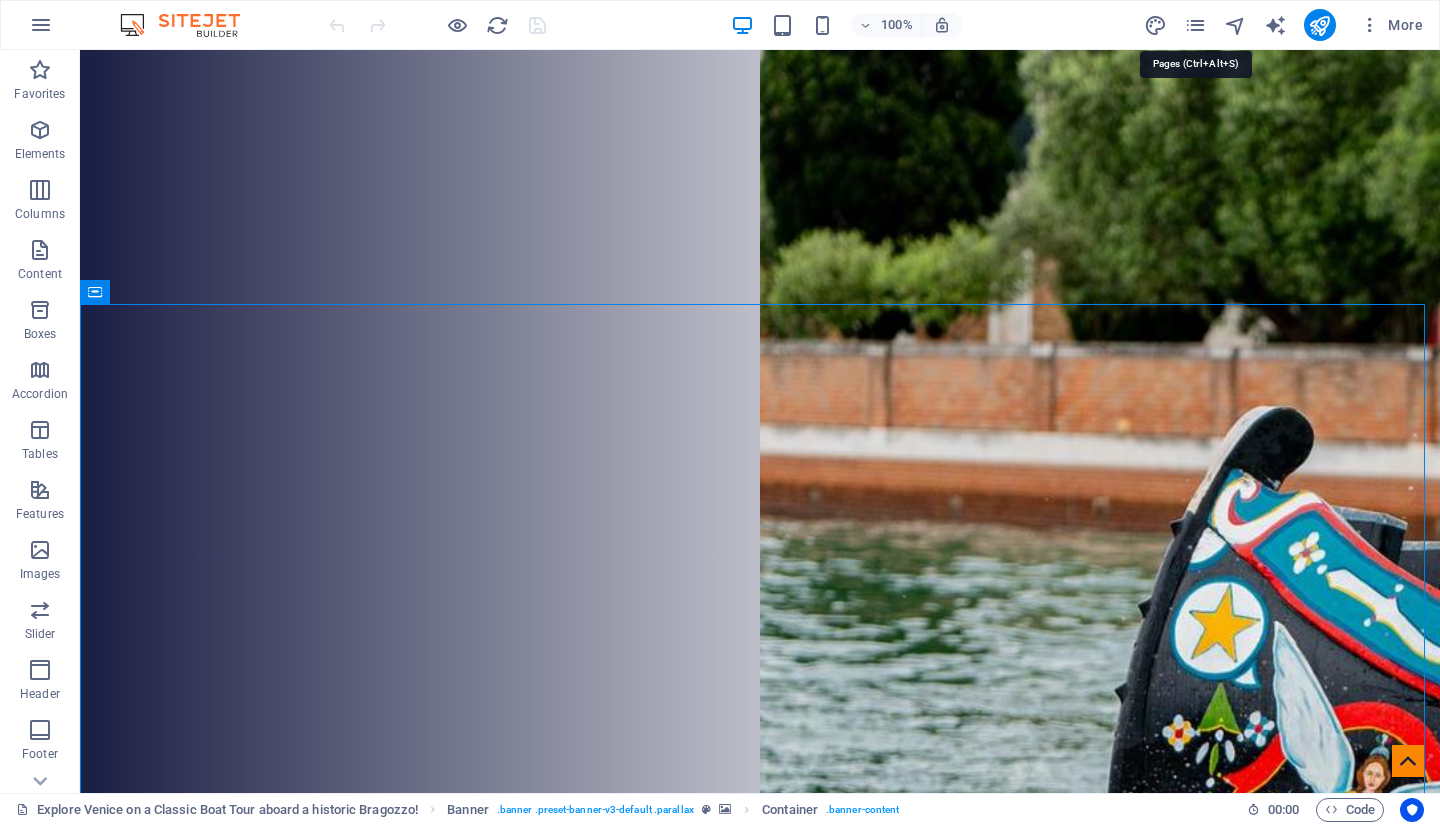 click at bounding box center (1195, 25) 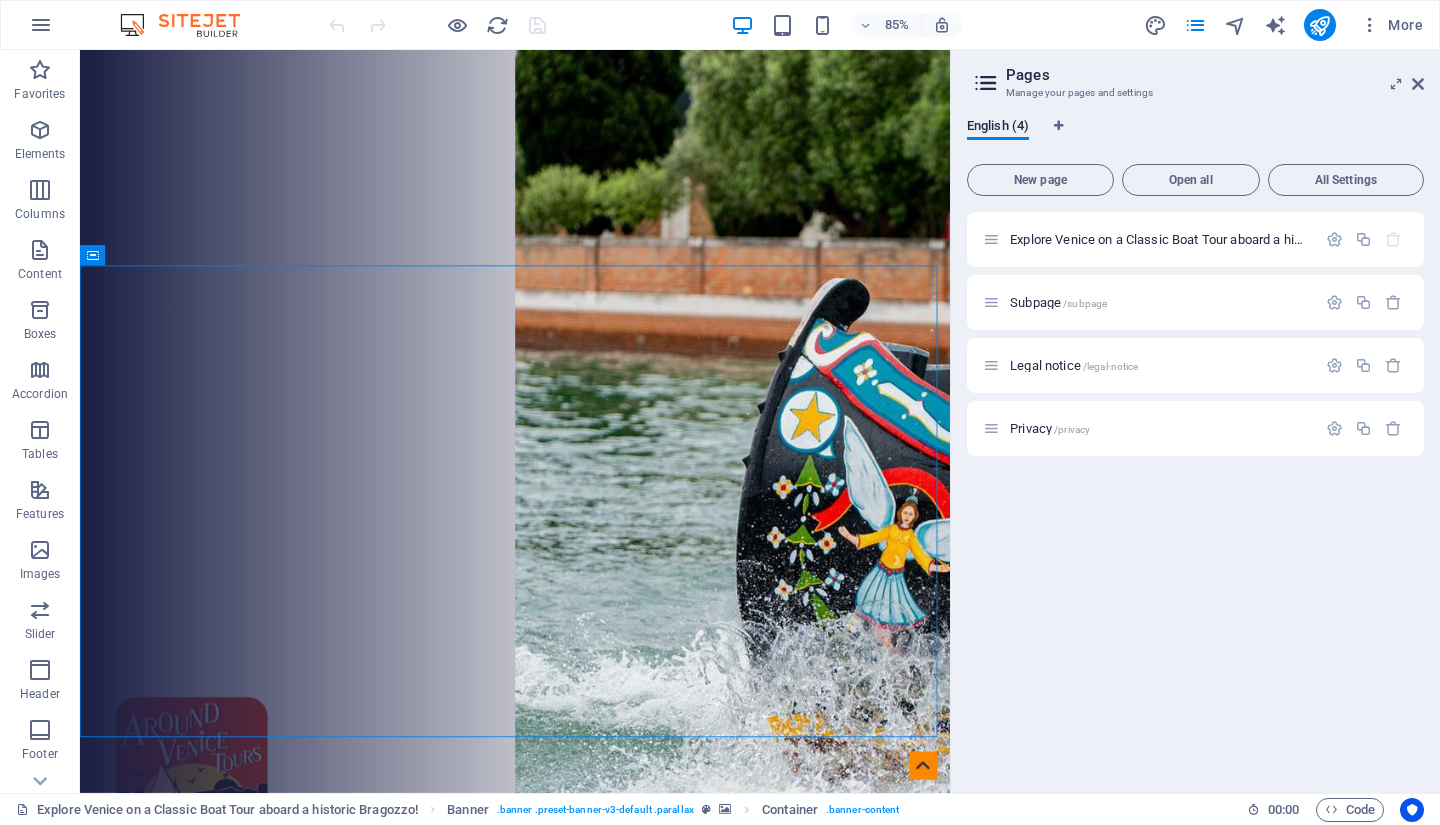 click on "Subpage /subpage" at bounding box center [1058, 302] 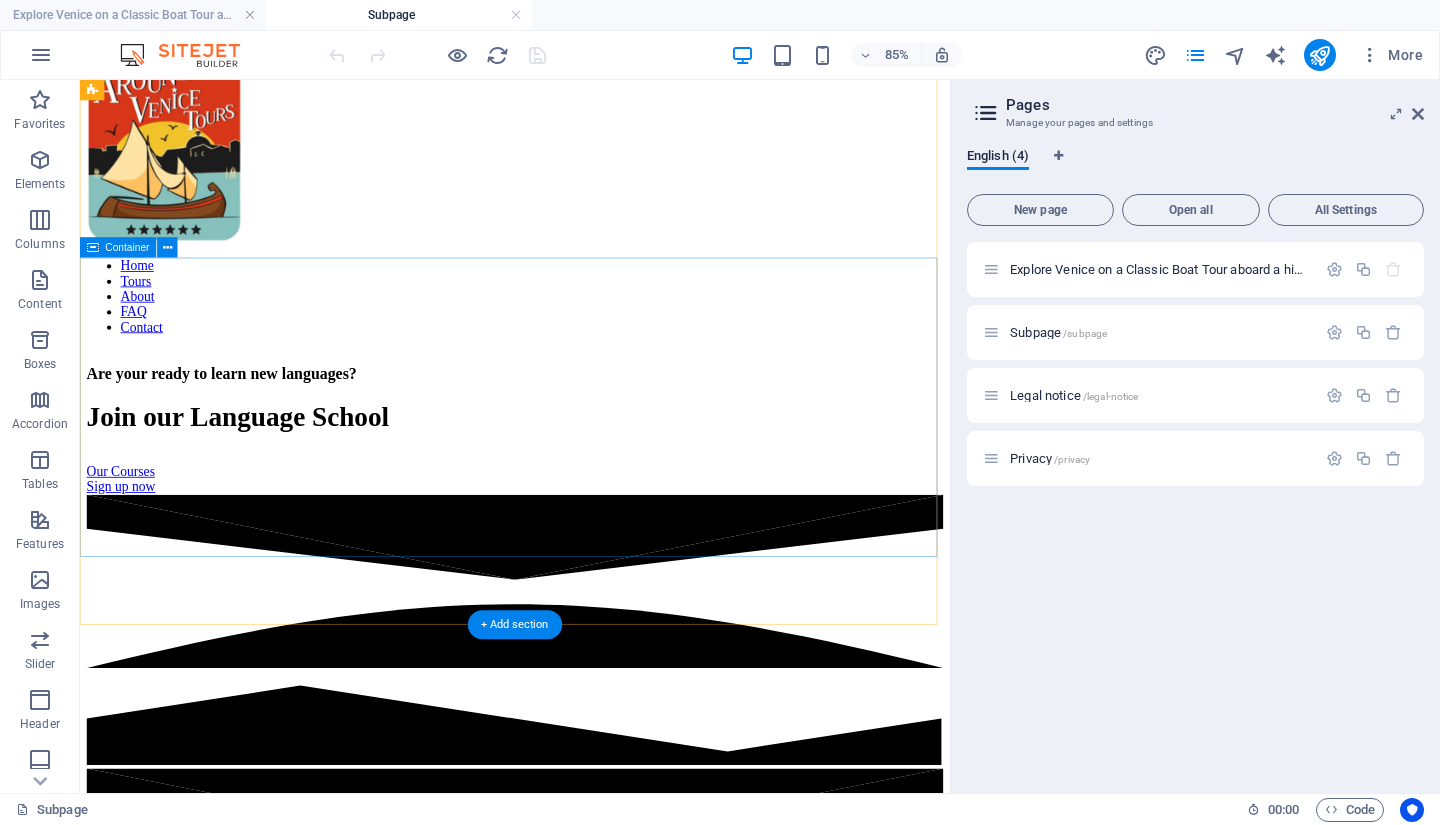 scroll, scrollTop: 0, scrollLeft: 0, axis: both 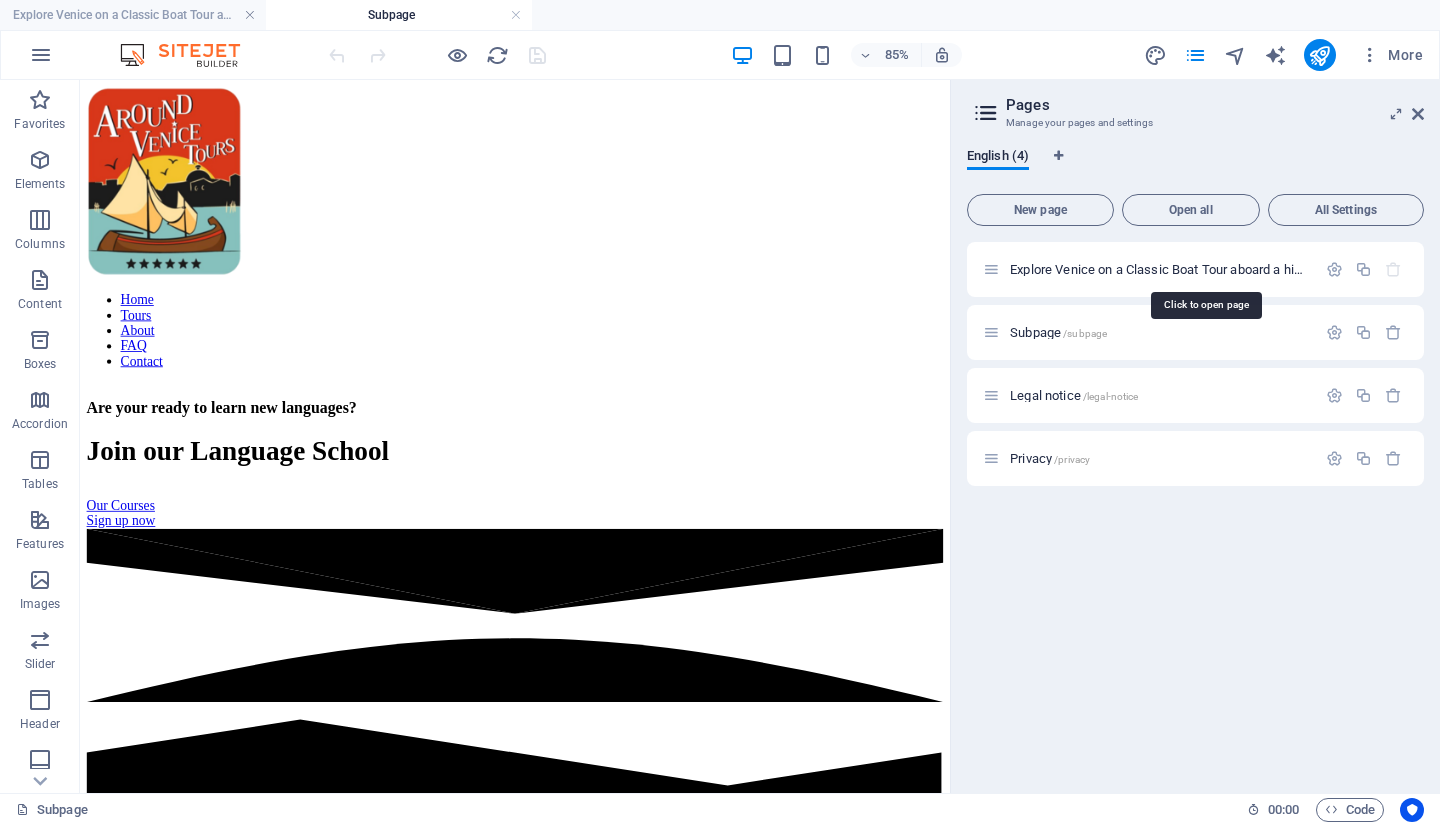 click on "Explore Venice on a Classic Boat Tour aboard a historic Bragozzo! /" at bounding box center [1201, 269] 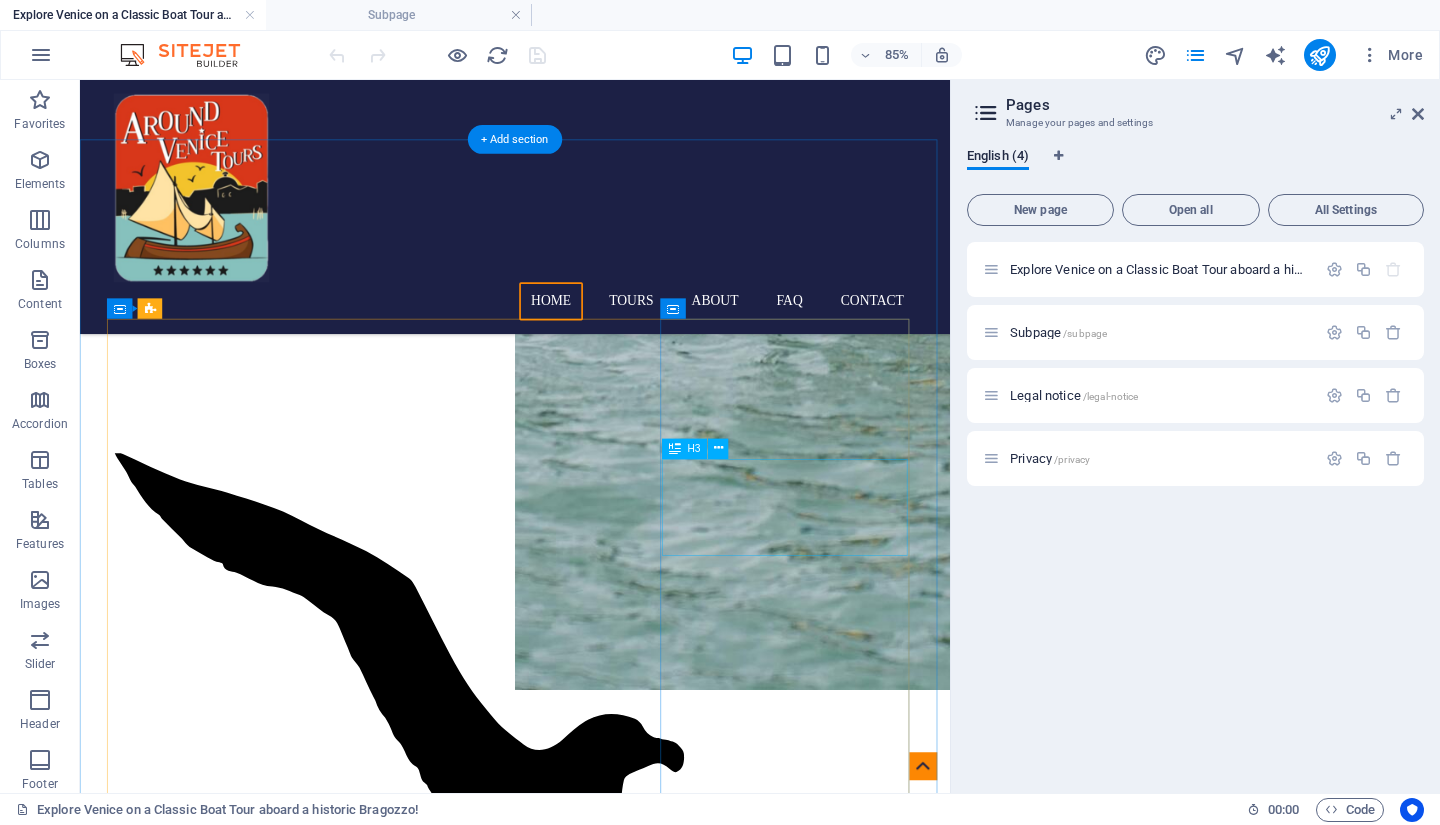 scroll, scrollTop: 0, scrollLeft: 0, axis: both 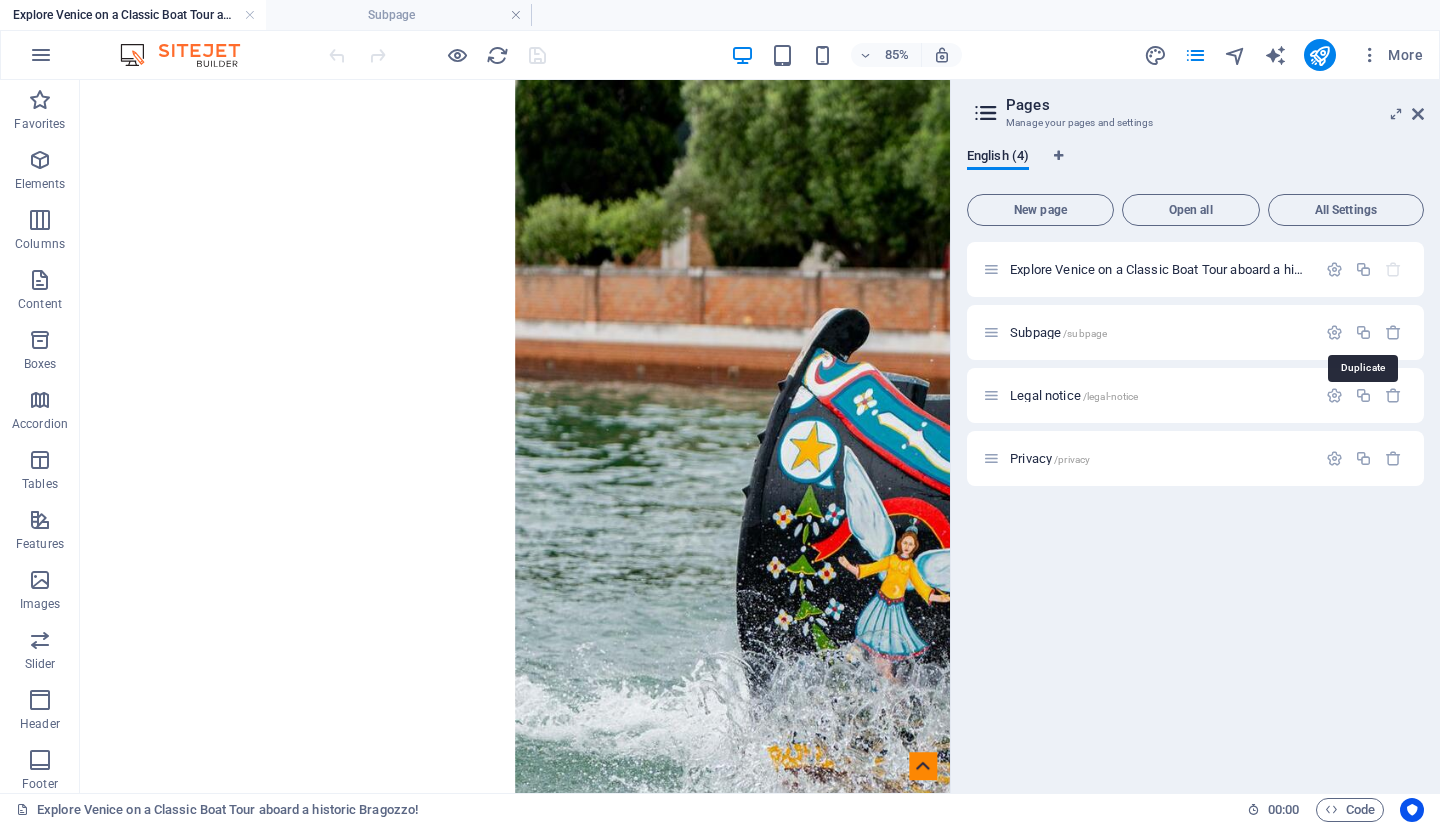 click at bounding box center (1363, 332) 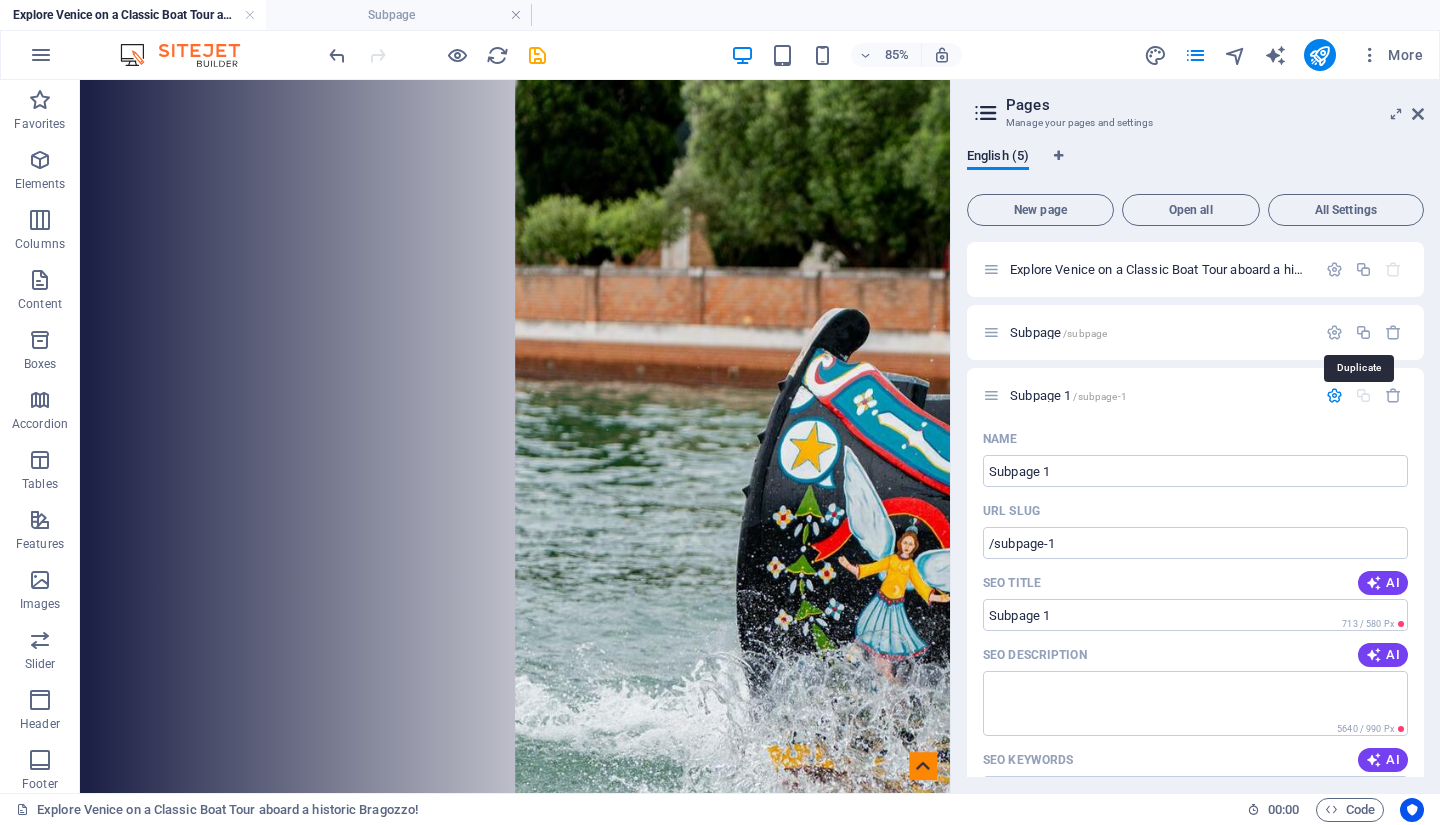 click at bounding box center (1363, 332) 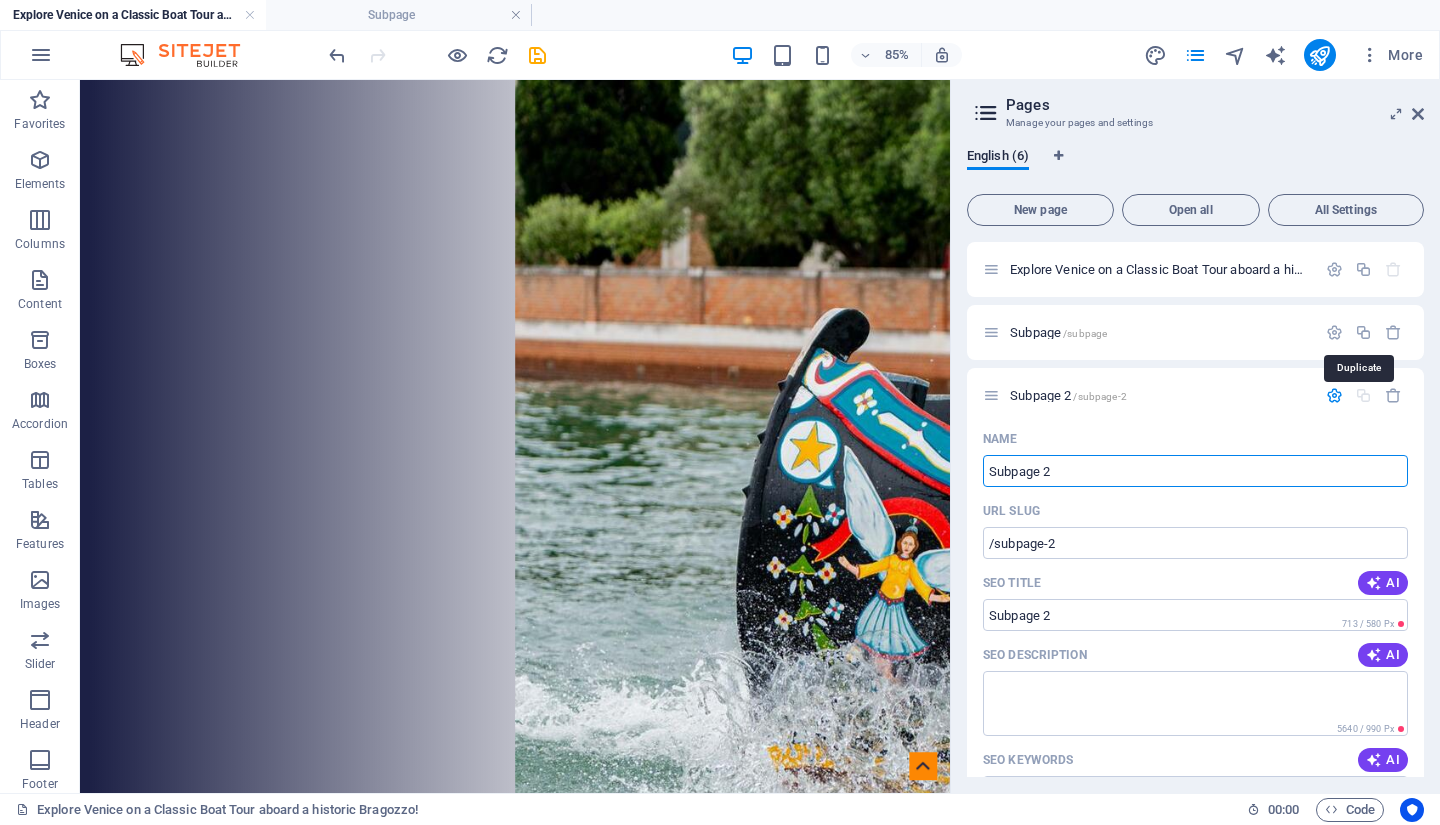 click at bounding box center [1363, 332] 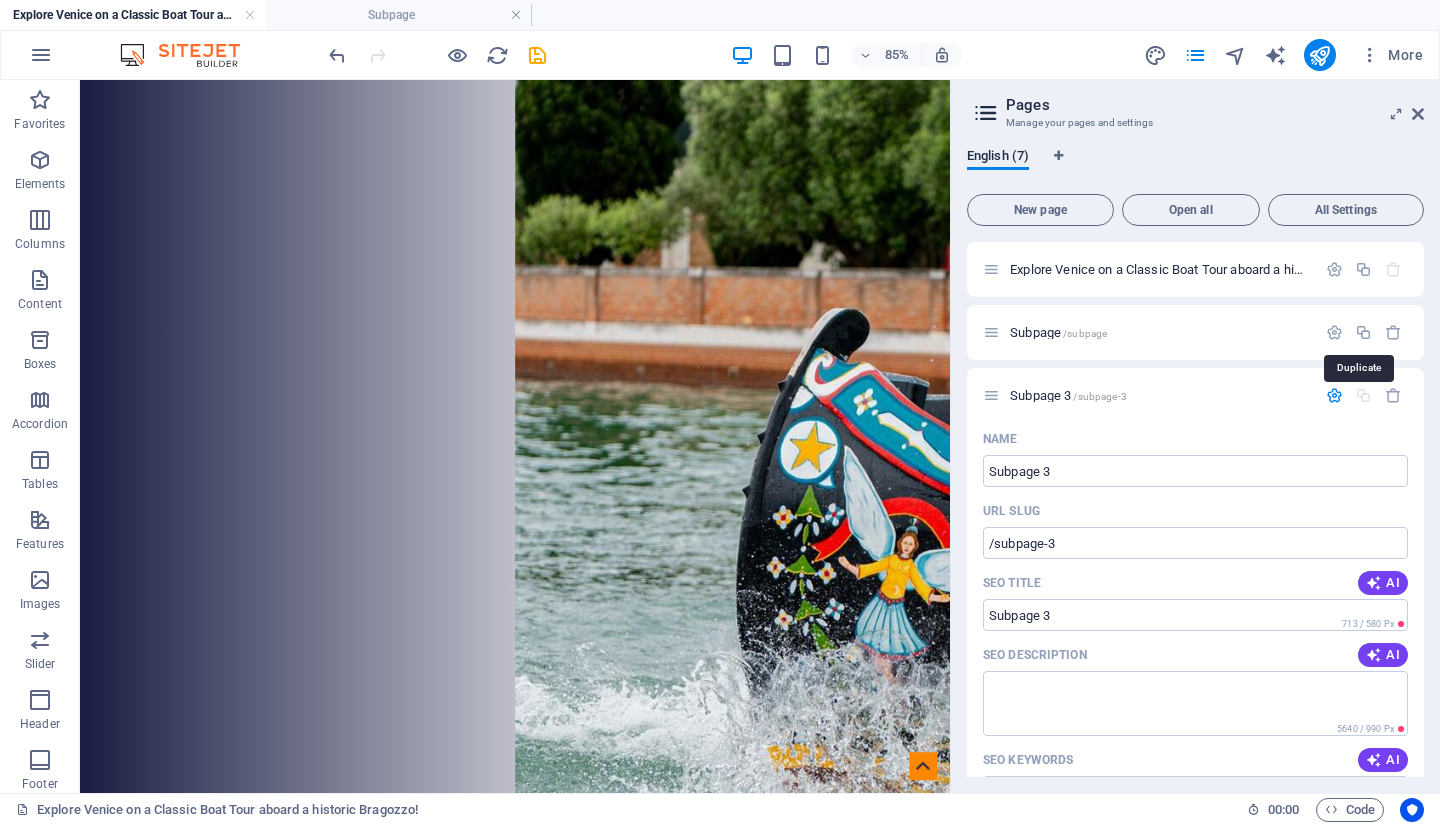 click at bounding box center [1363, 332] 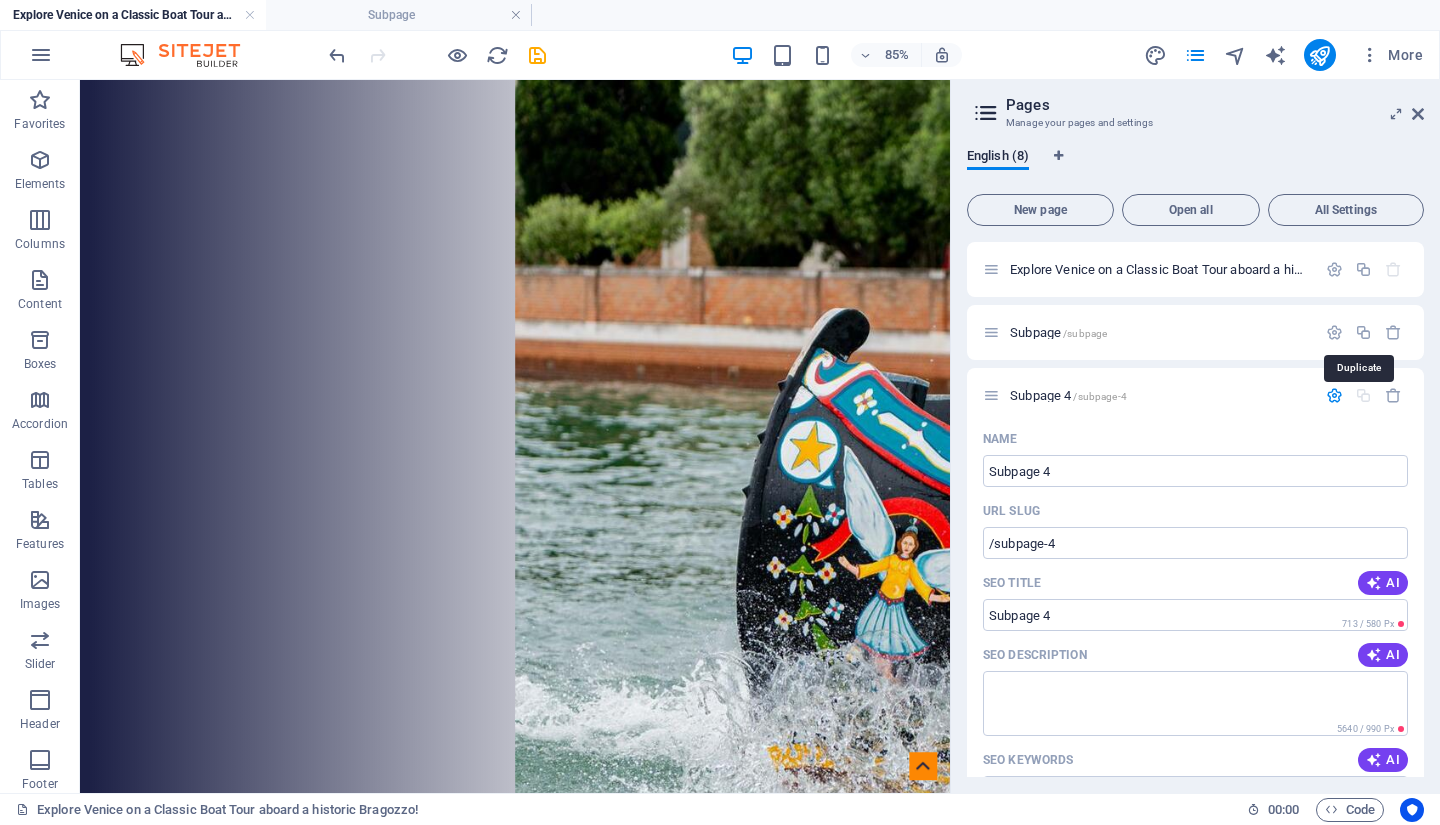 click at bounding box center [1363, 332] 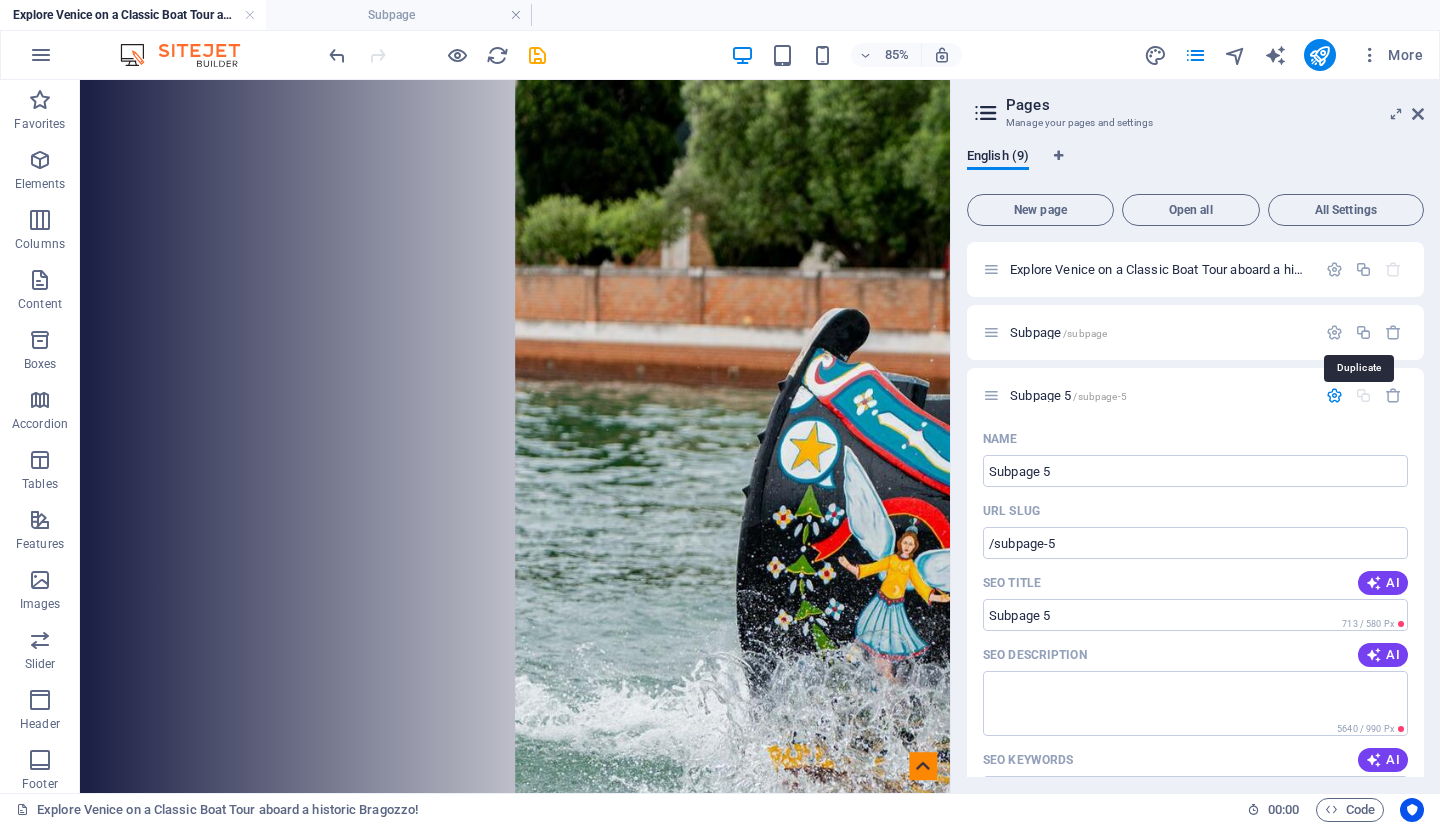 click at bounding box center [1363, 332] 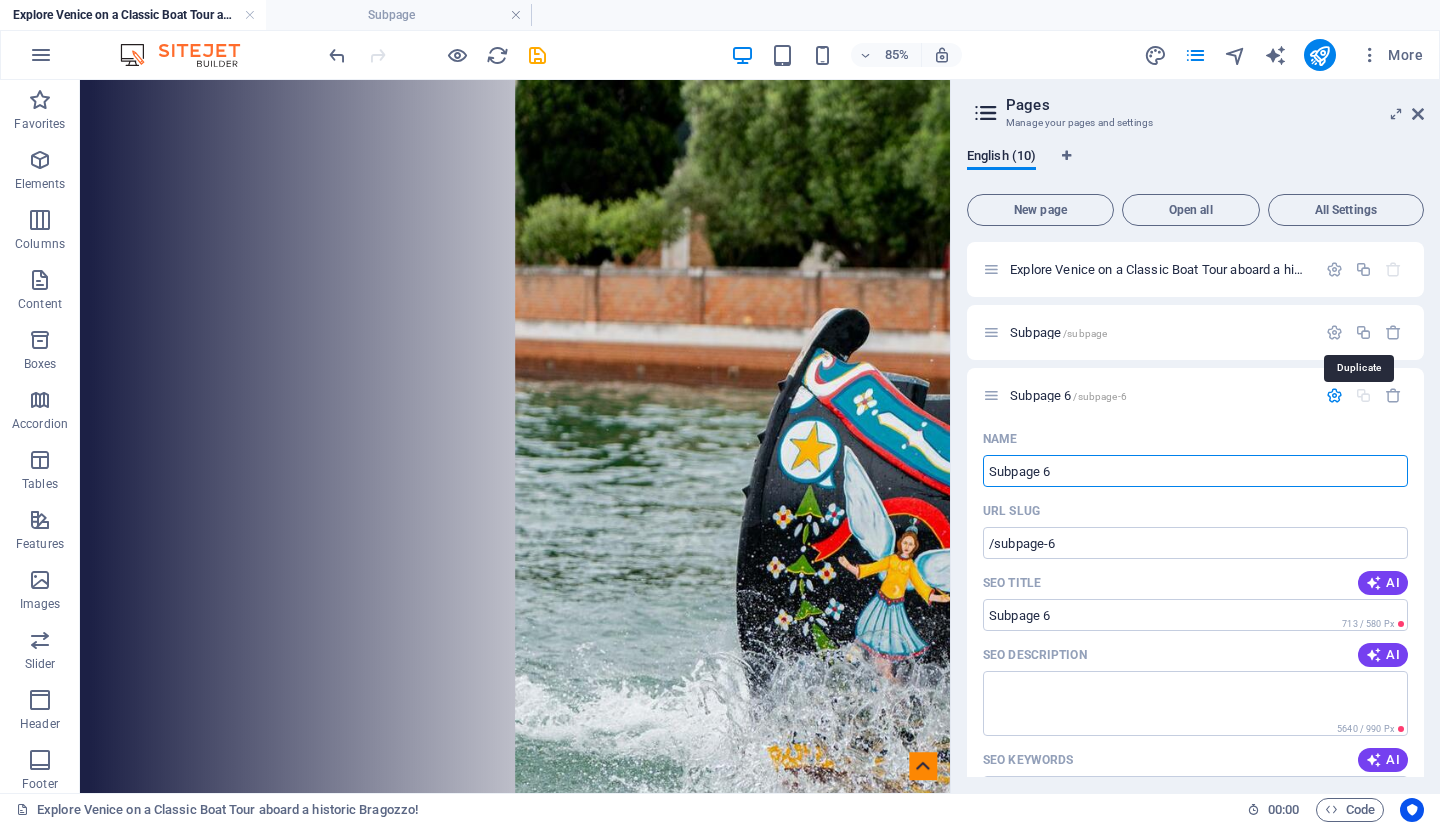 click at bounding box center (1363, 332) 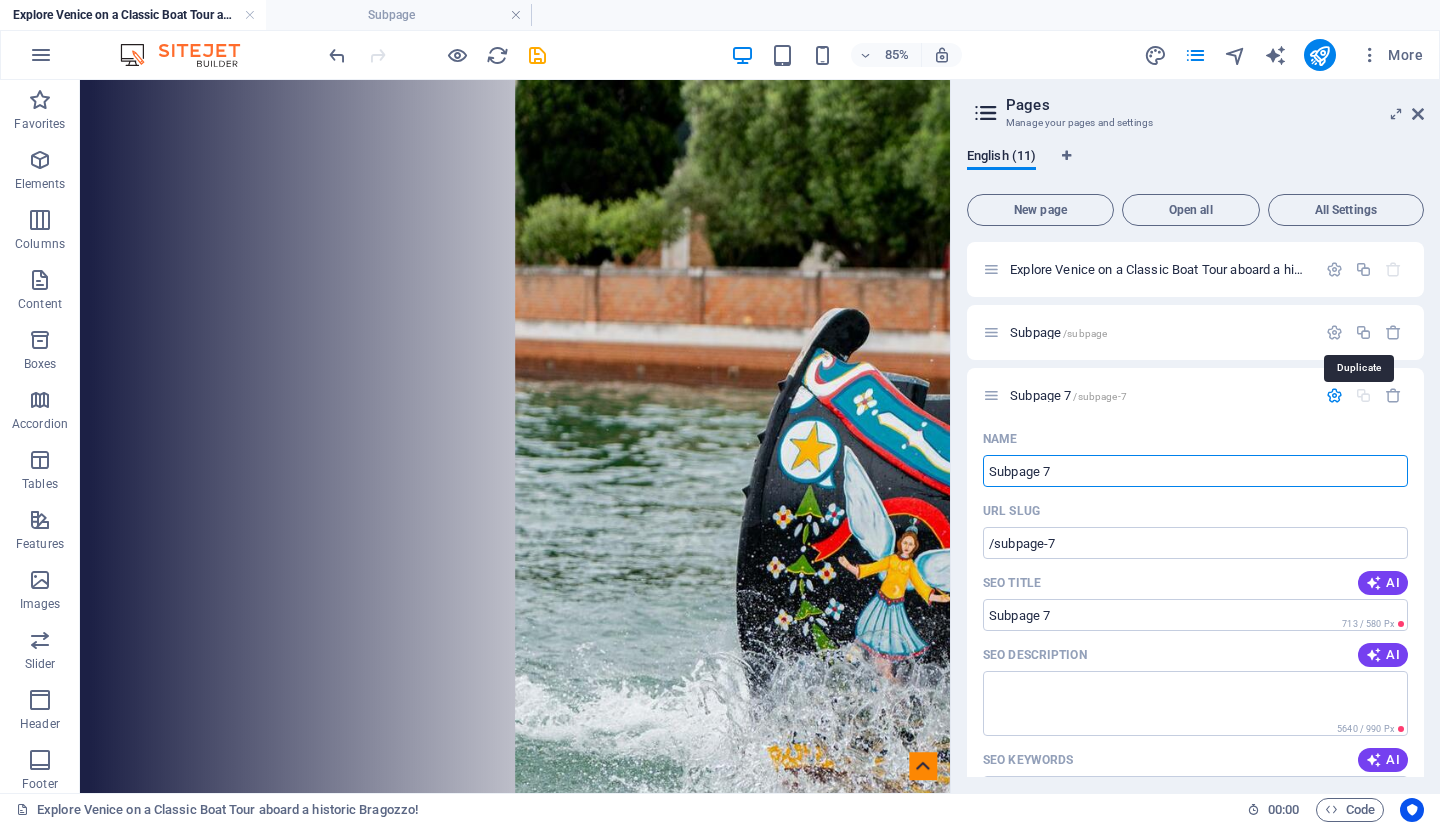 click at bounding box center (1363, 332) 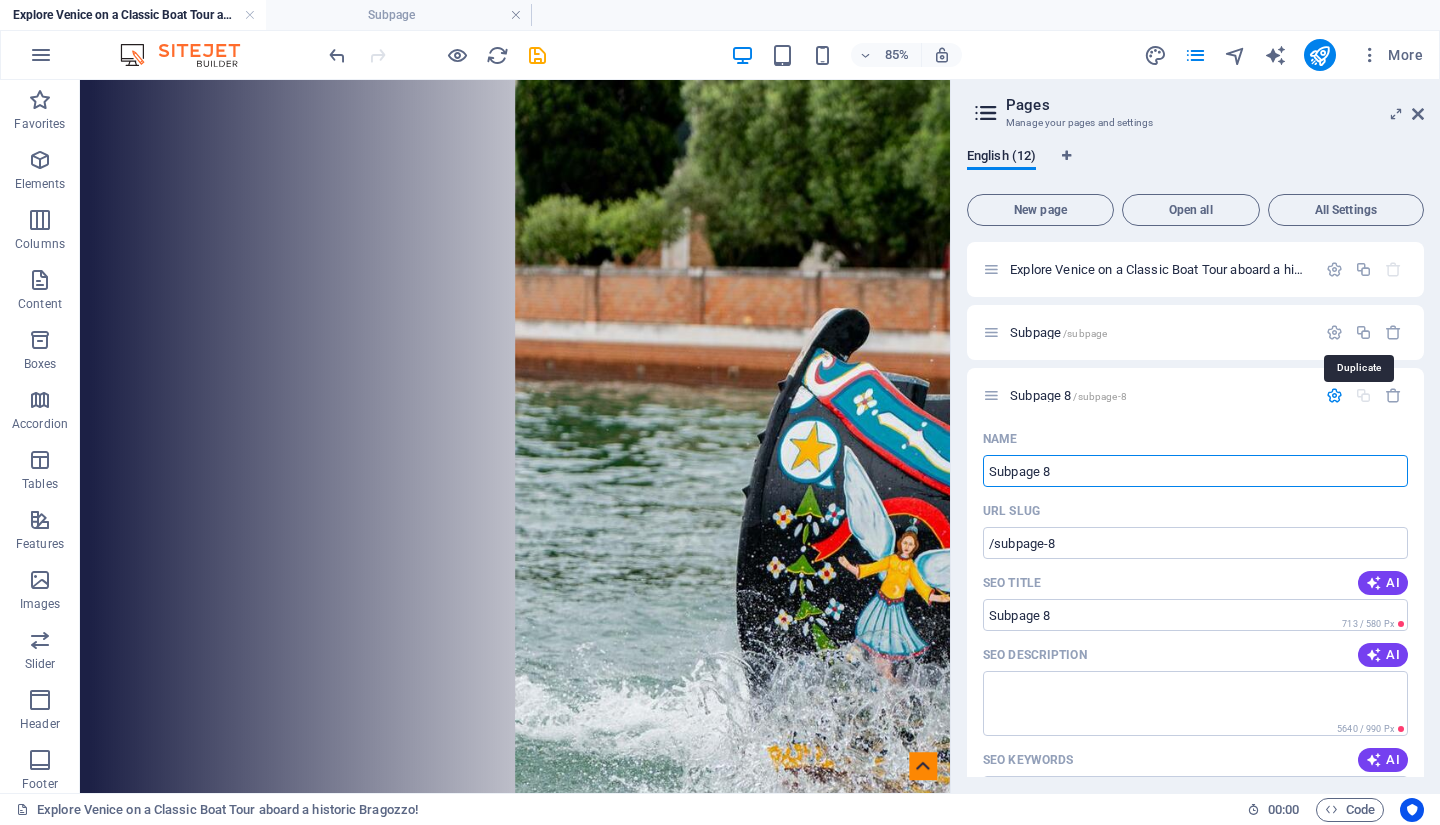 click at bounding box center [1363, 332] 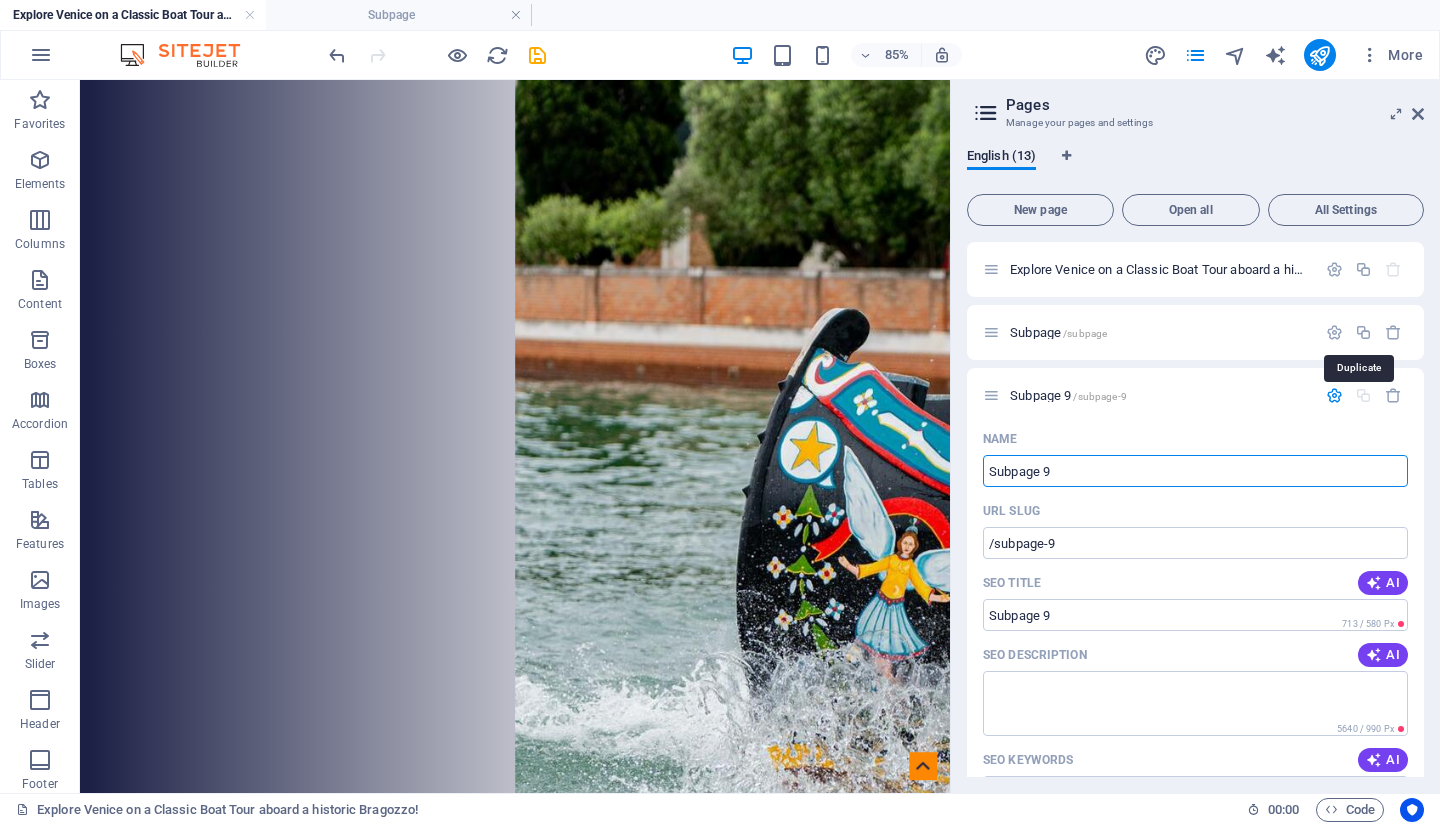 click at bounding box center [1363, 332] 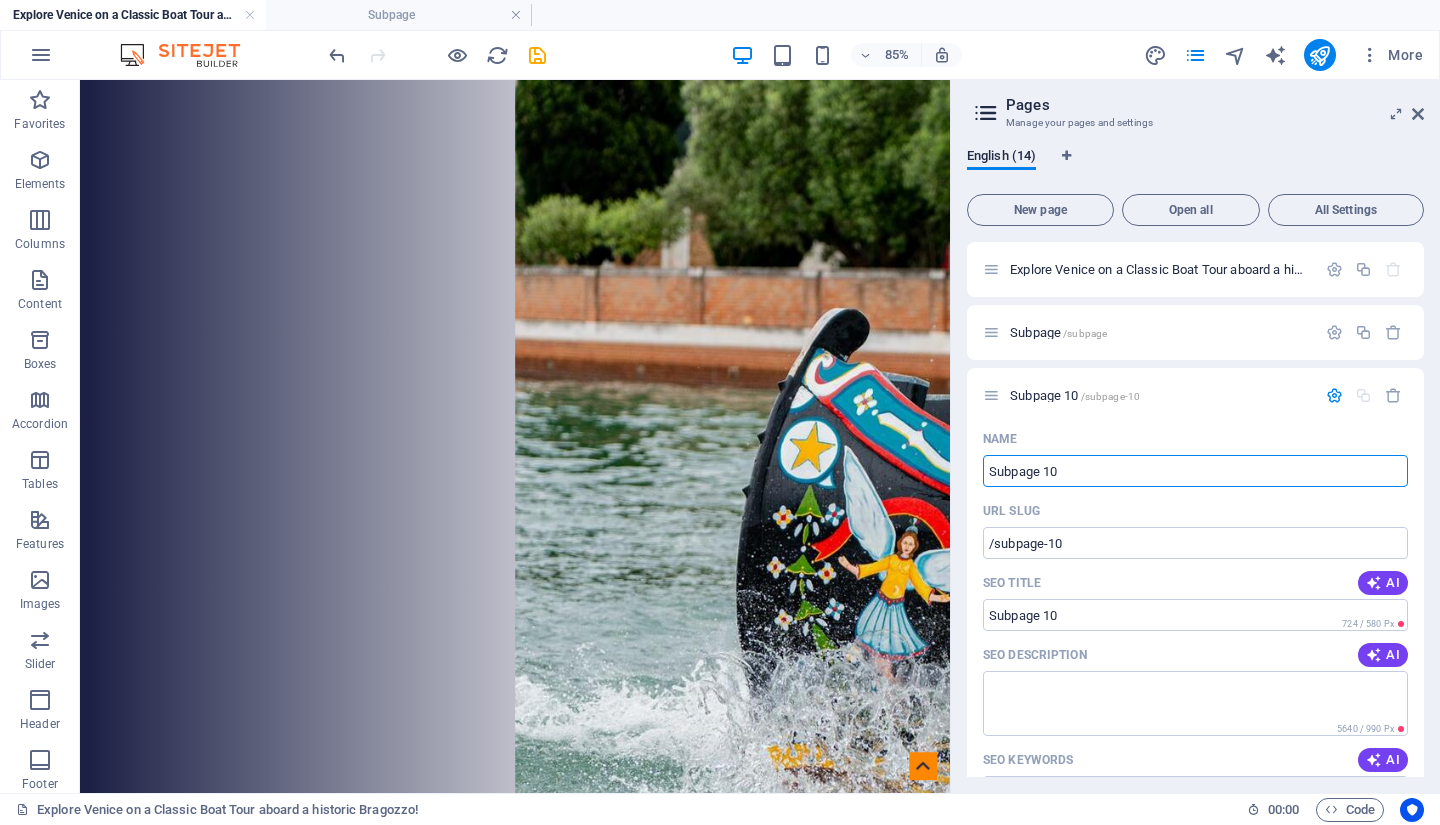 click on "Subpage 10 /subpage-10" at bounding box center (1160, 395) 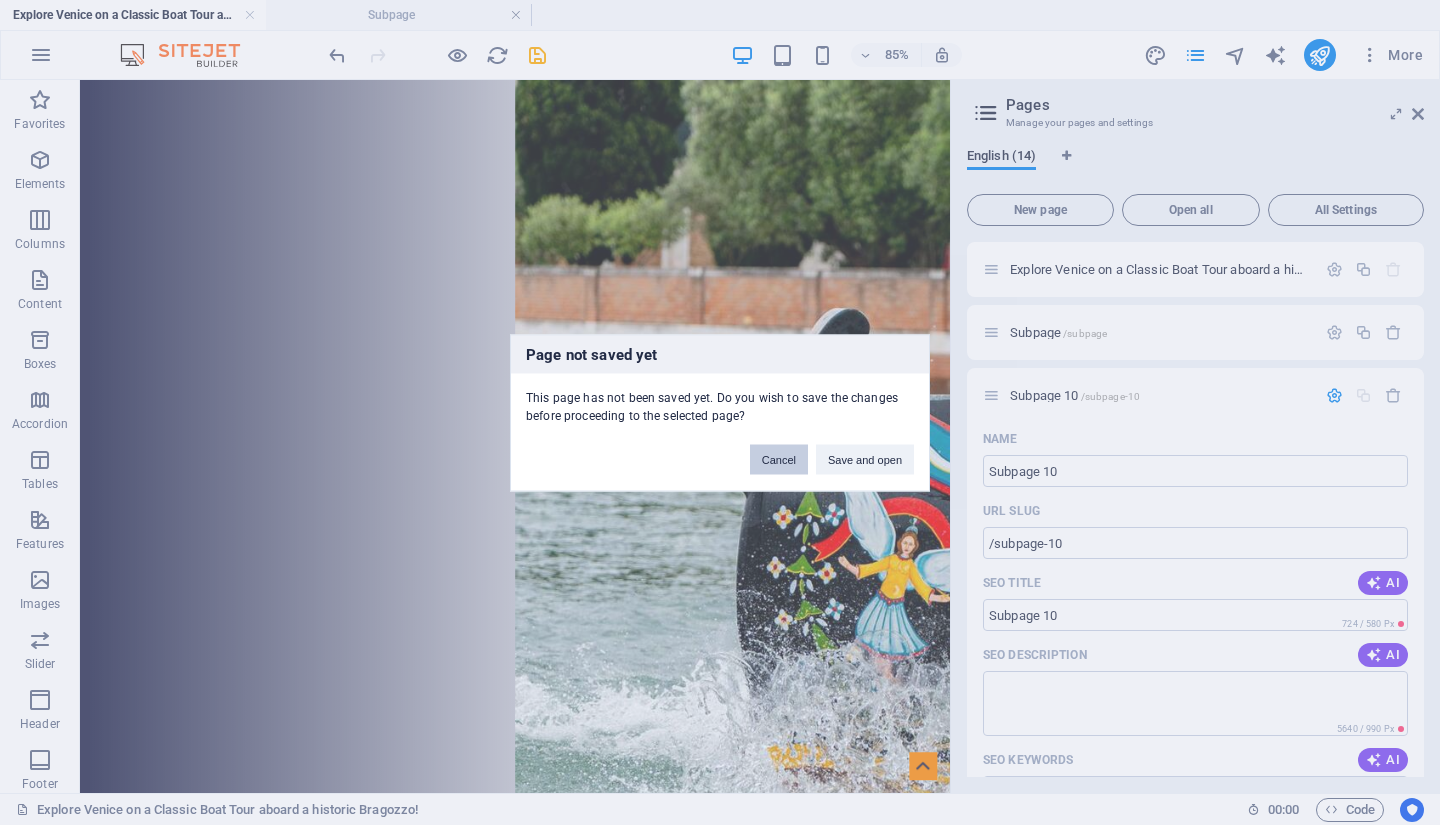 click on "Cancel" at bounding box center (779, 459) 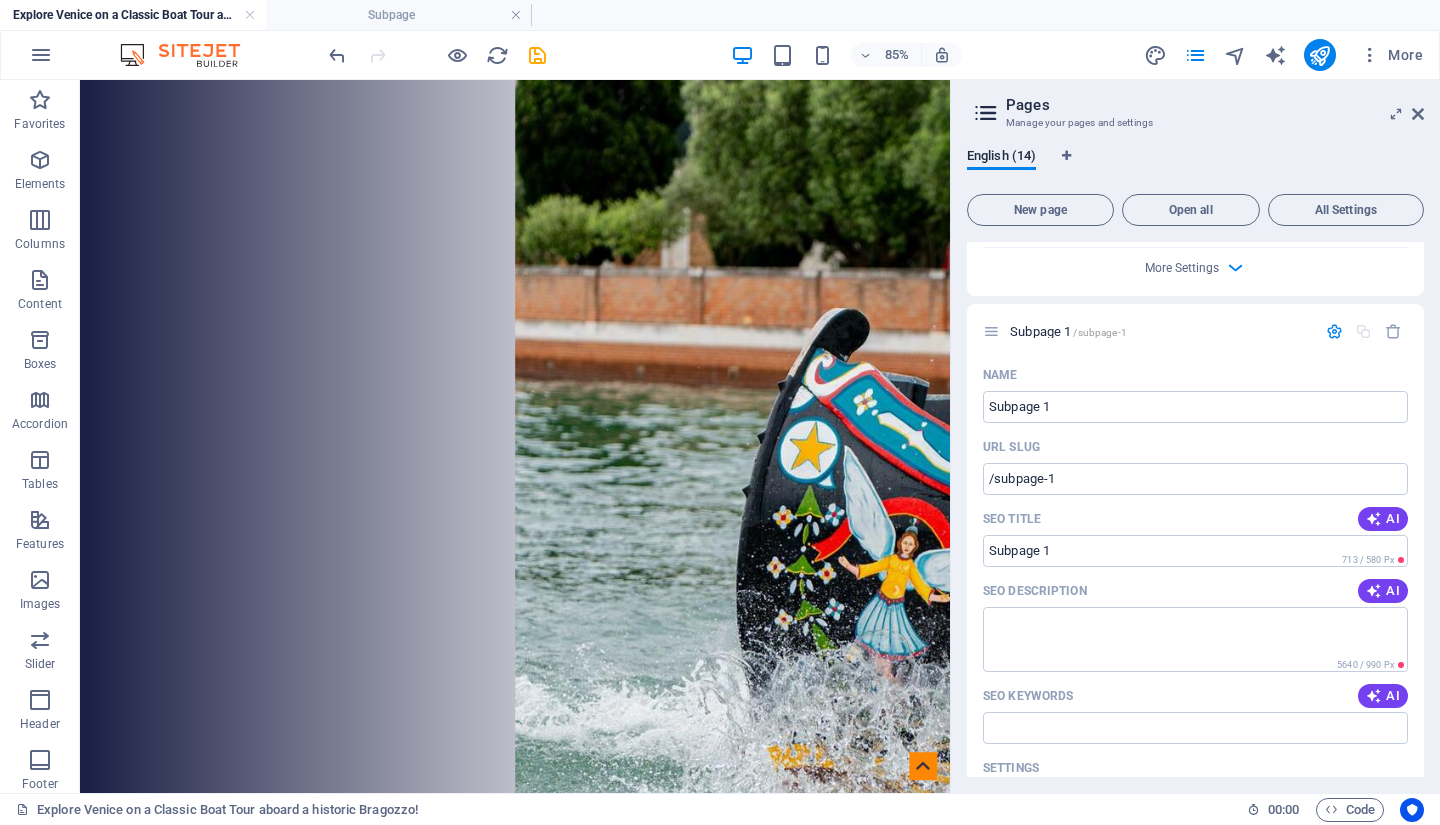 scroll, scrollTop: 8567, scrollLeft: 0, axis: vertical 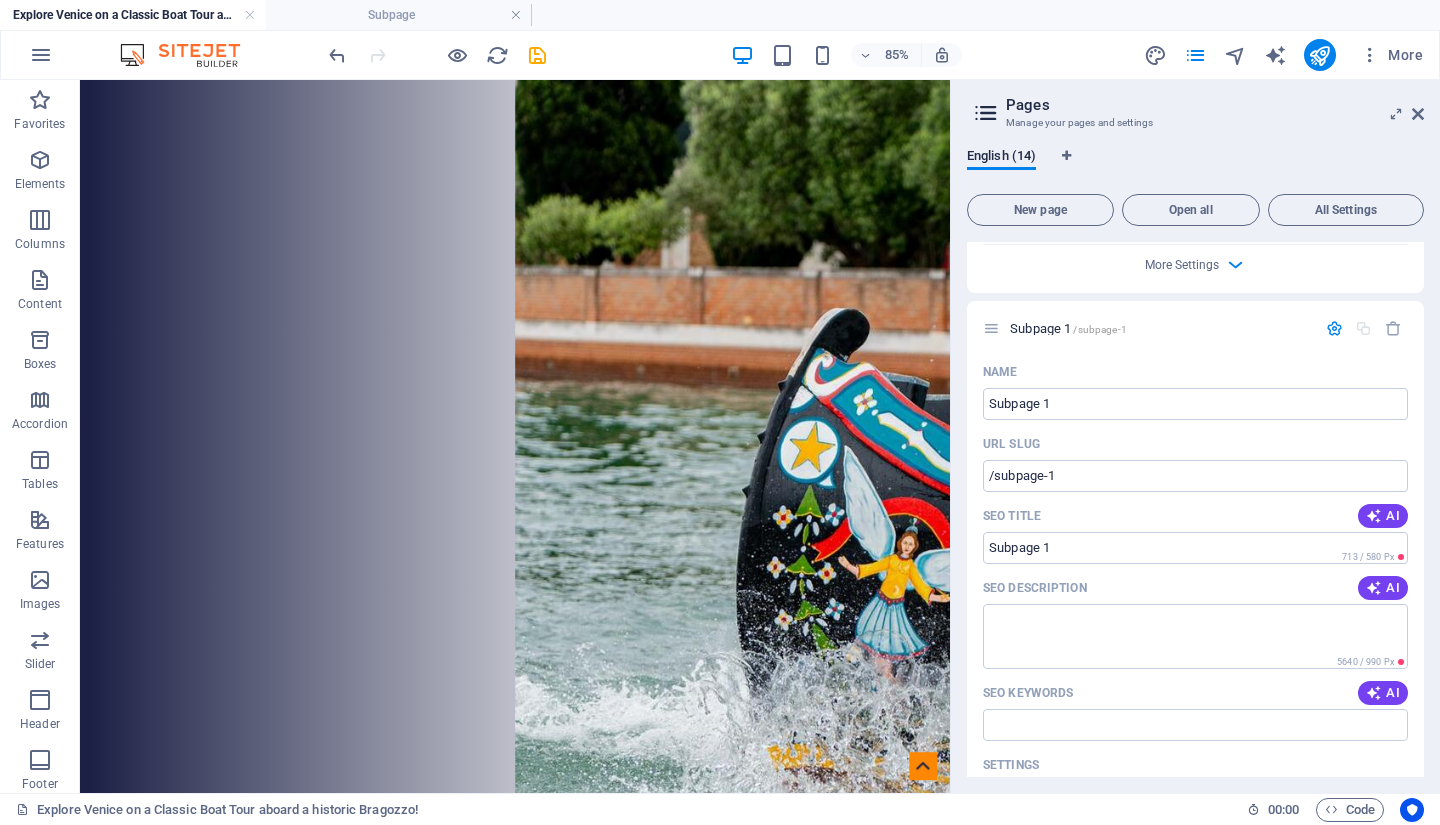 click on "Subpage 1" at bounding box center [1195, -8096] 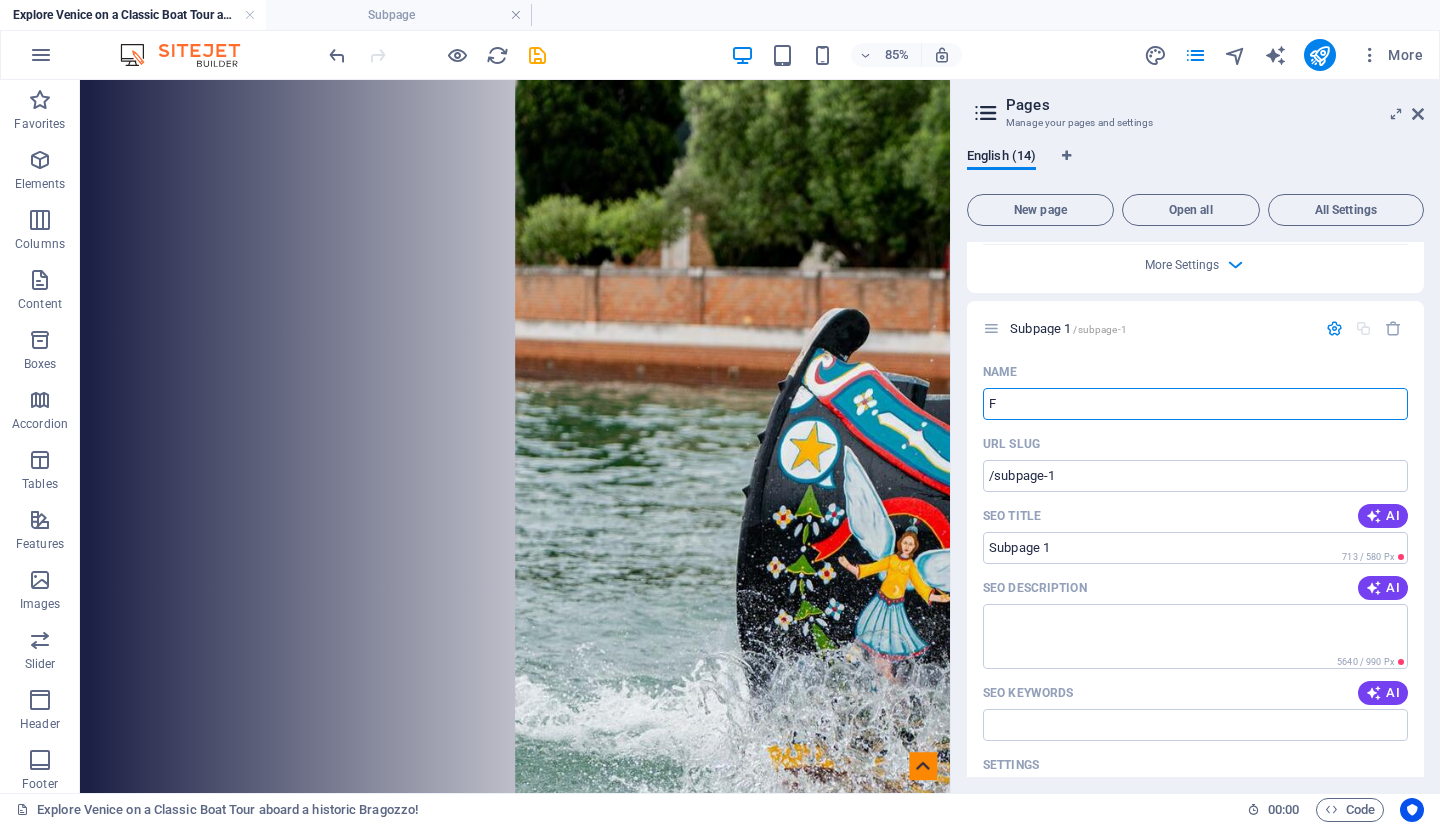 type on "F" 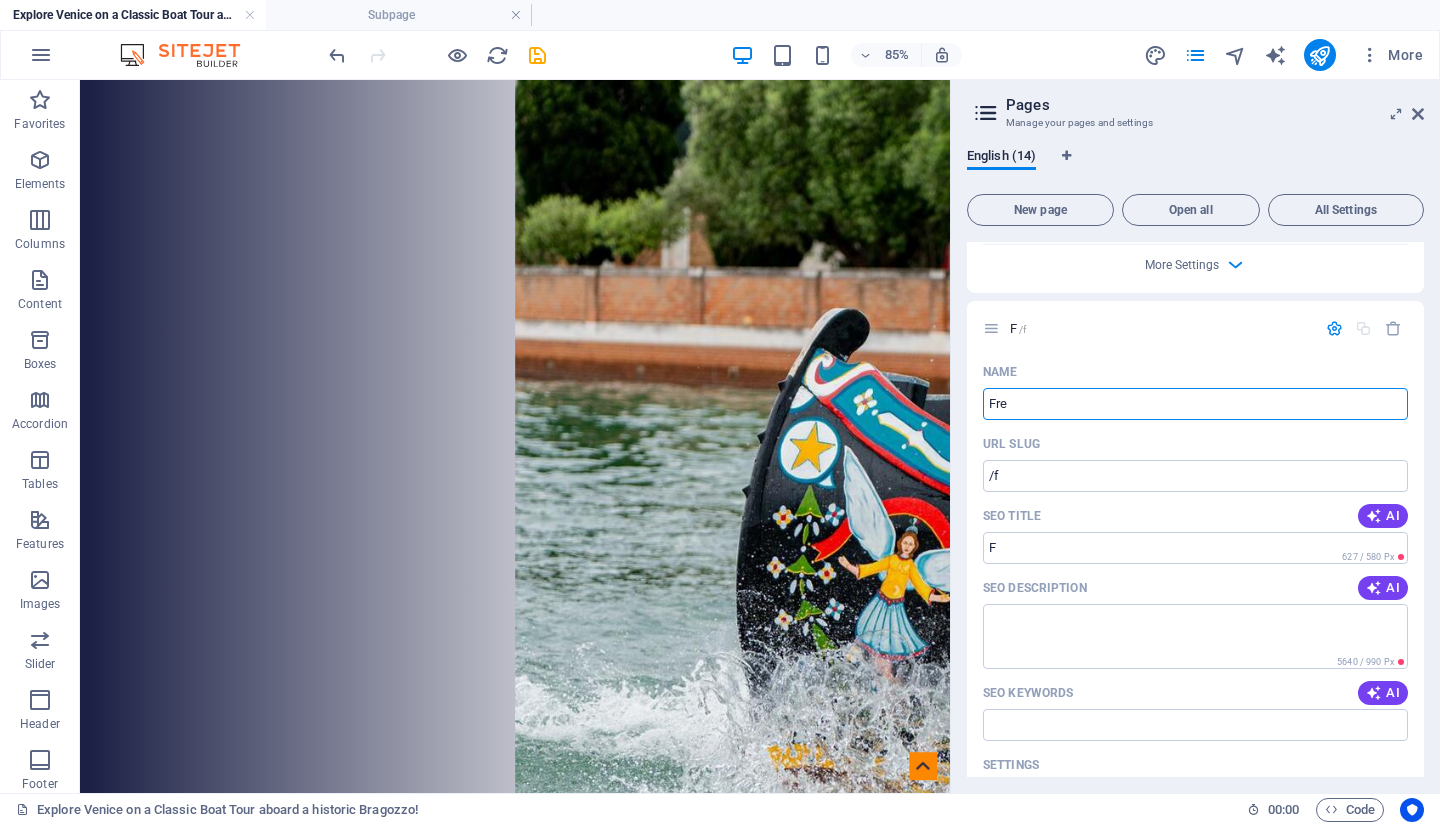 type on "Fre" 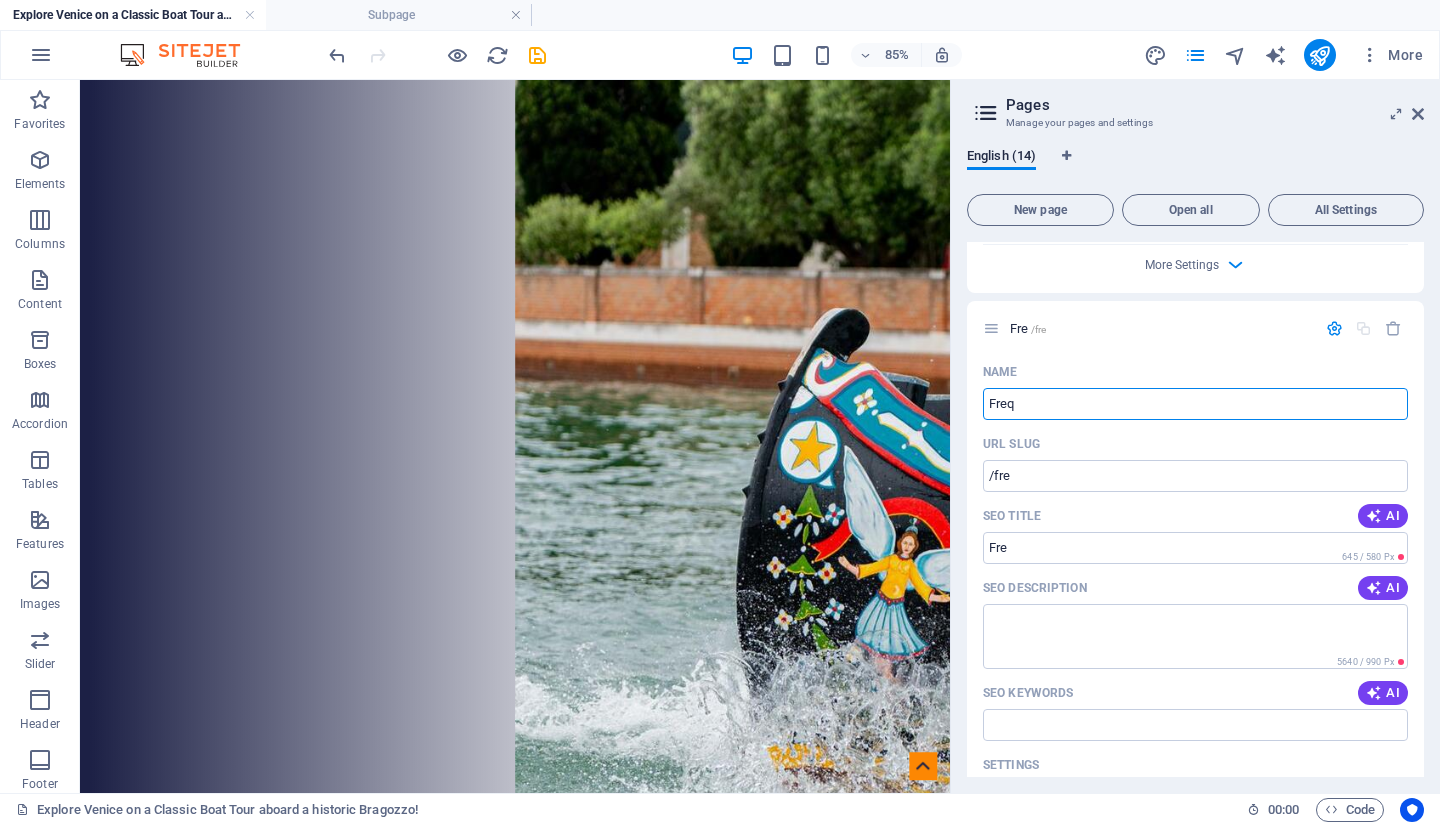 type on "Freq" 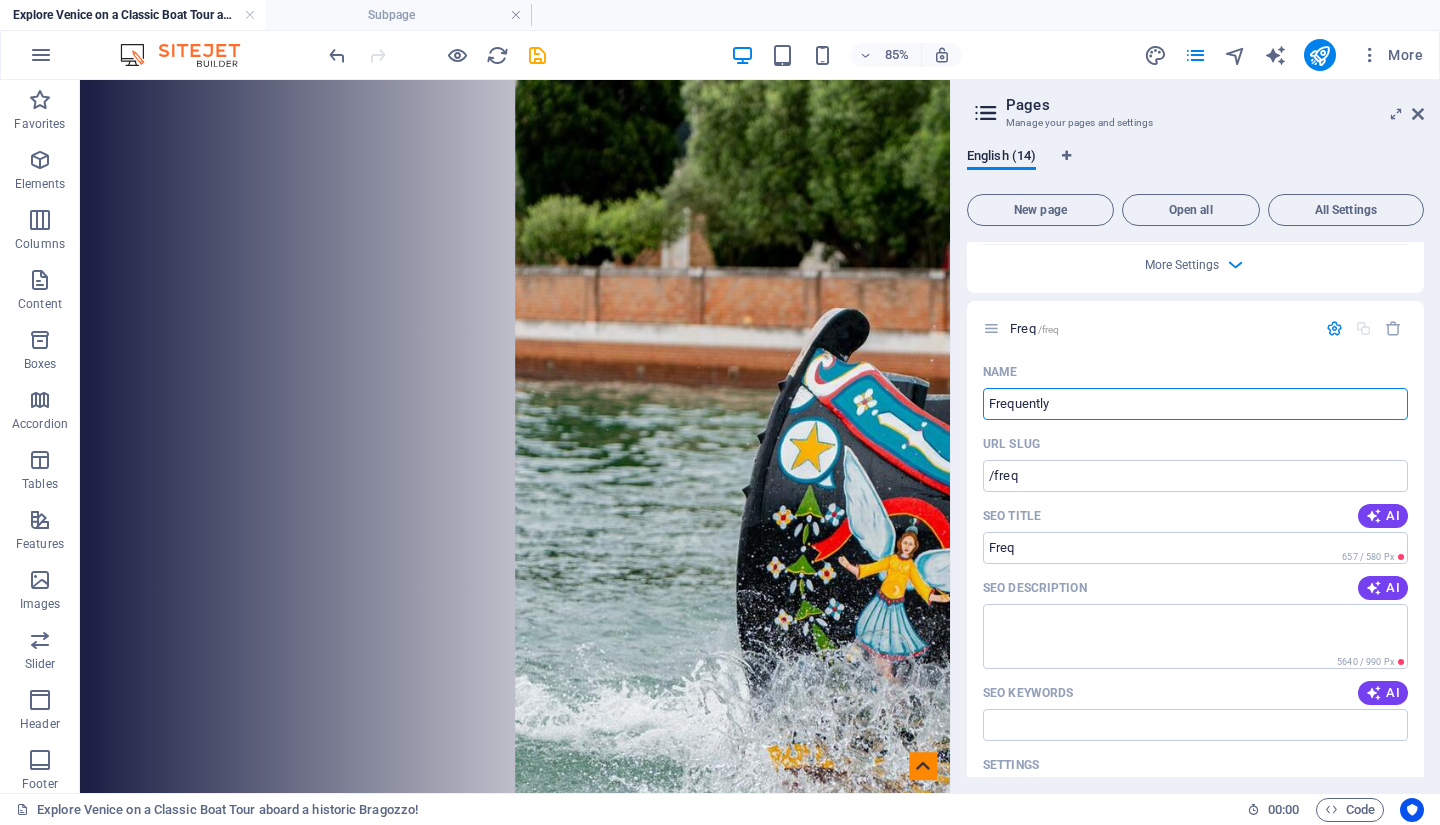 type on "Frequently" 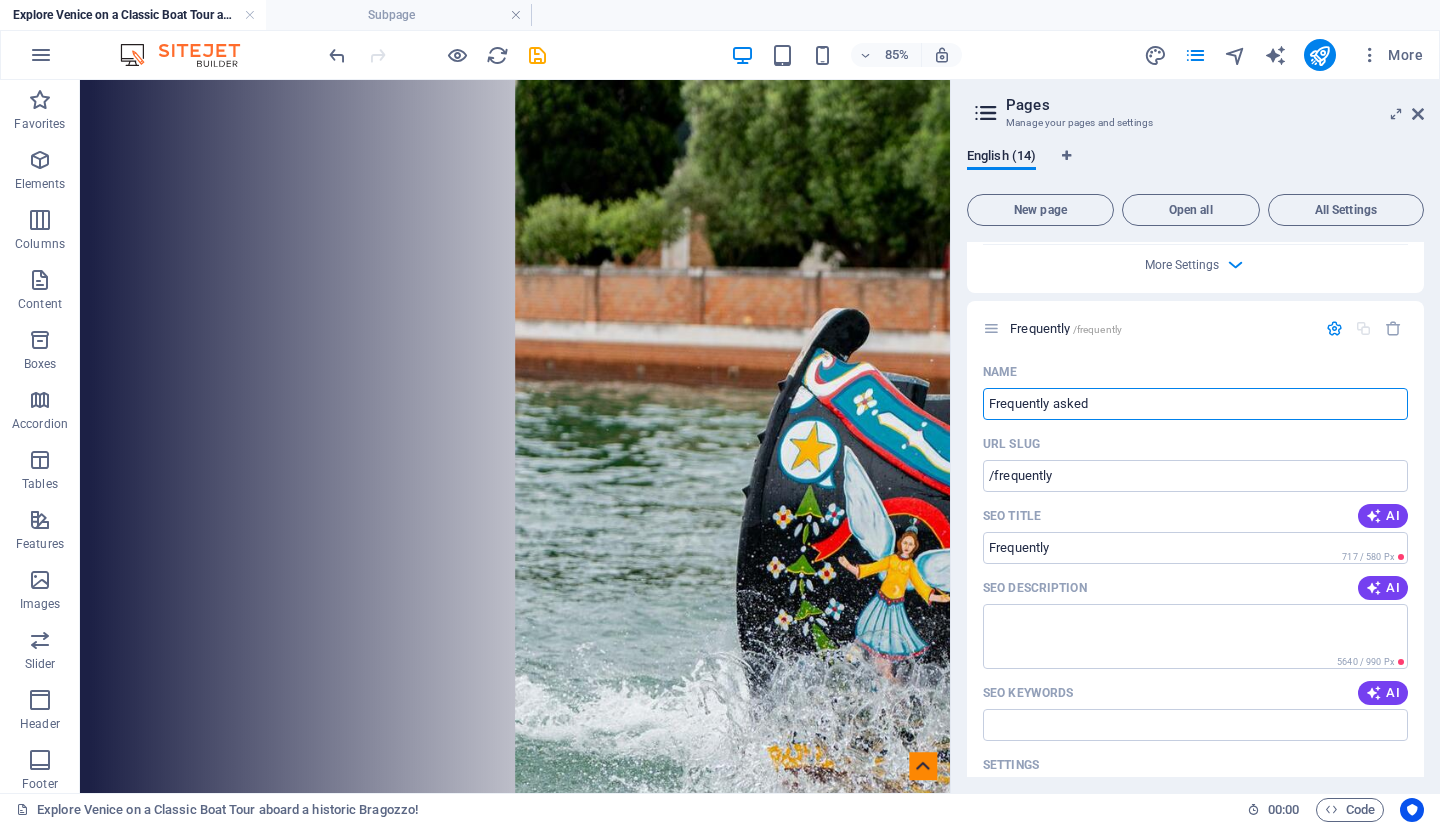 type on "Frequently asked" 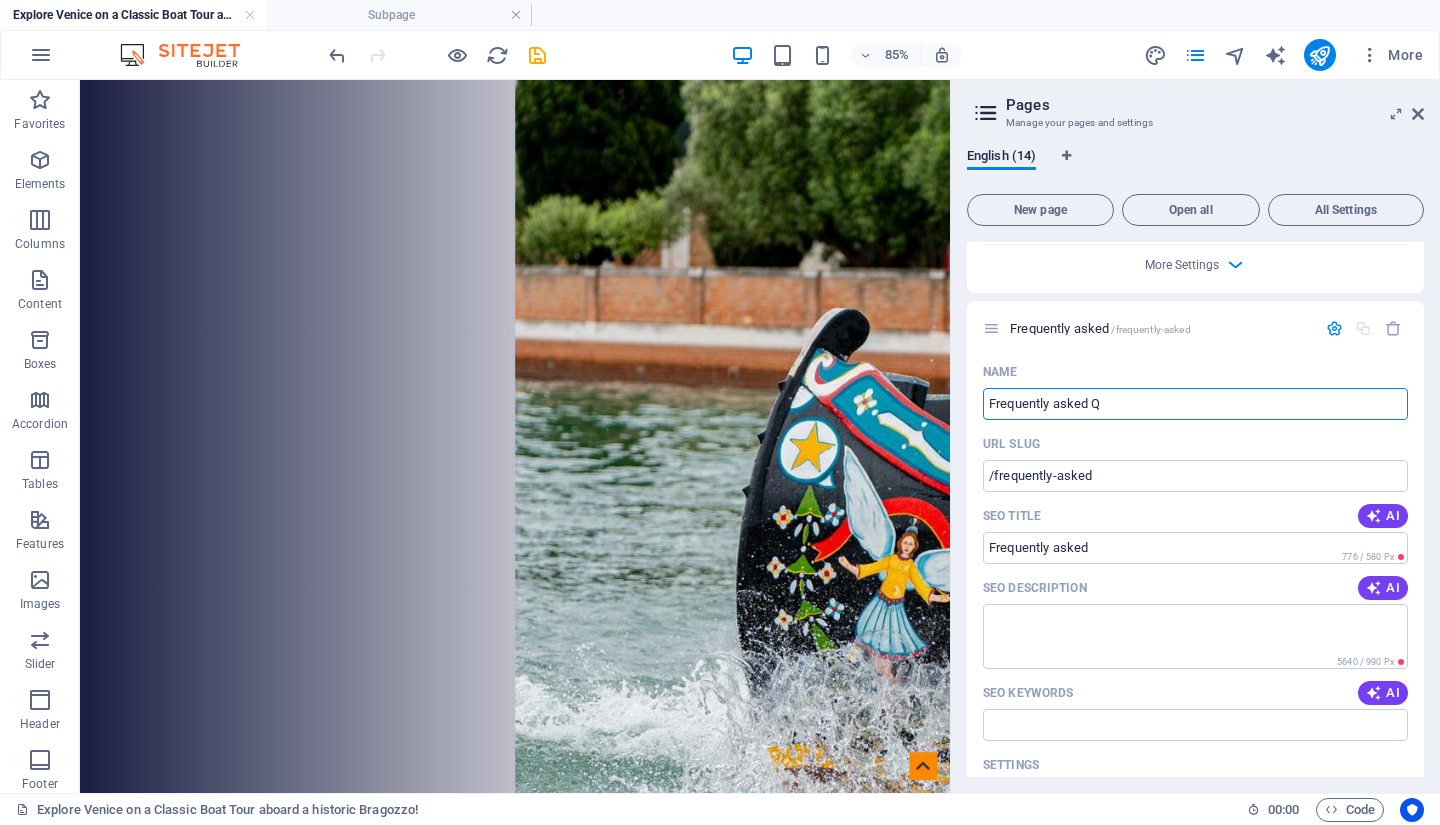 type on "Frequently asked Q" 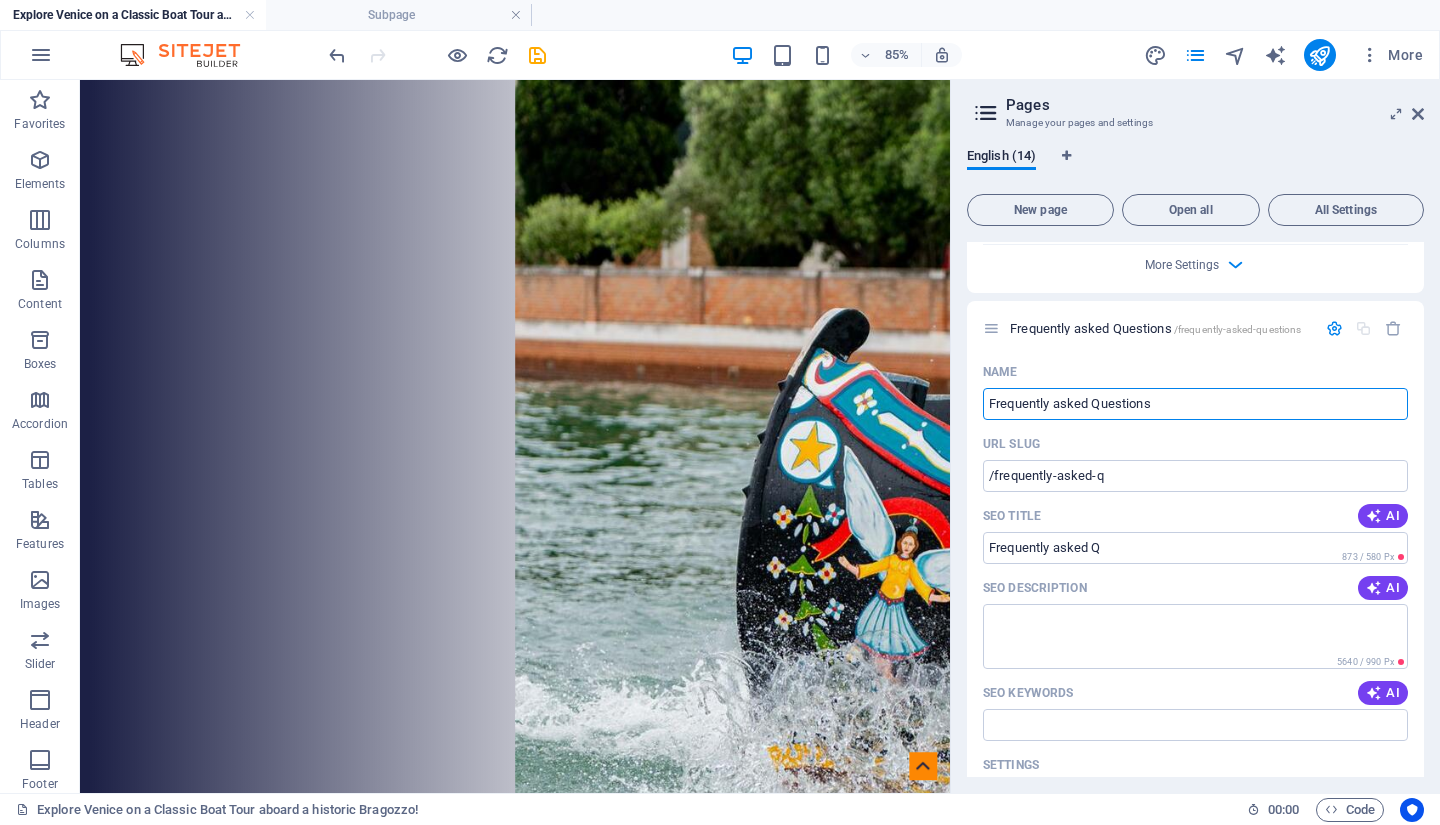 type on "Frequently asked Questions" 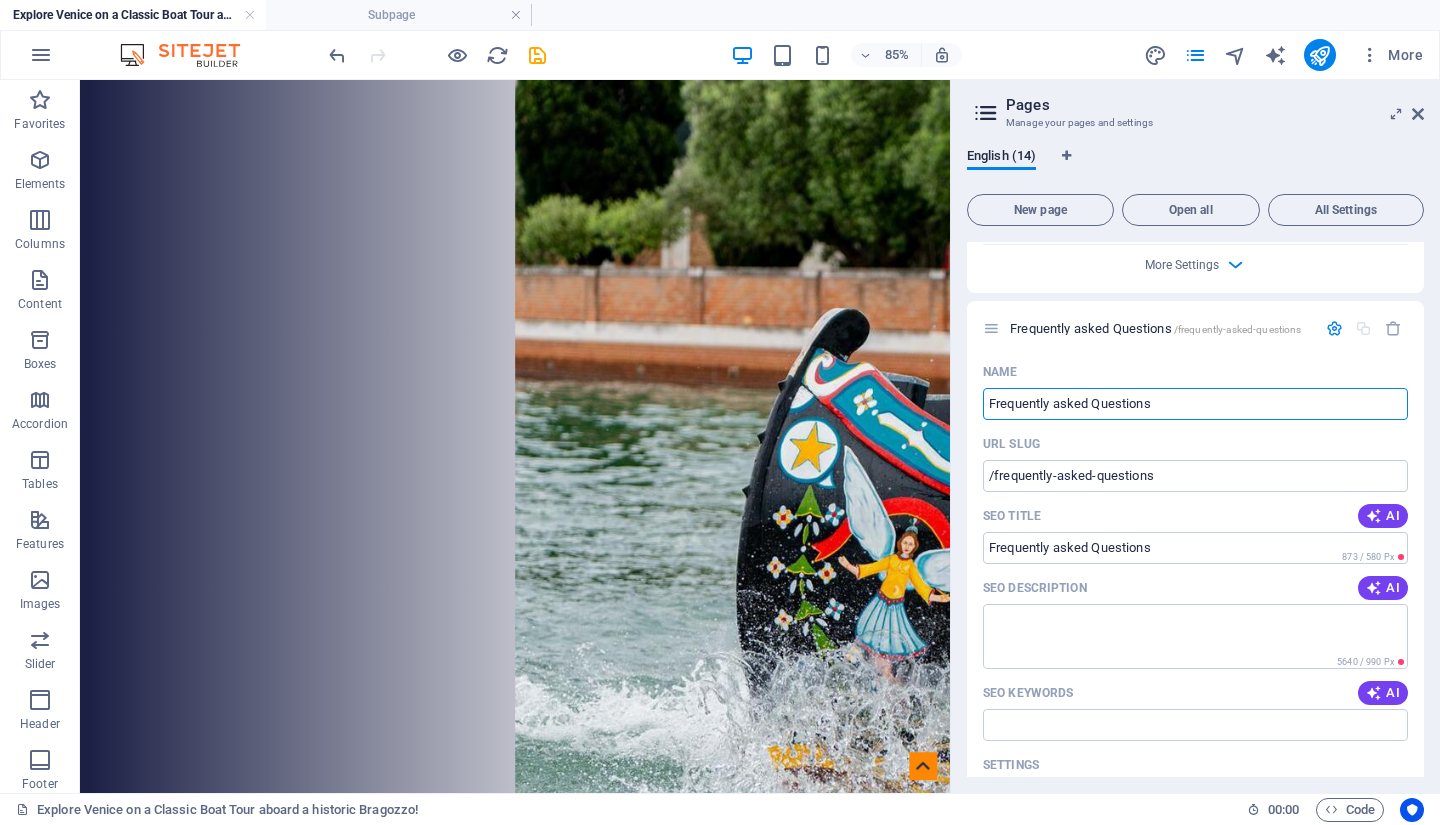 click on "Frequently asked Questions" at bounding box center (1195, 404) 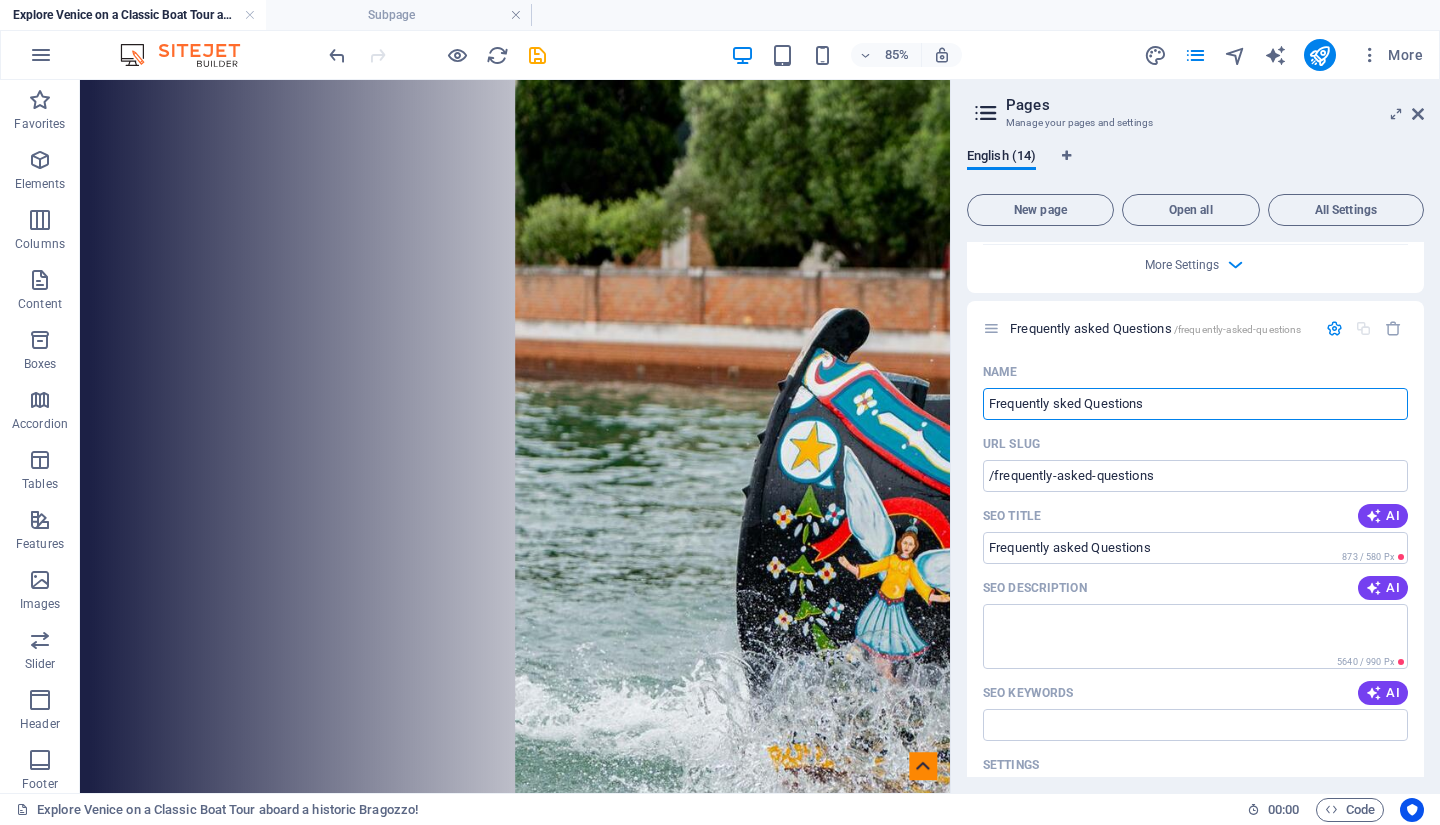type on "Frequently Asked Questions" 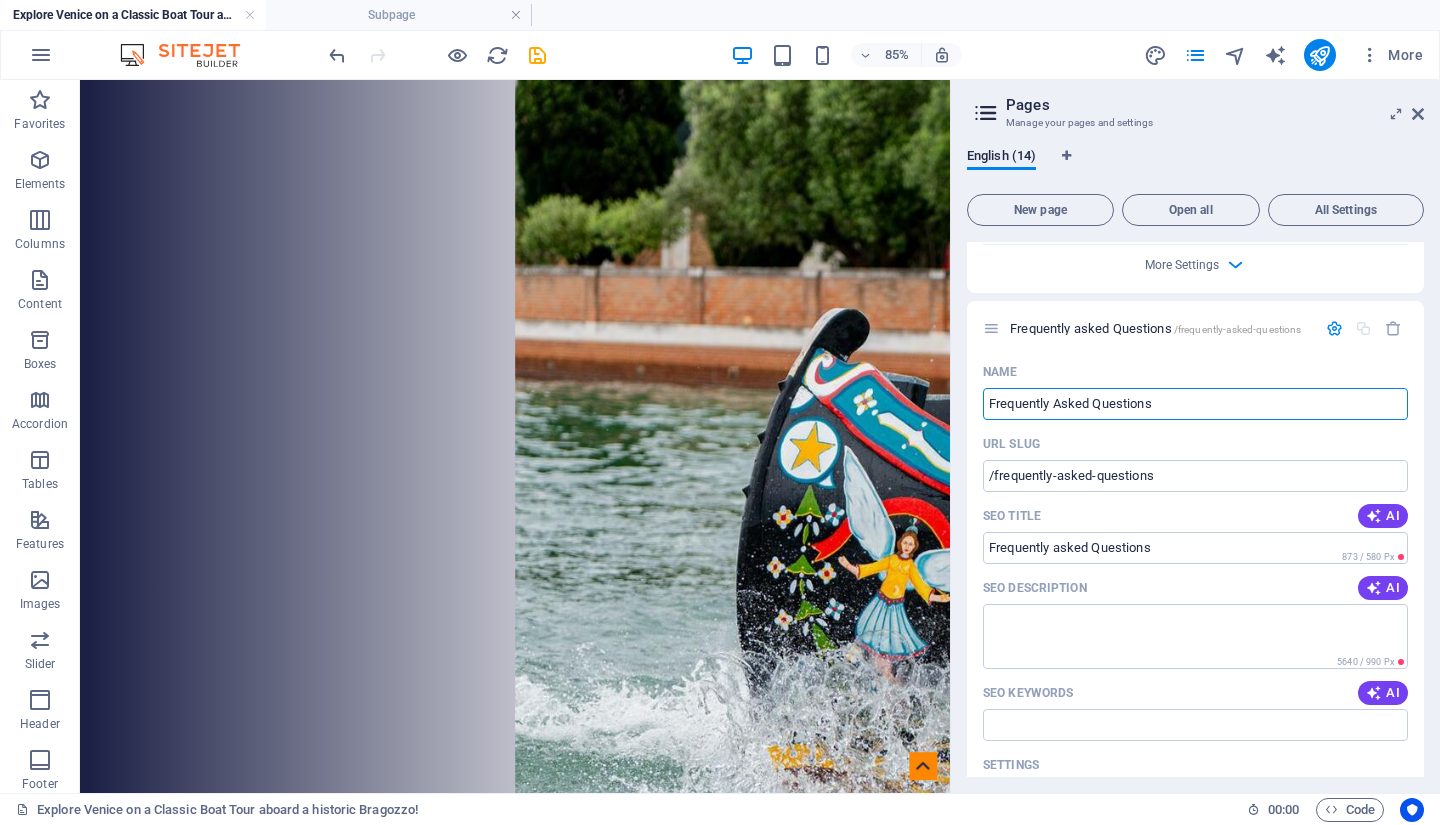 type on "/frequently-sked-questions" 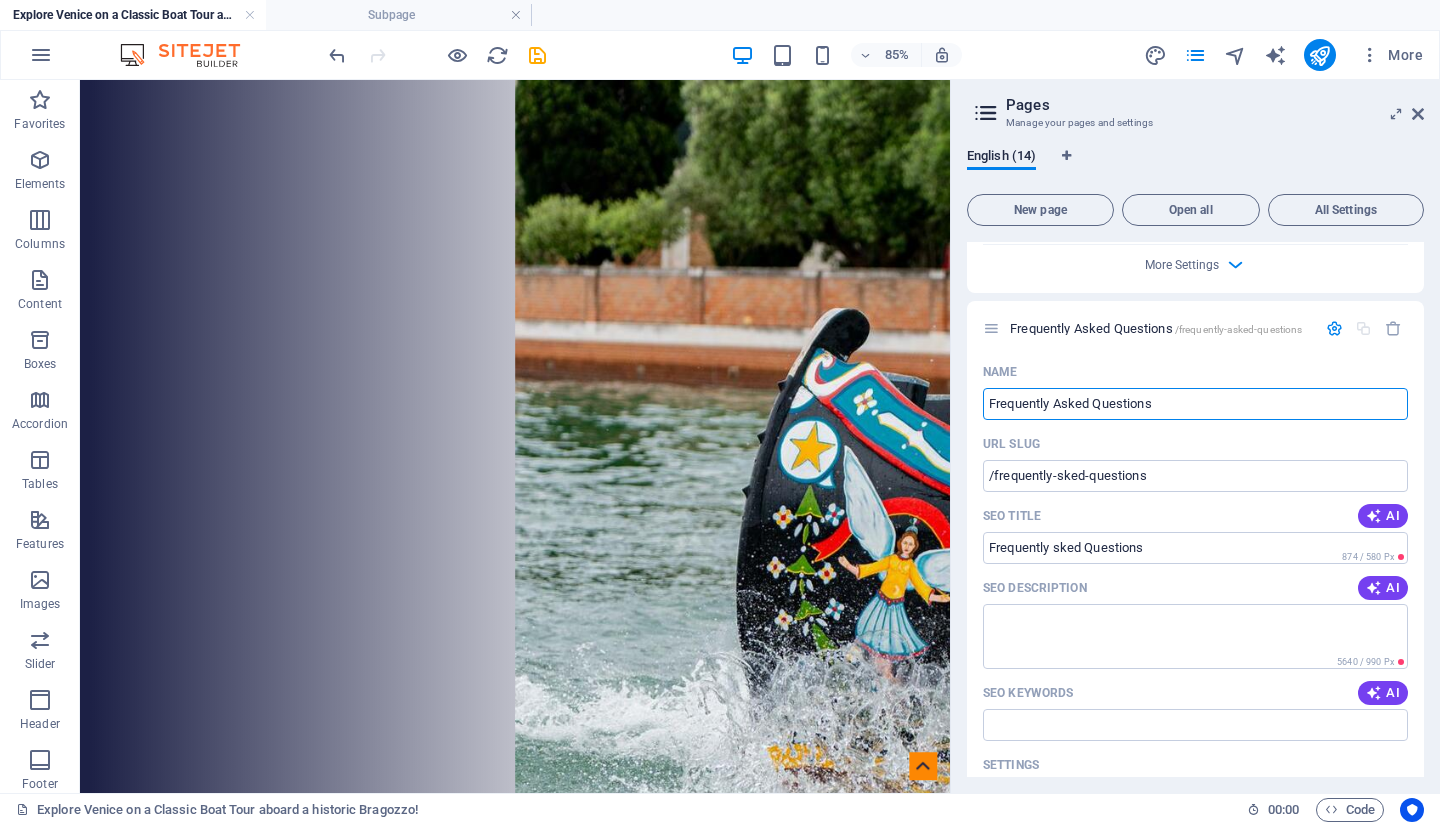 type on "Frequently Asked Questions" 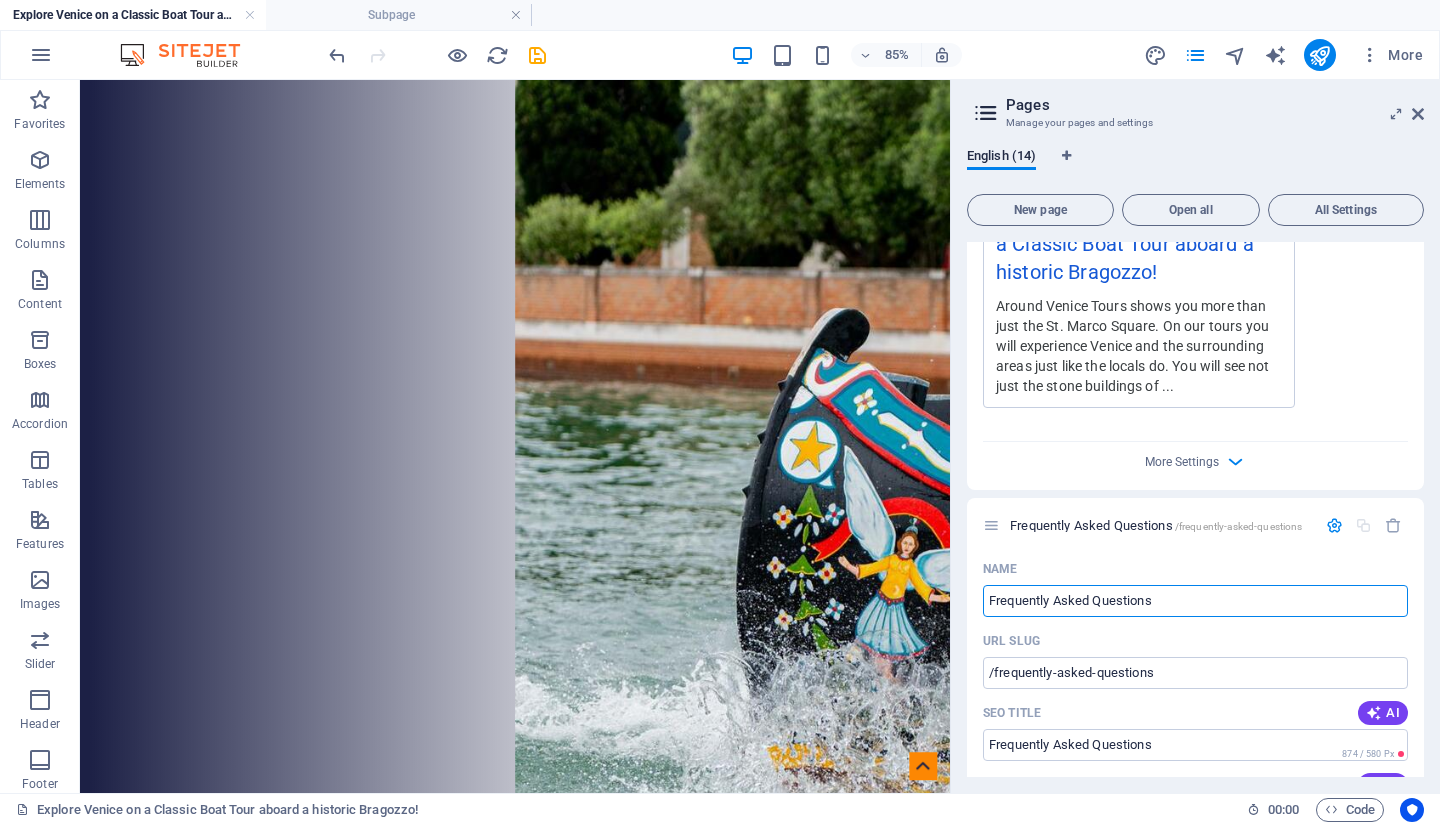 scroll, scrollTop: 8374, scrollLeft: 0, axis: vertical 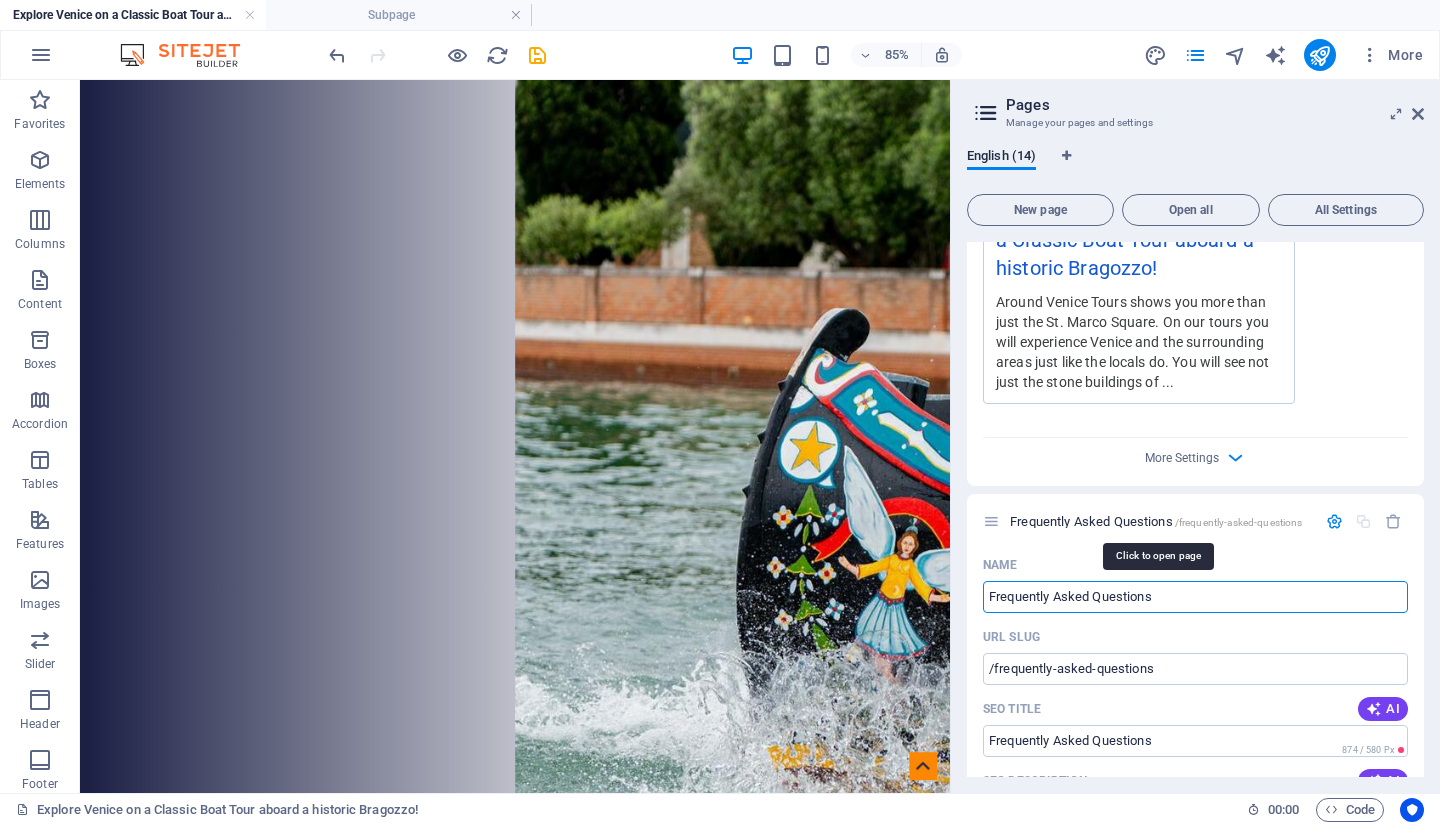 type on "Frequently Asked Questions" 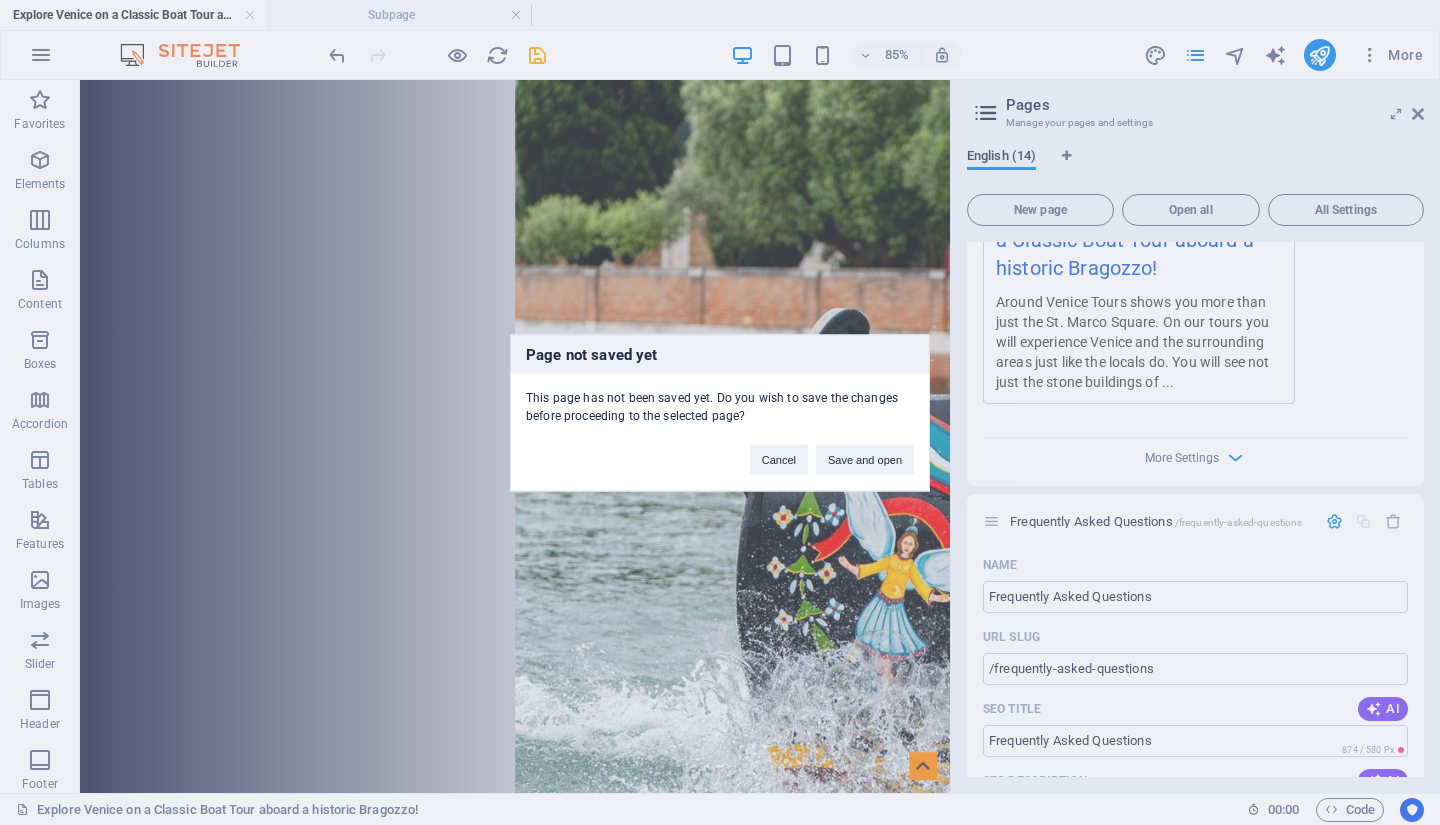 click on "Page not saved yet This page has not been saved yet. Do you wish to save the changes before proceeding to the selected page? Cancel Save and open" at bounding box center (720, 412) 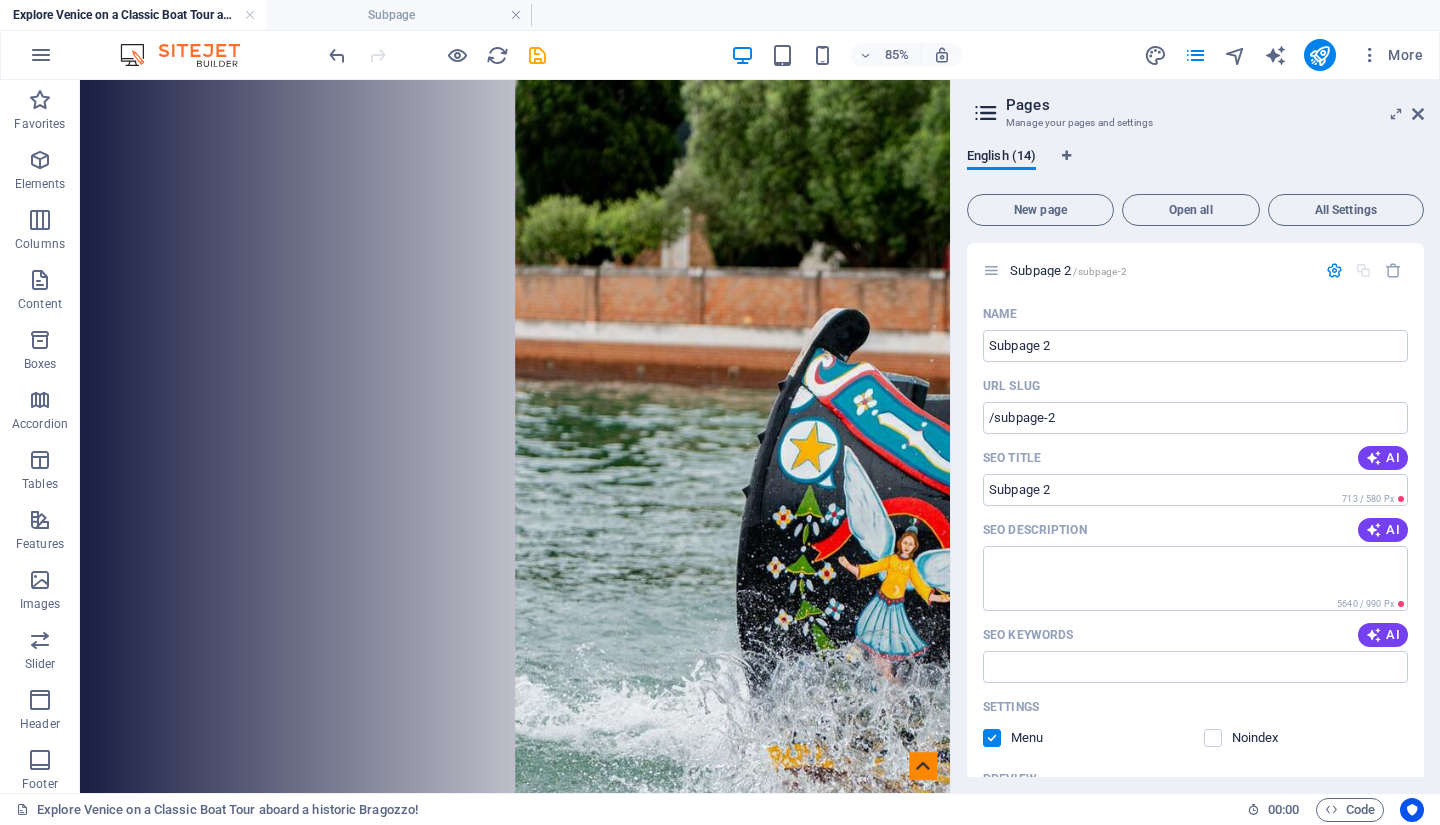 scroll, scrollTop: 7680, scrollLeft: 0, axis: vertical 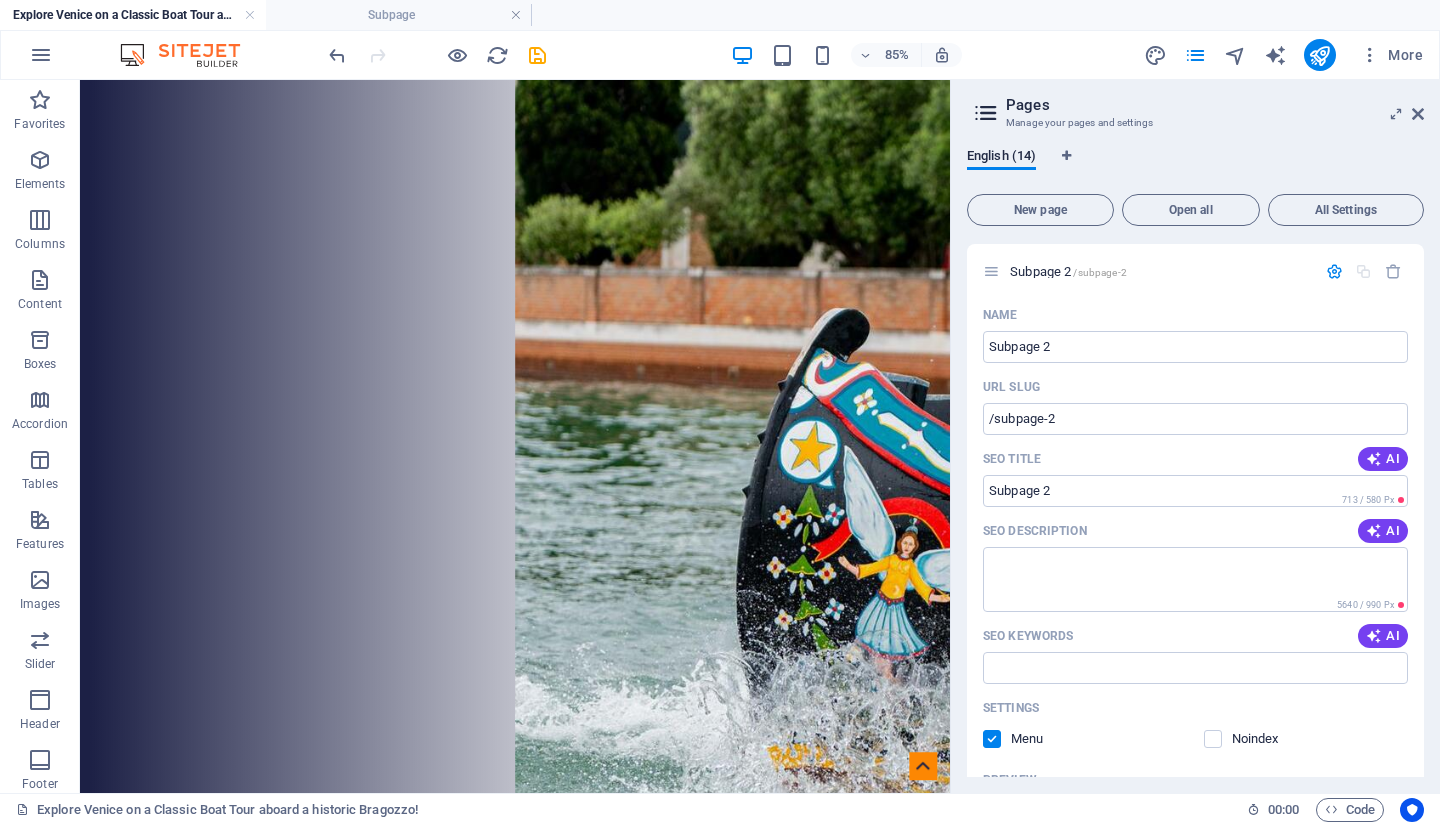 click on "Subpage 2" at bounding box center (1195, -7209) 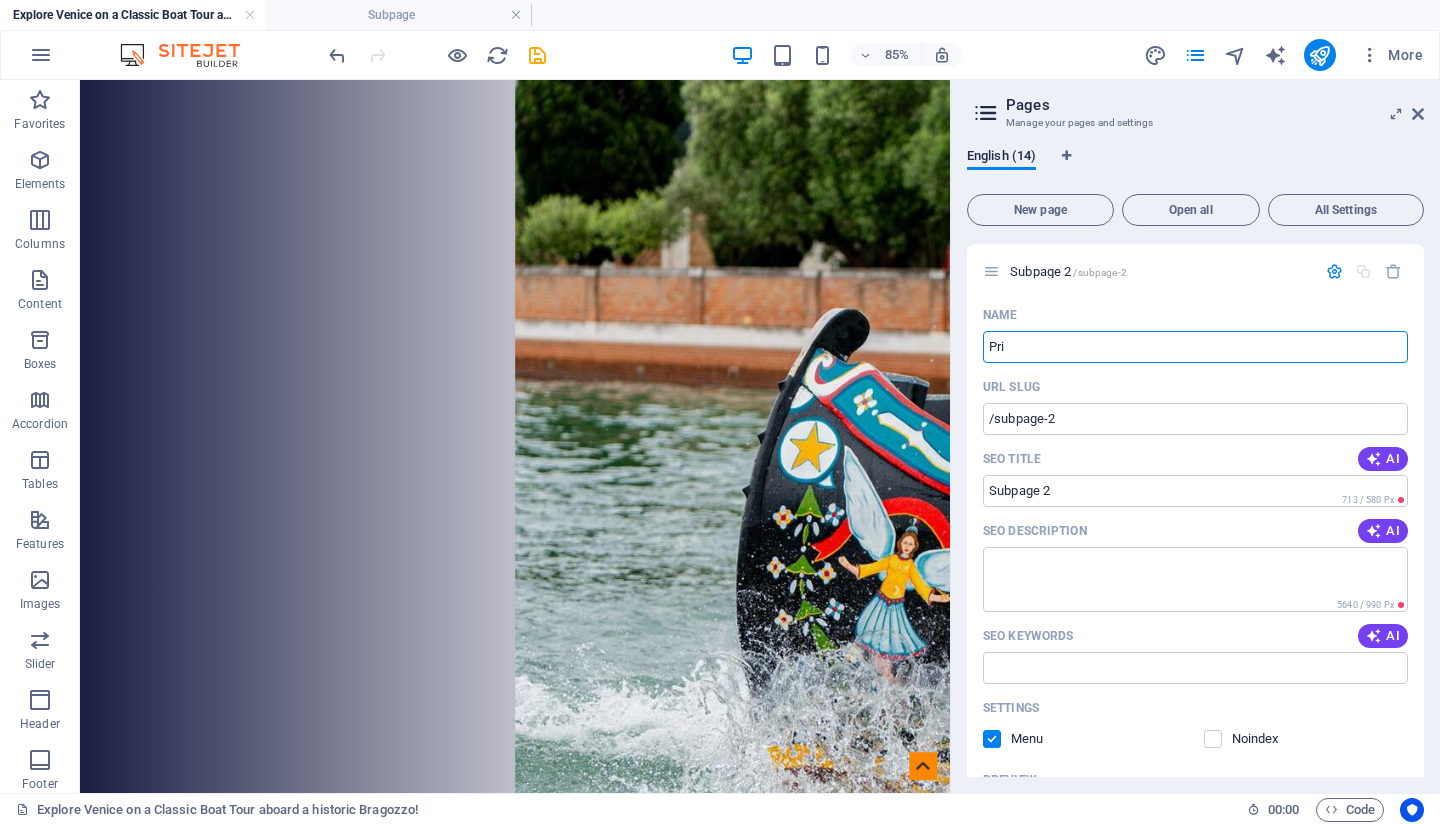 type on "Priv" 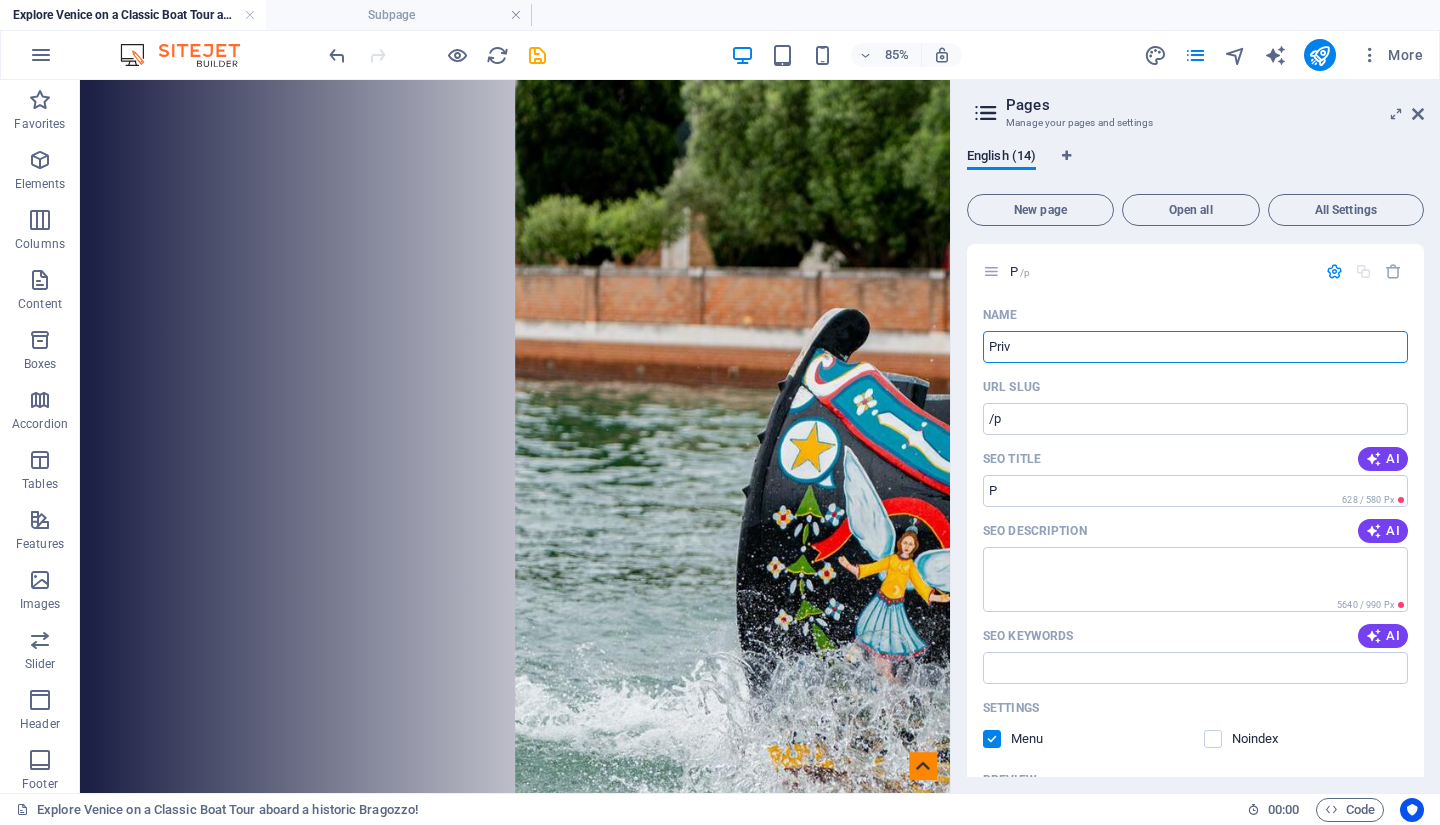 type on "/p" 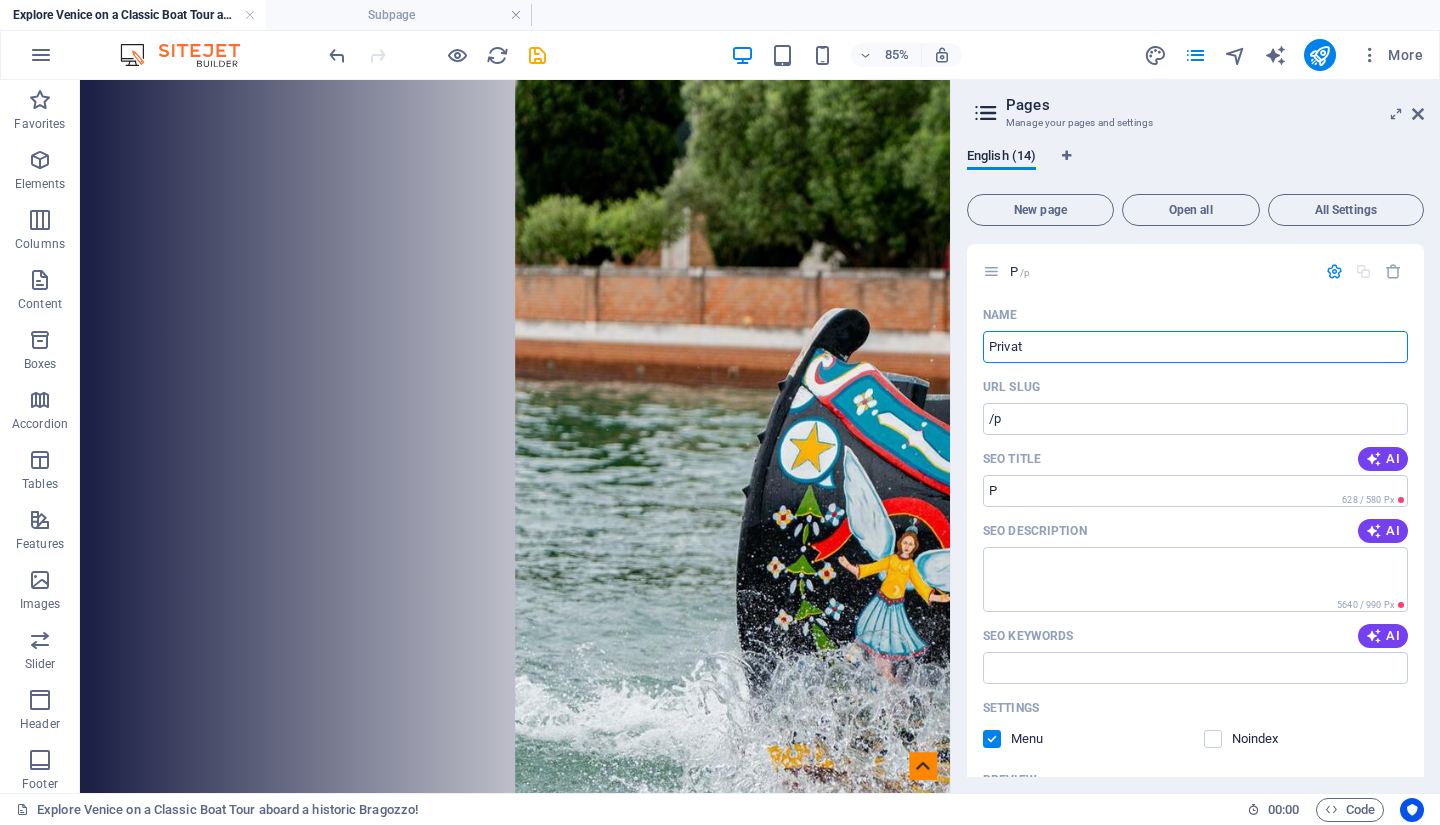 type on "Privat" 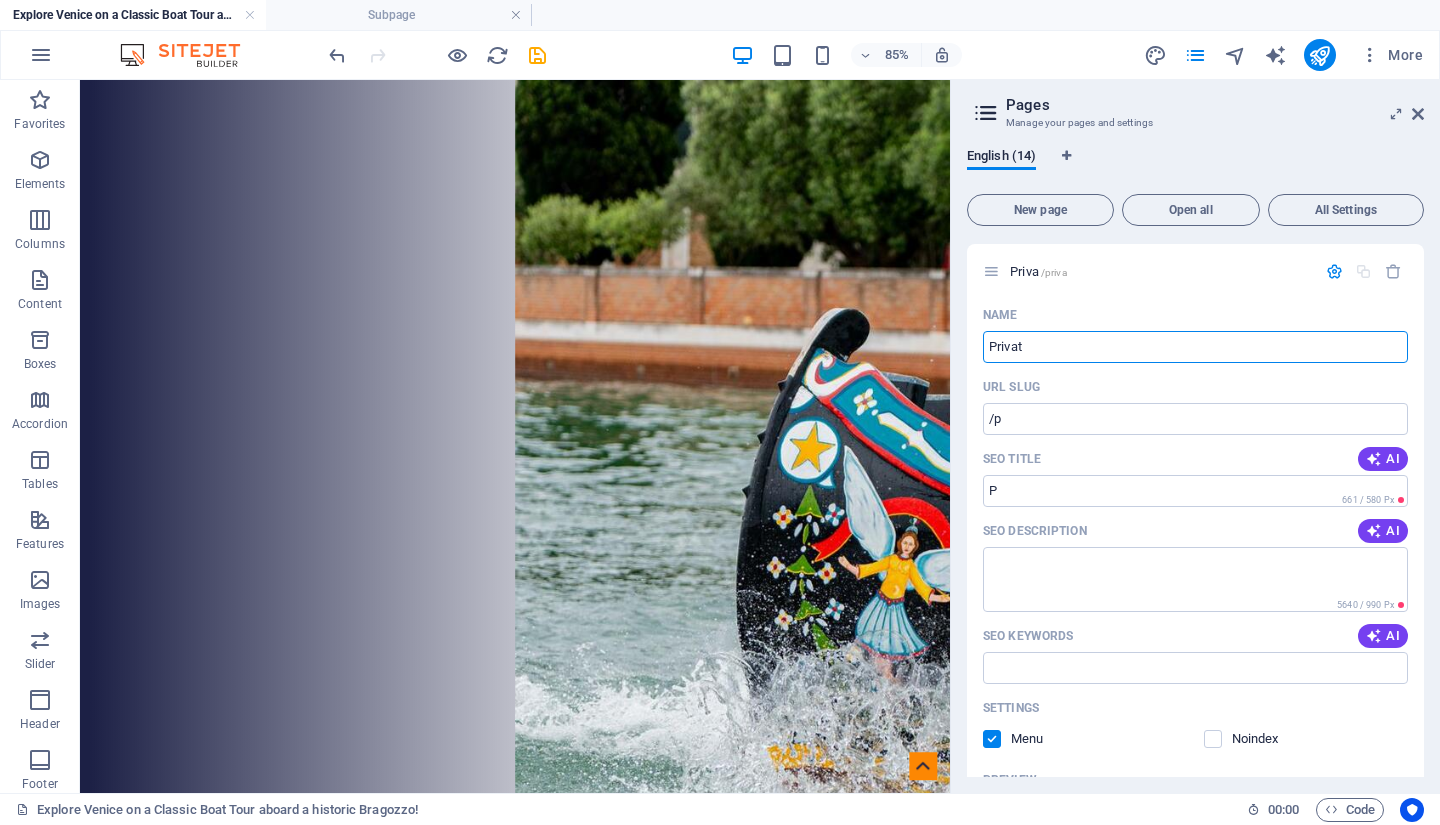 type on "/priva" 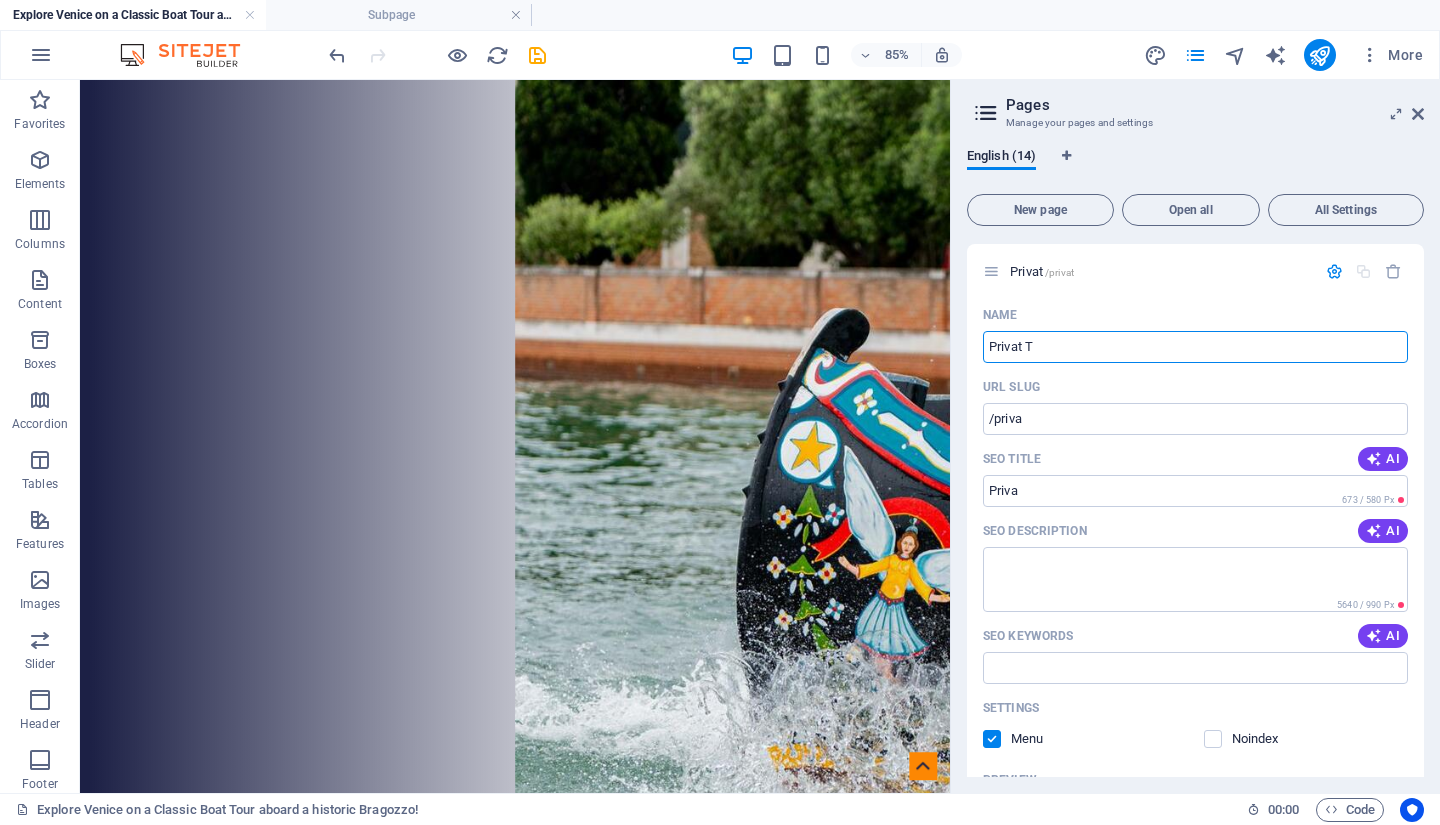 type on "Privat To" 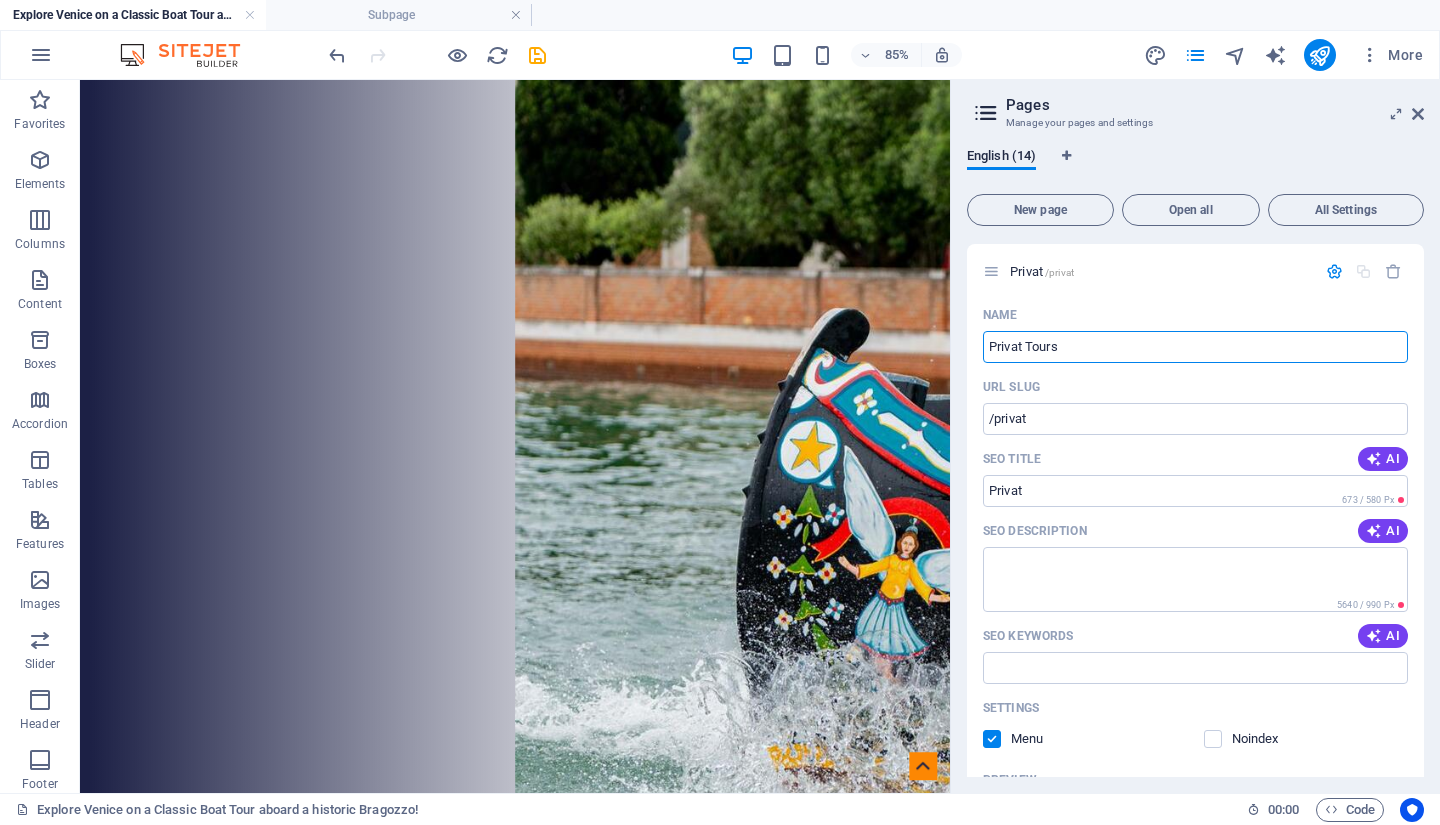 type on "Privat Tours" 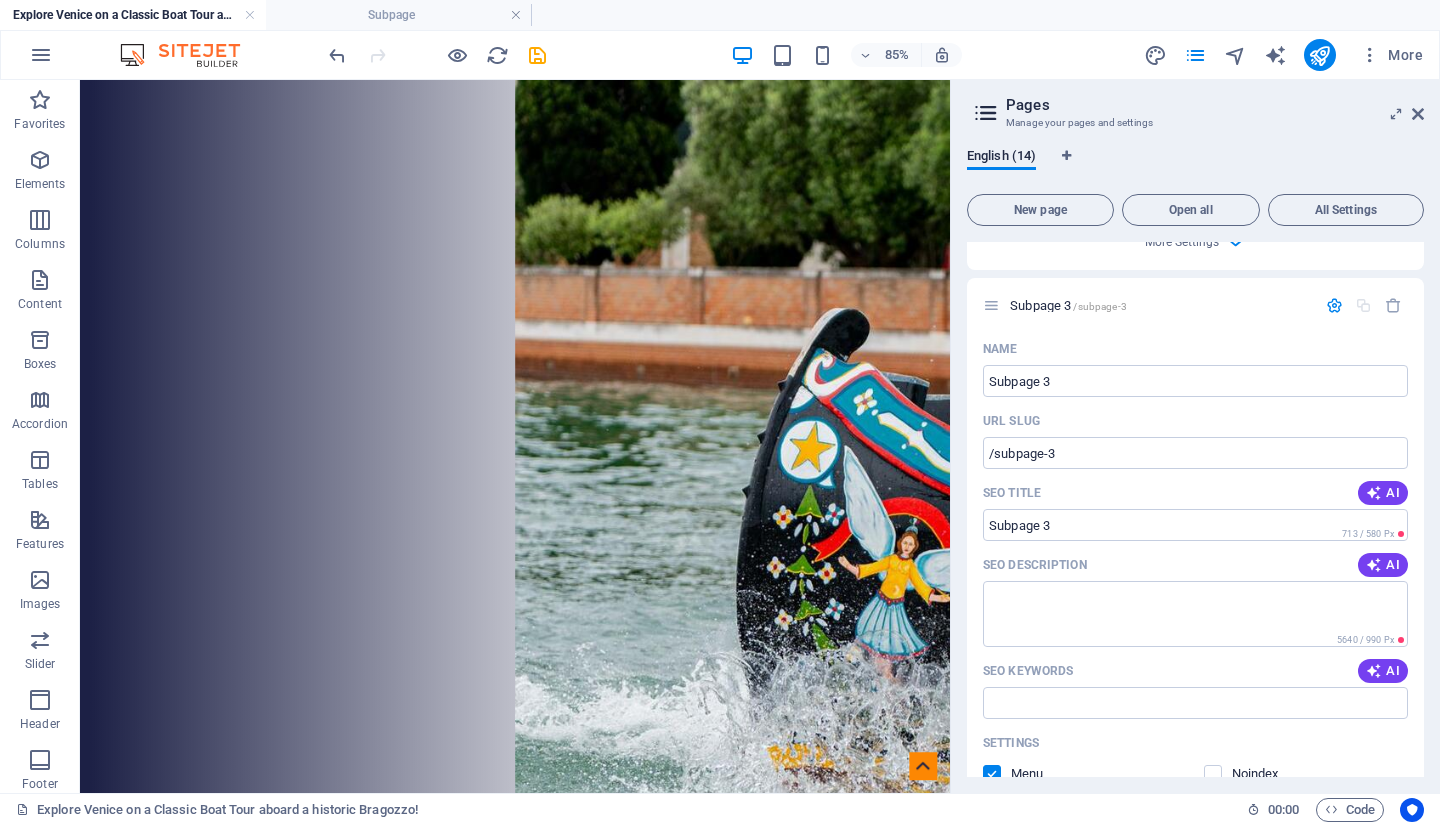 scroll, scrollTop: 6699, scrollLeft: 0, axis: vertical 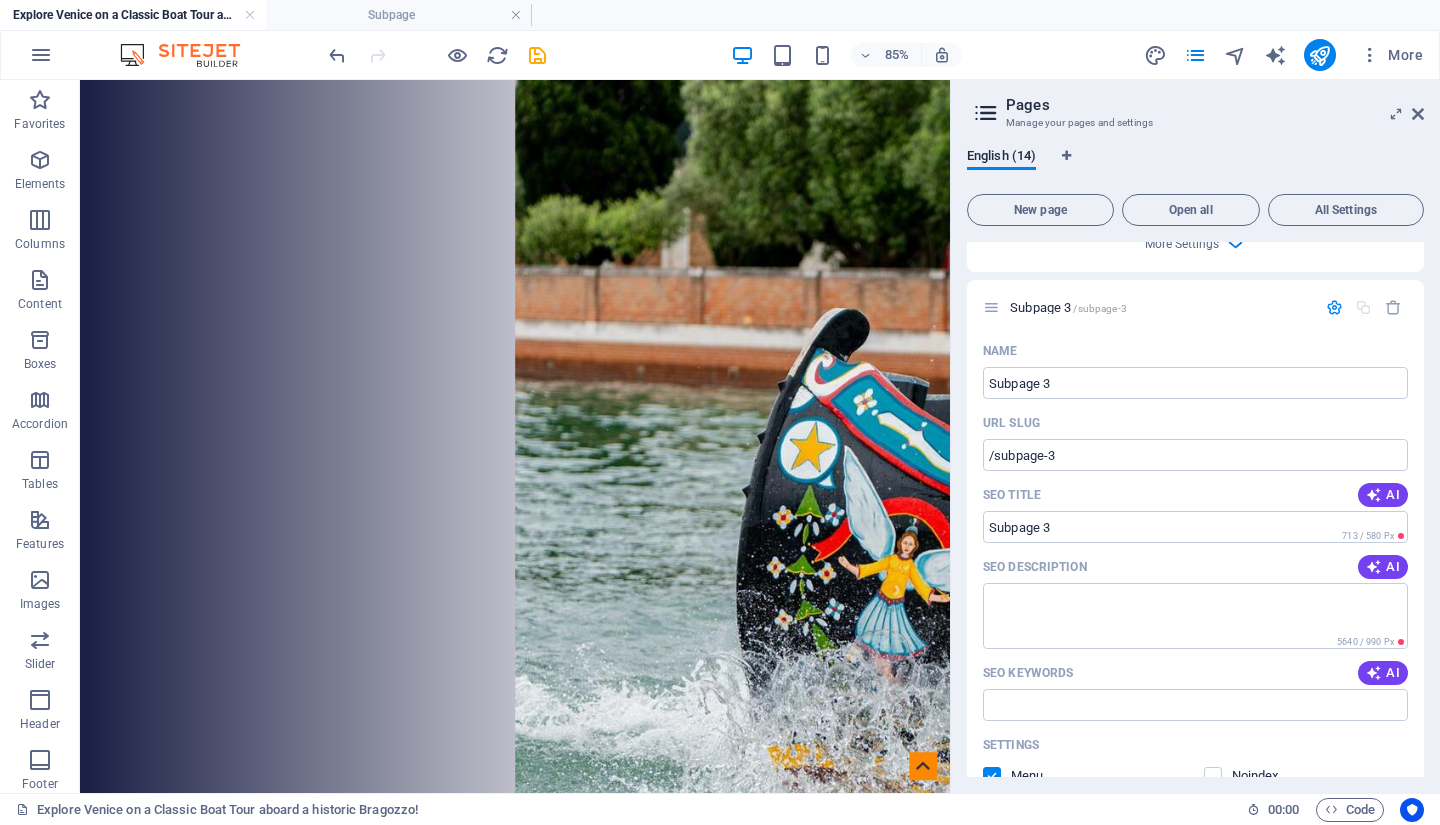 type on "Privat Tours" 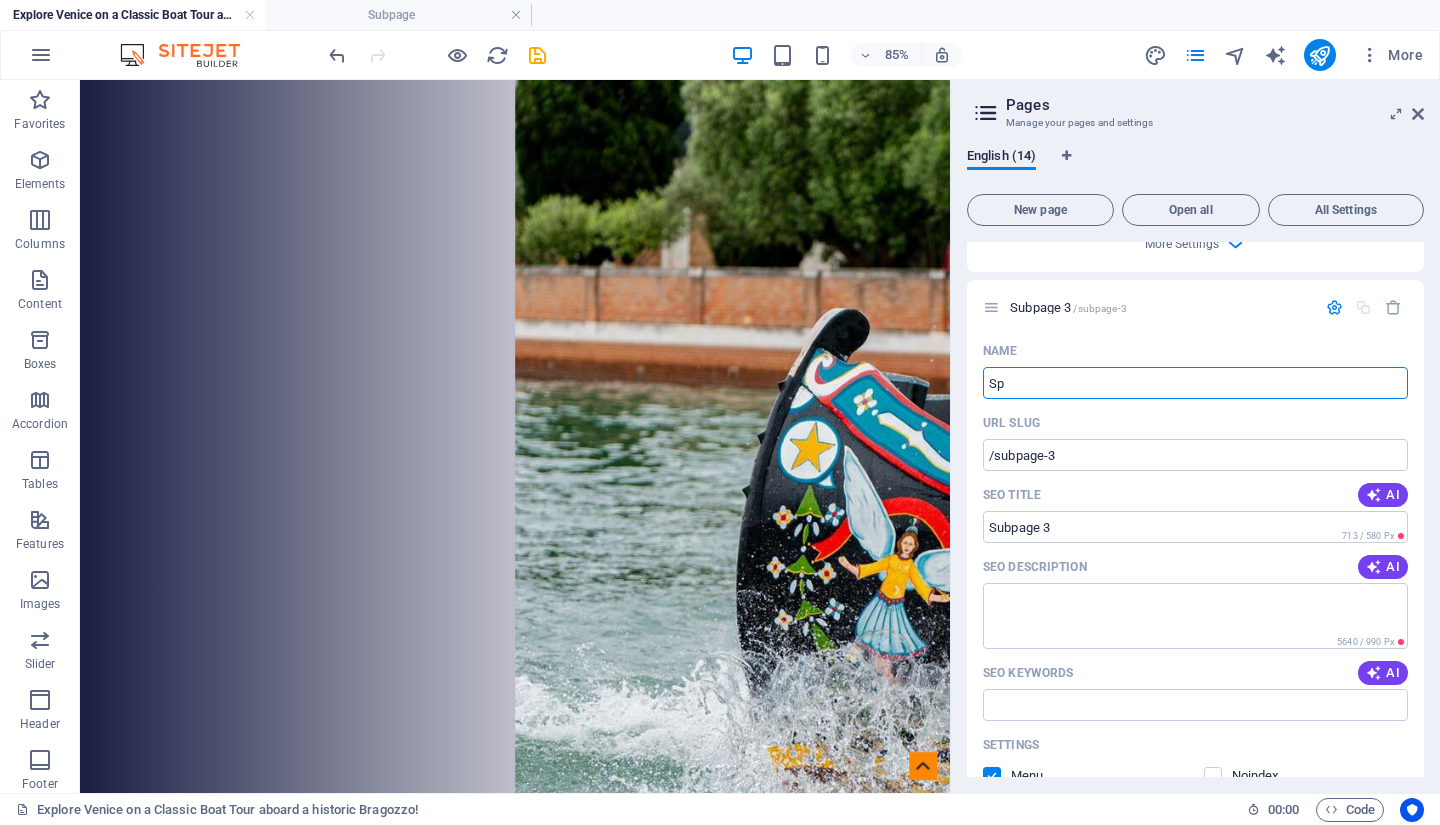 type on "Spe" 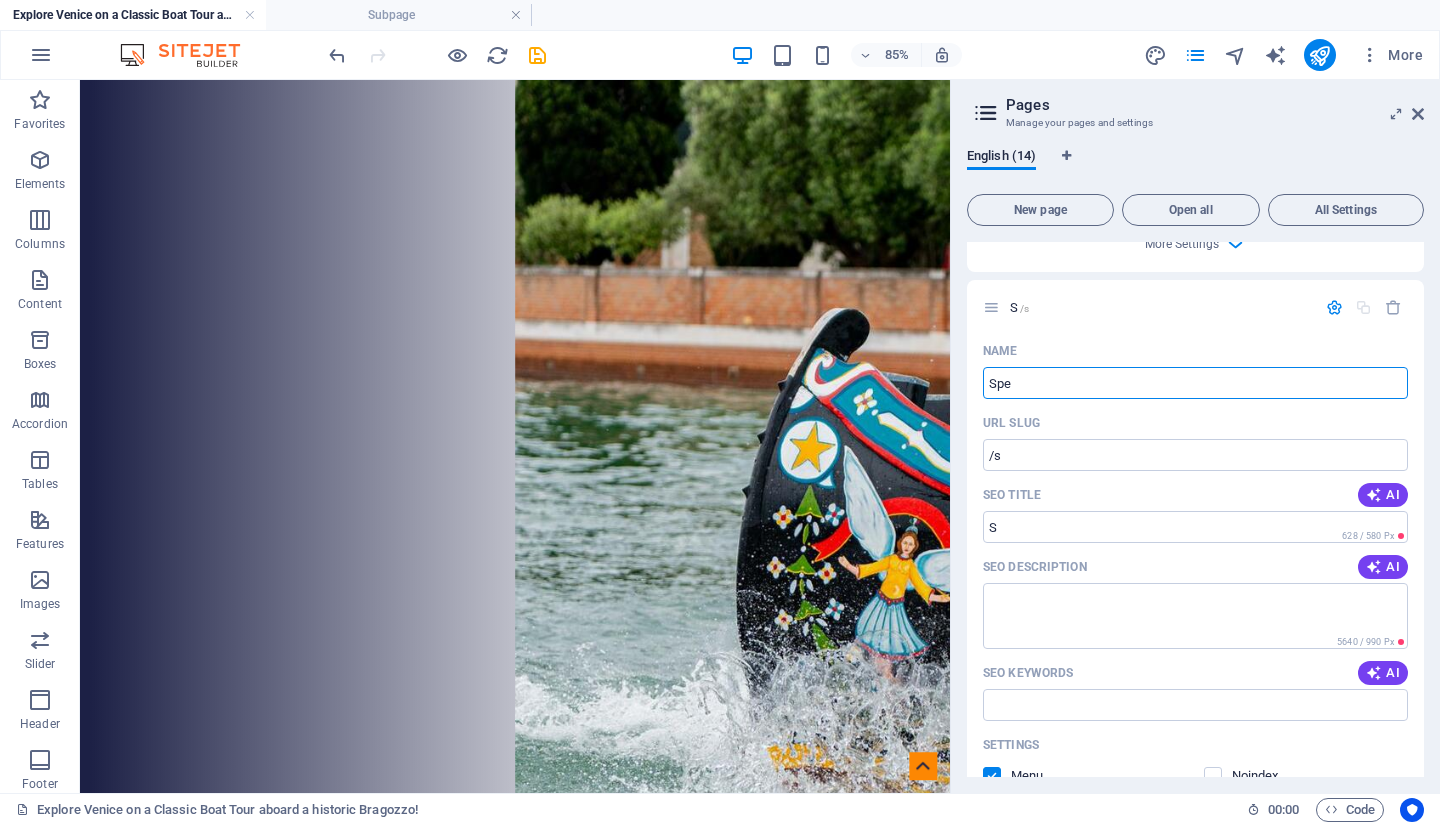 type on "/s" 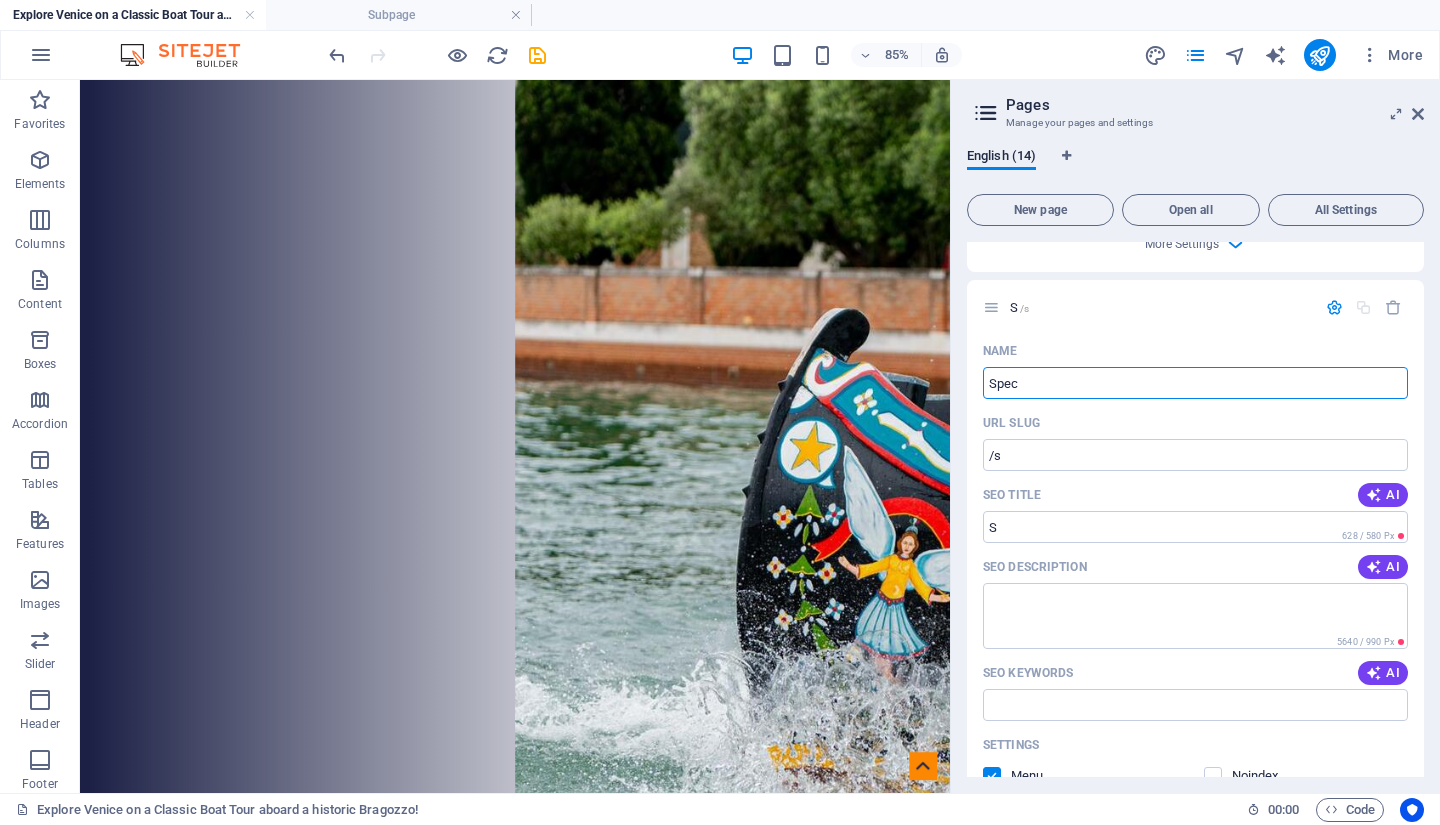 type on "Speci" 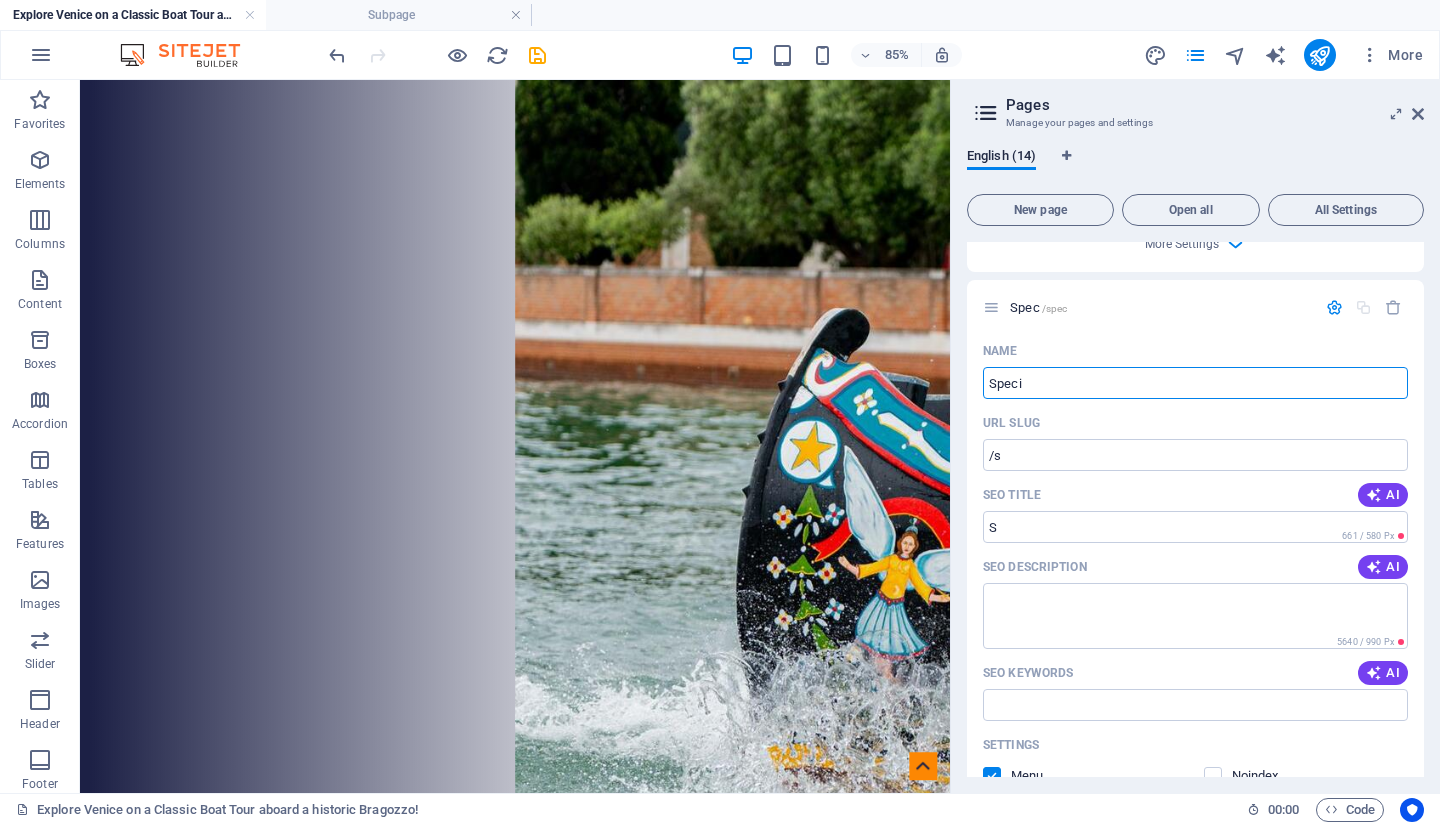 type on "/spec" 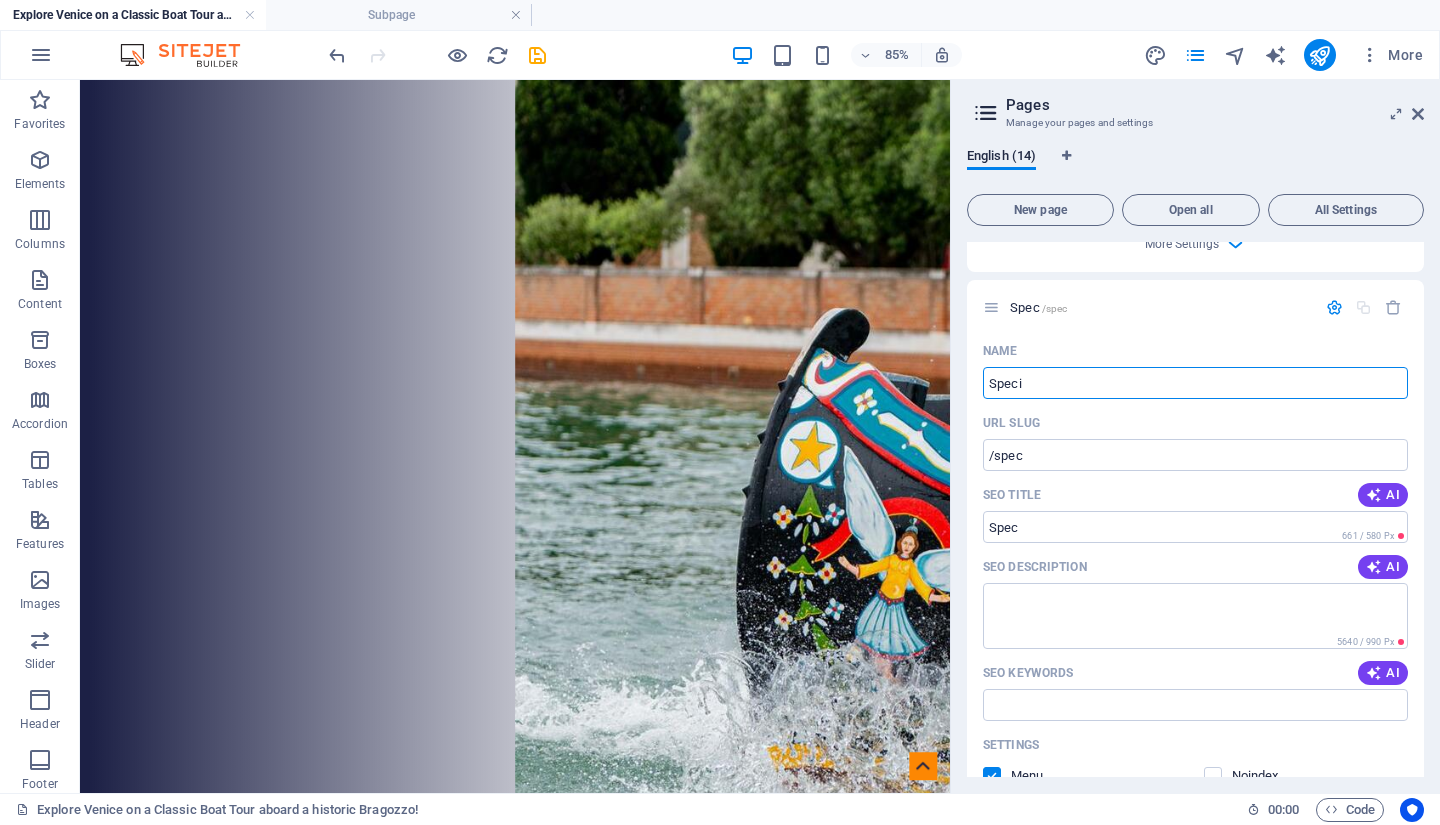 type on "Speci" 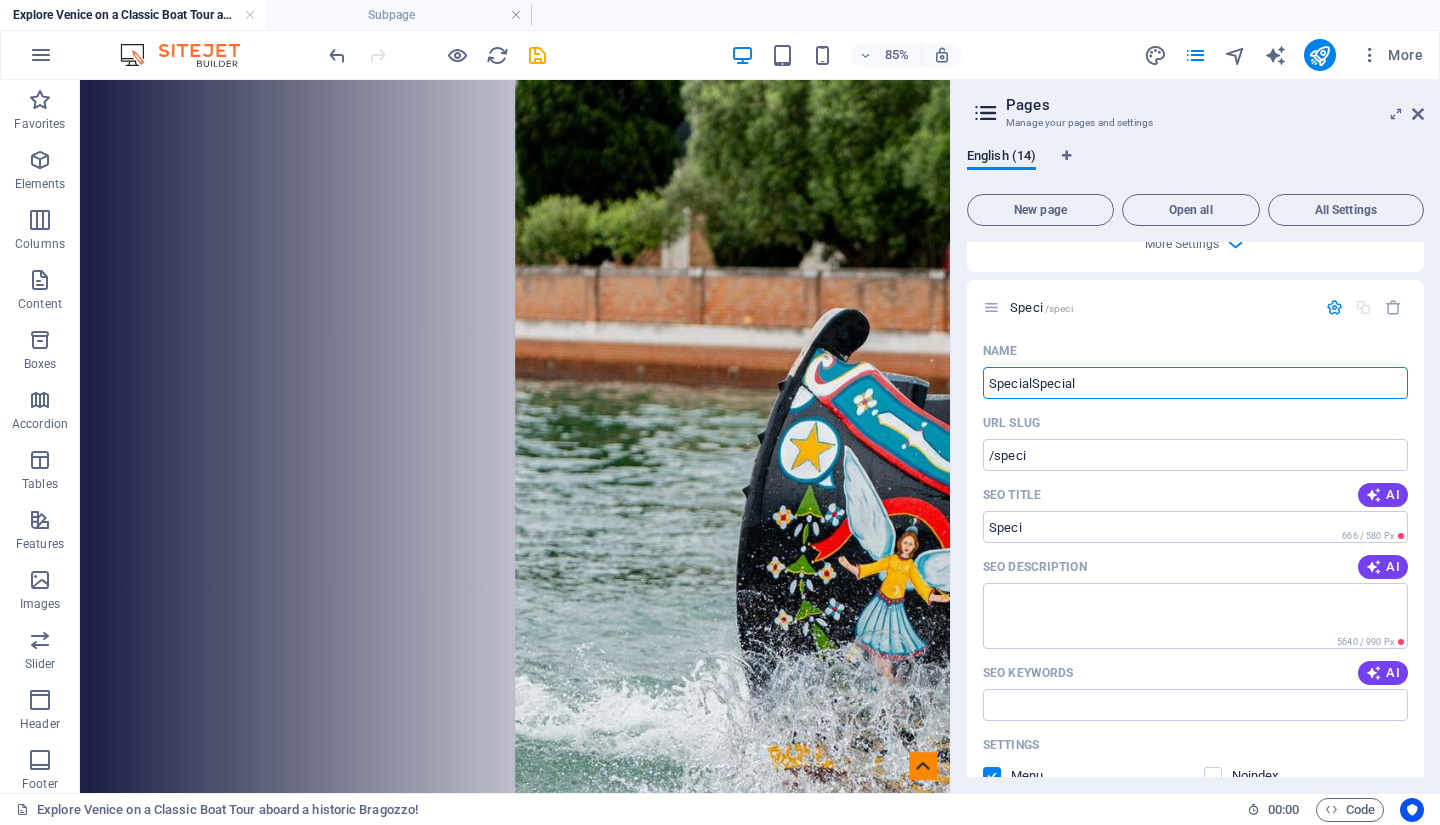 type on "SpecialSpecial" 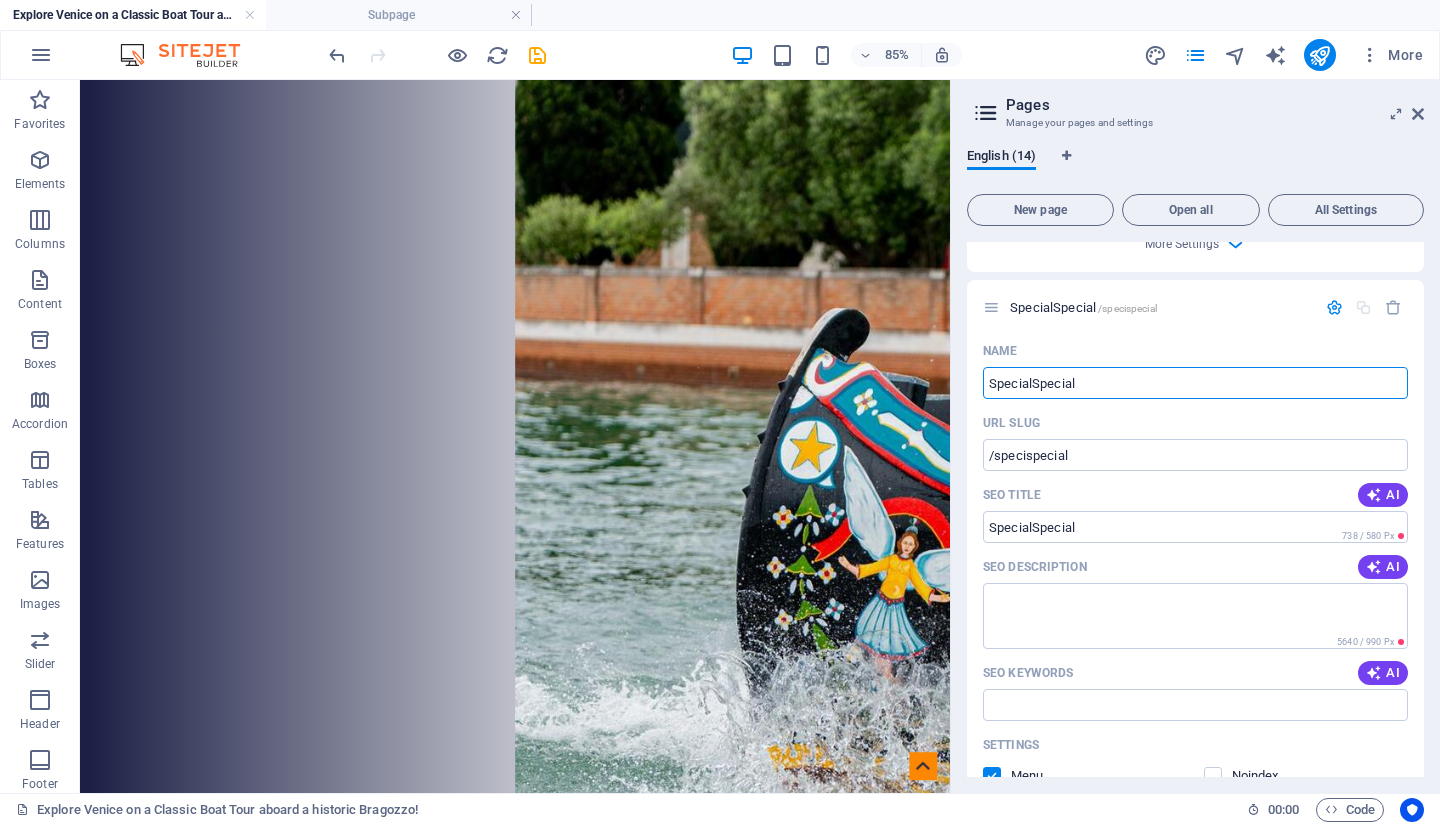 type on "Special" 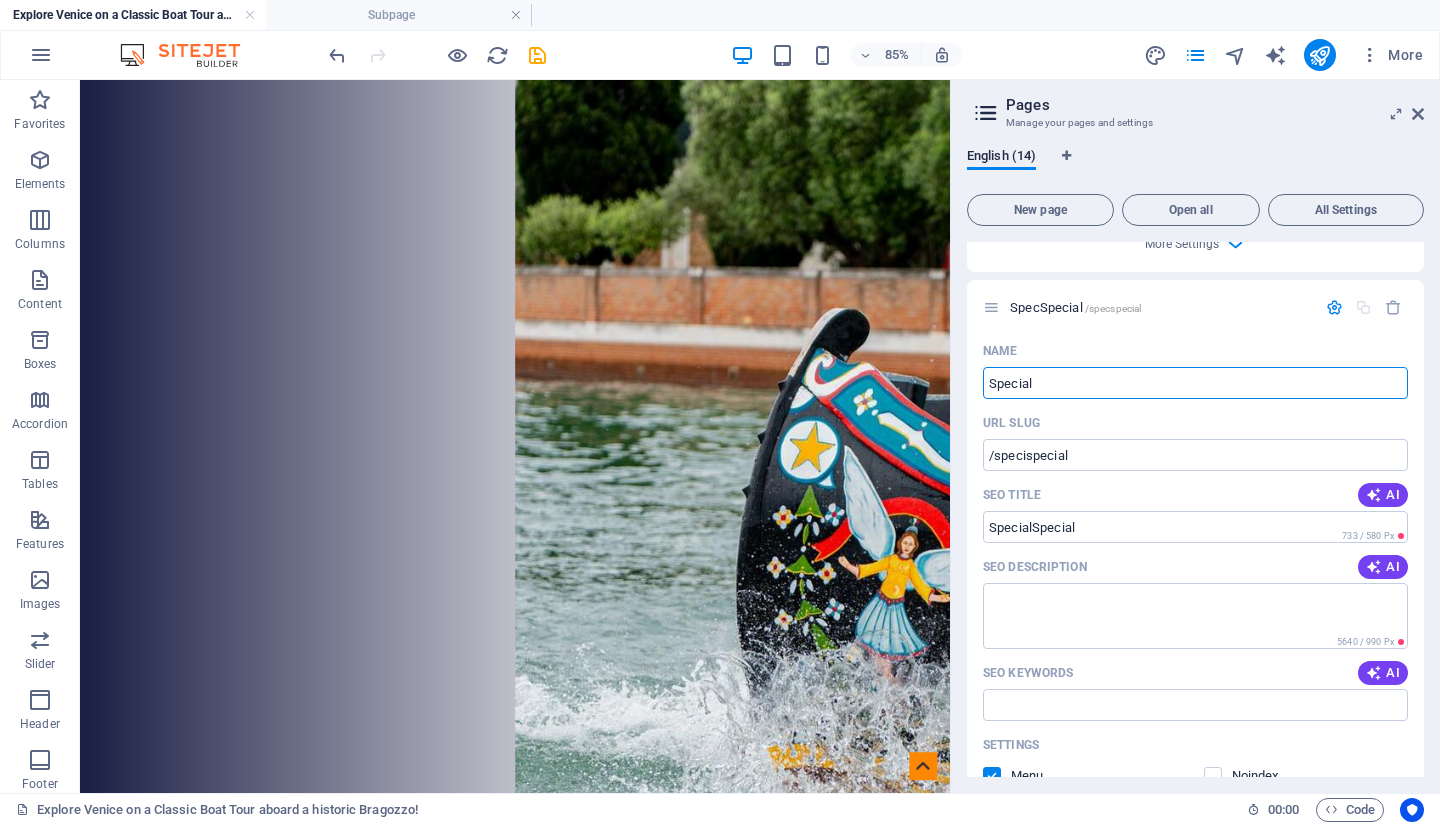 type on "/specspecial" 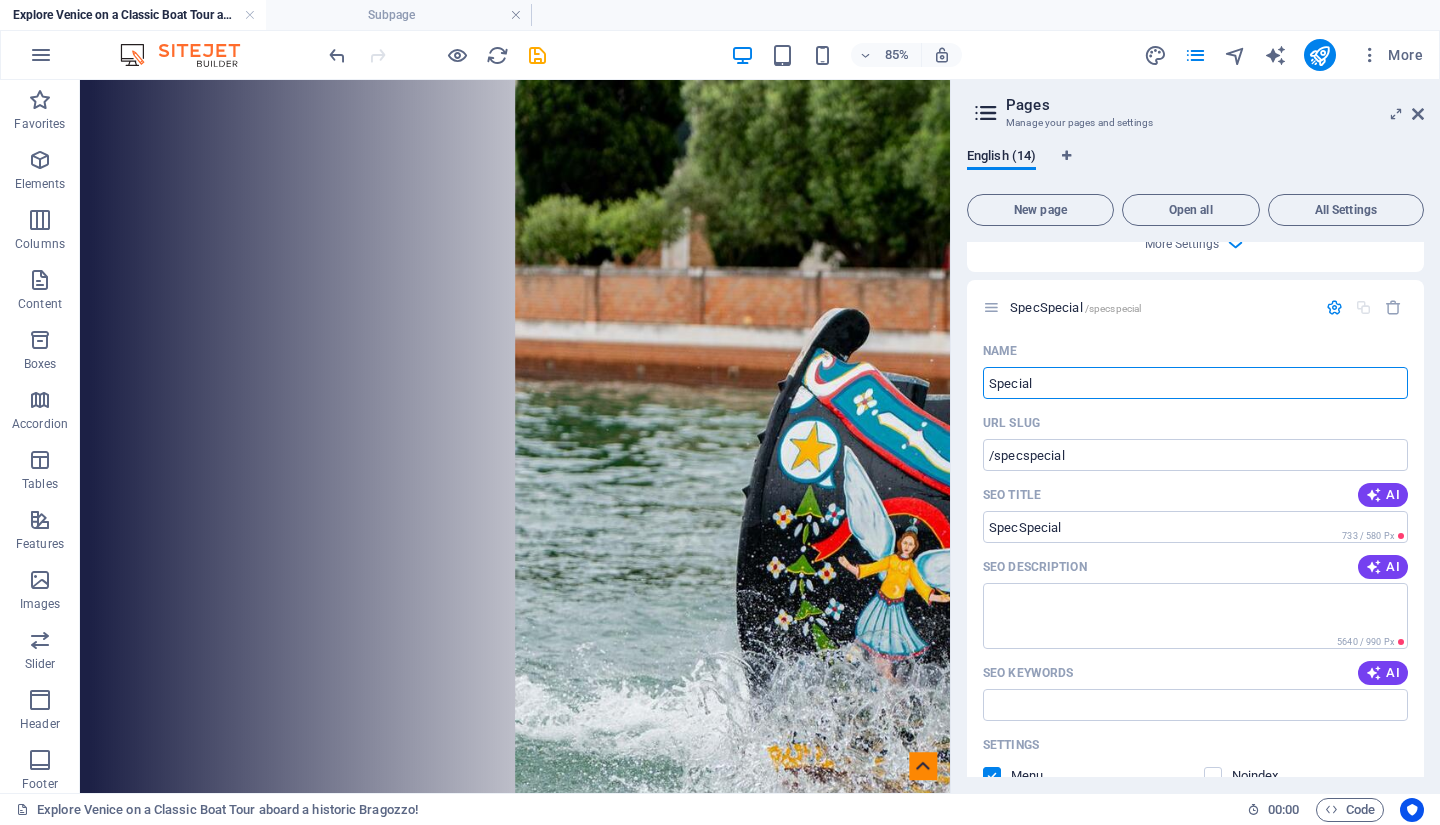 type on "Special" 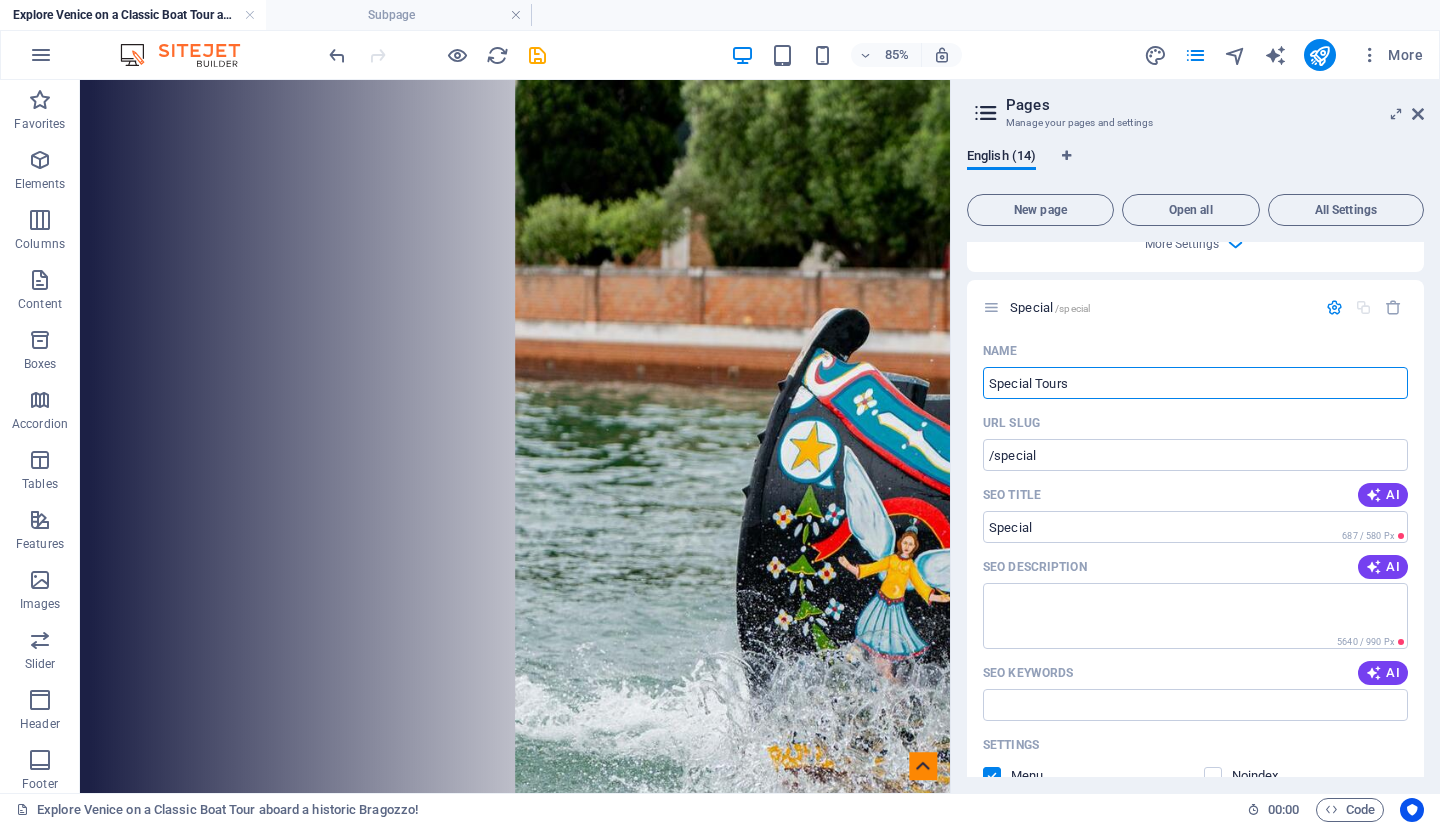 type on "Special Tours" 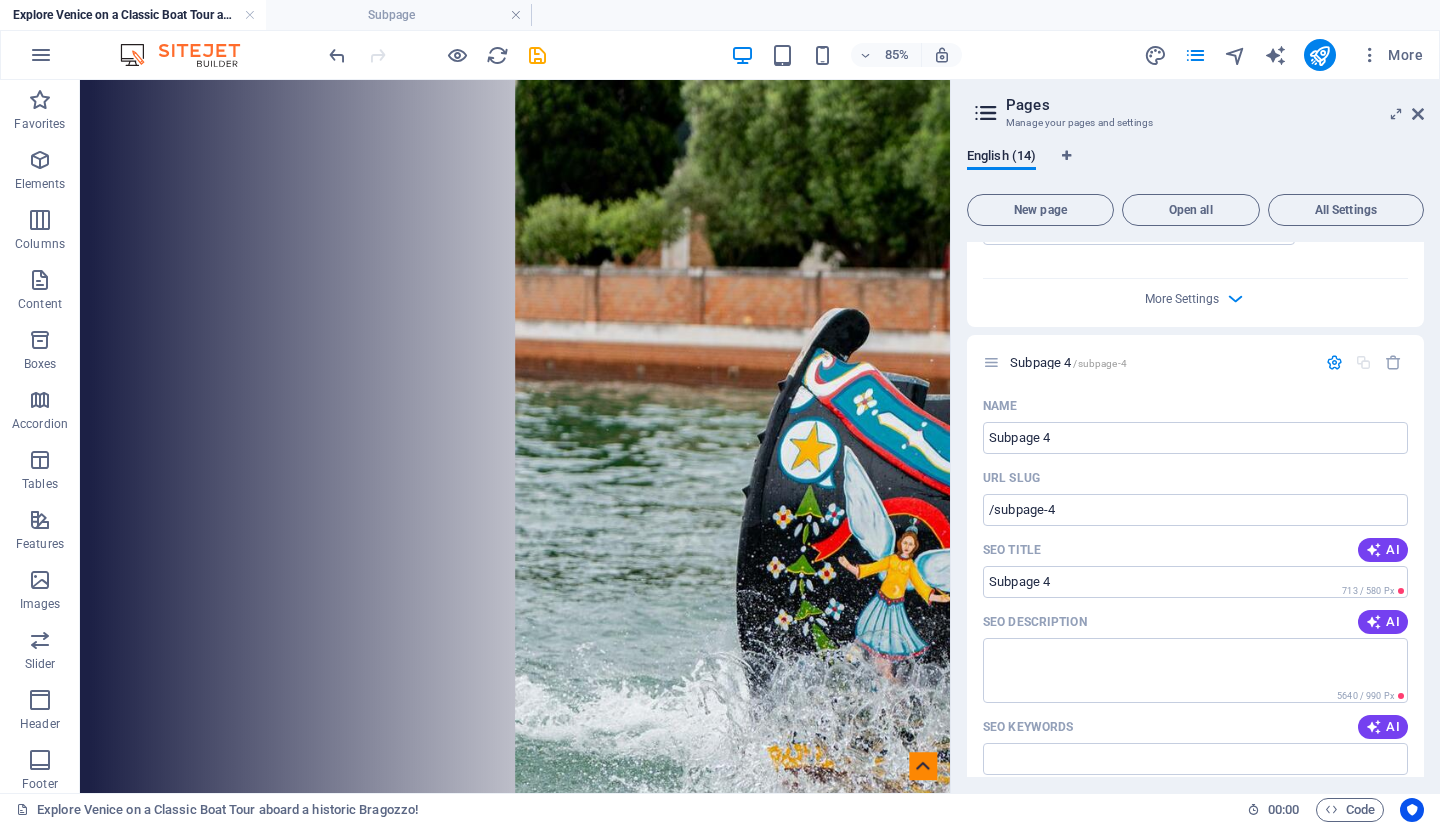 scroll, scrollTop: 5693, scrollLeft: 0, axis: vertical 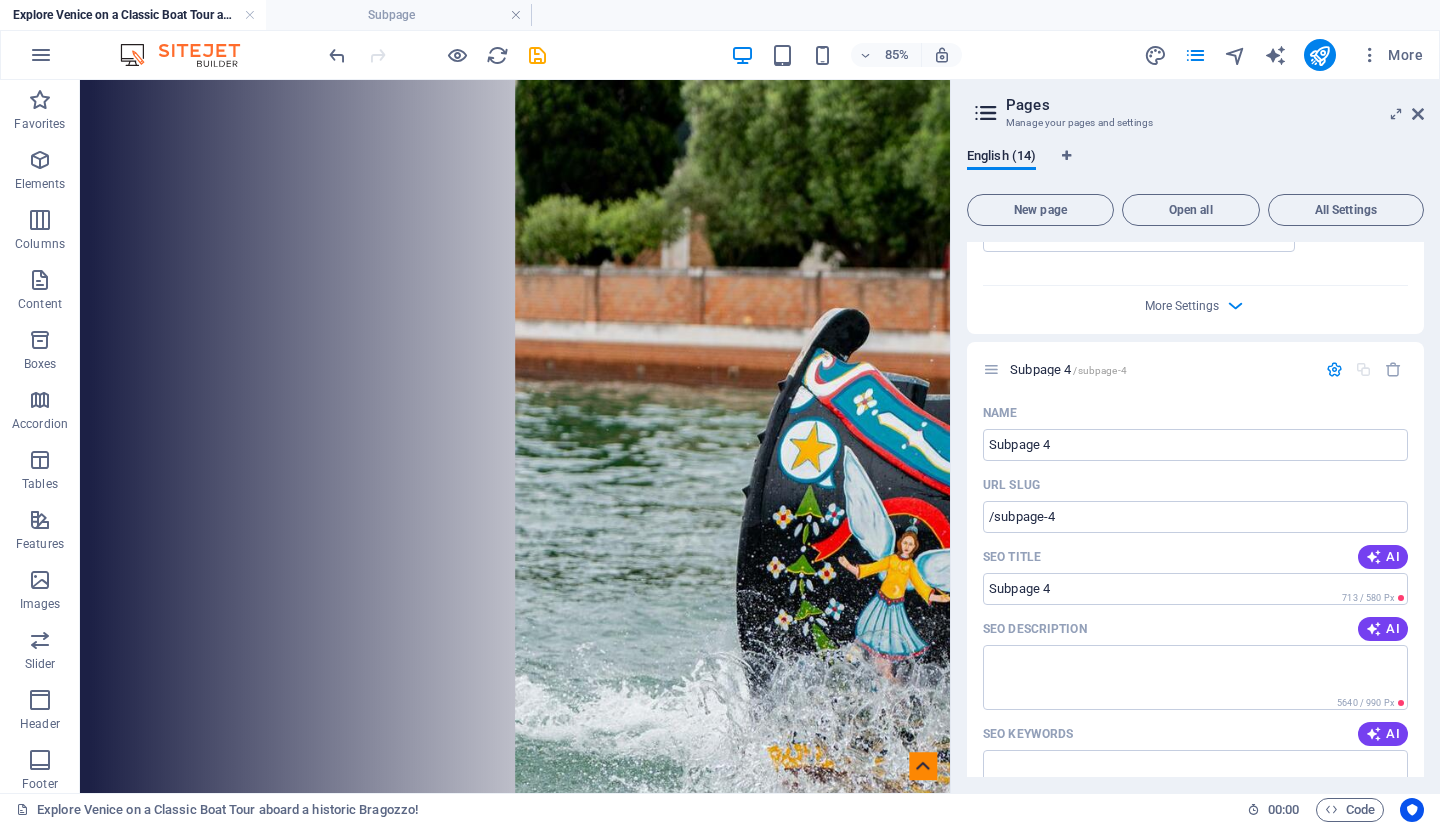 type on "Special Tours" 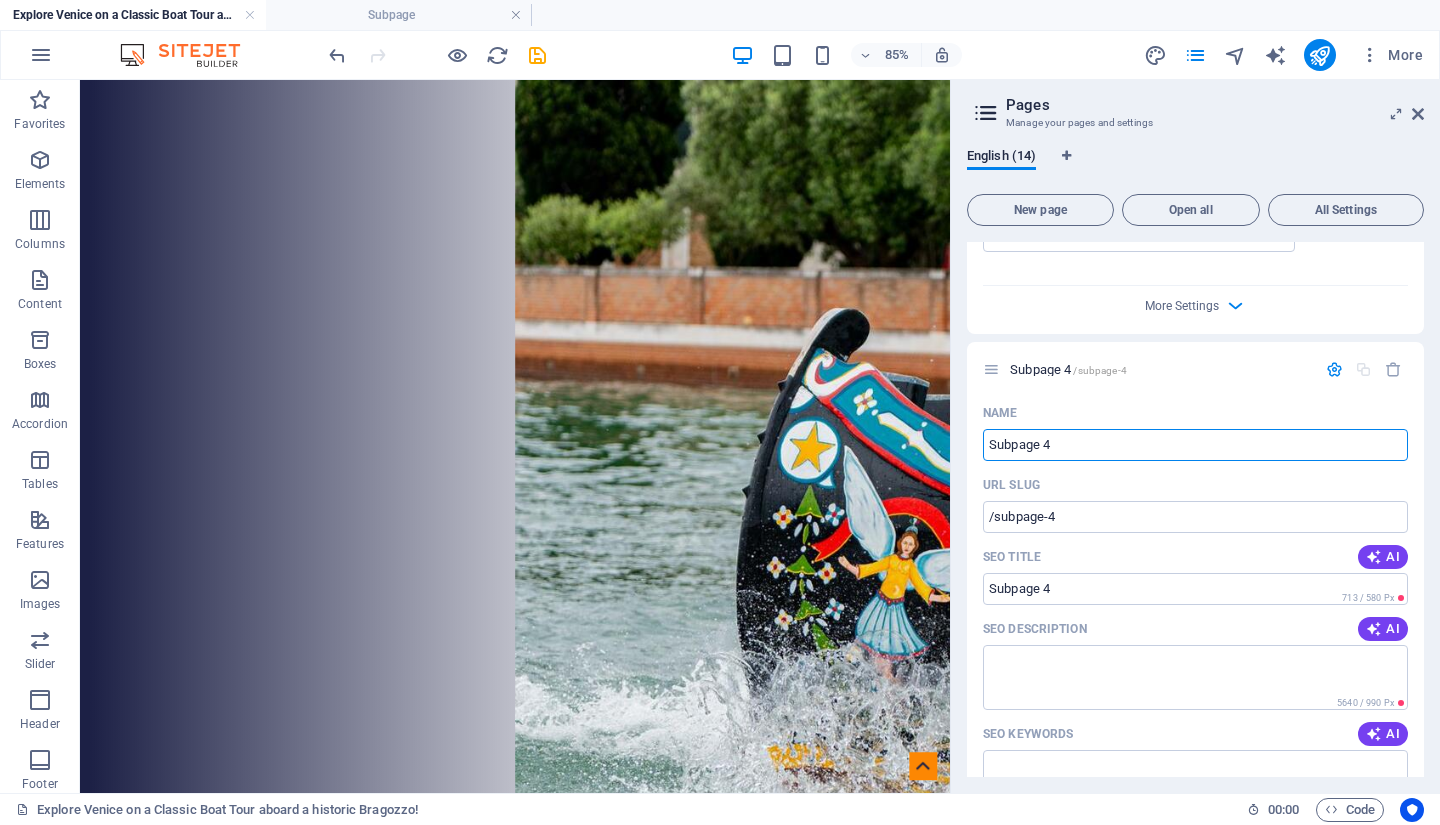 click on "Subpage 4" at bounding box center (1195, 445) 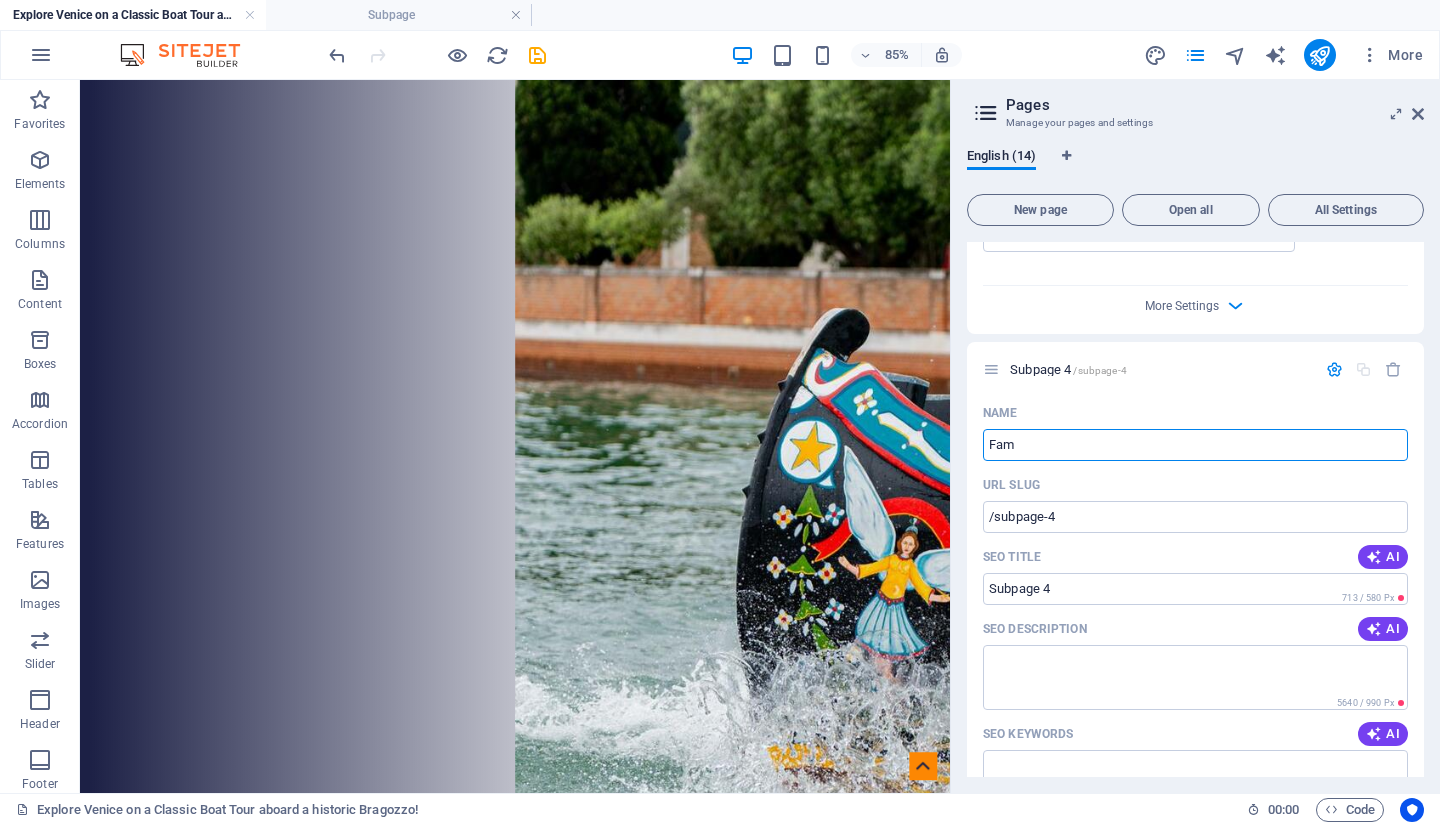 type on "Fami" 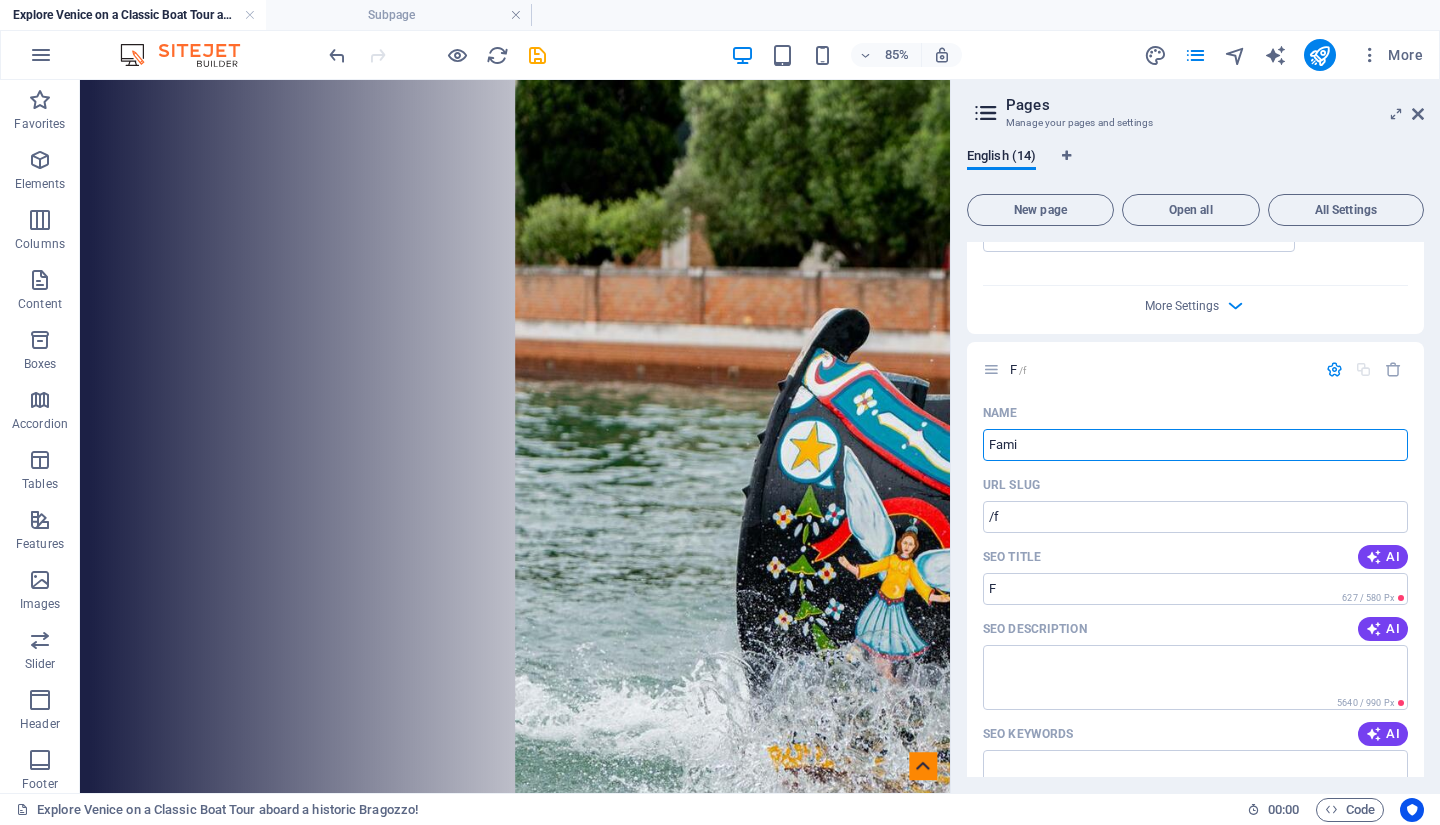 type on "/f" 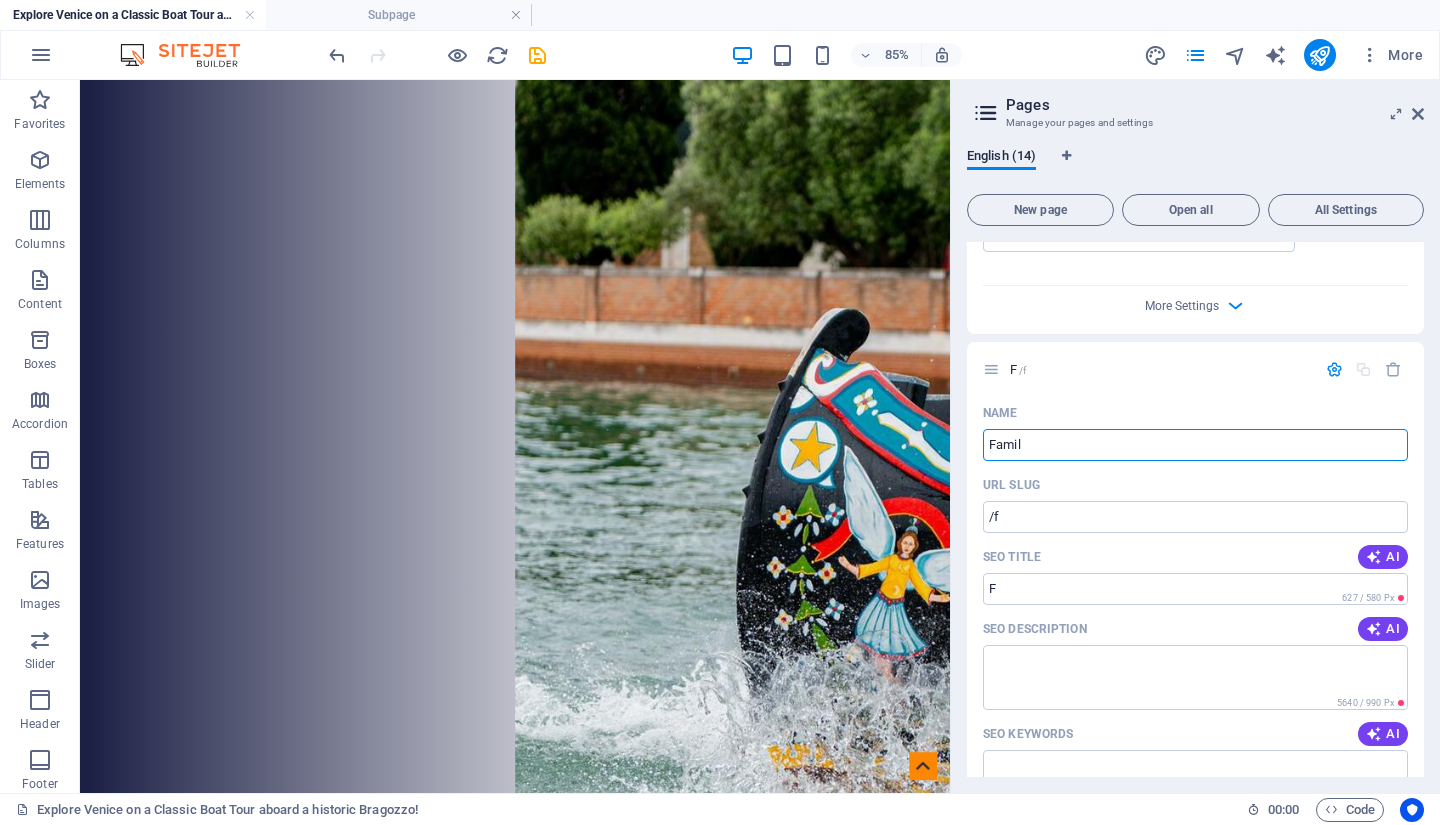 type on "Famil" 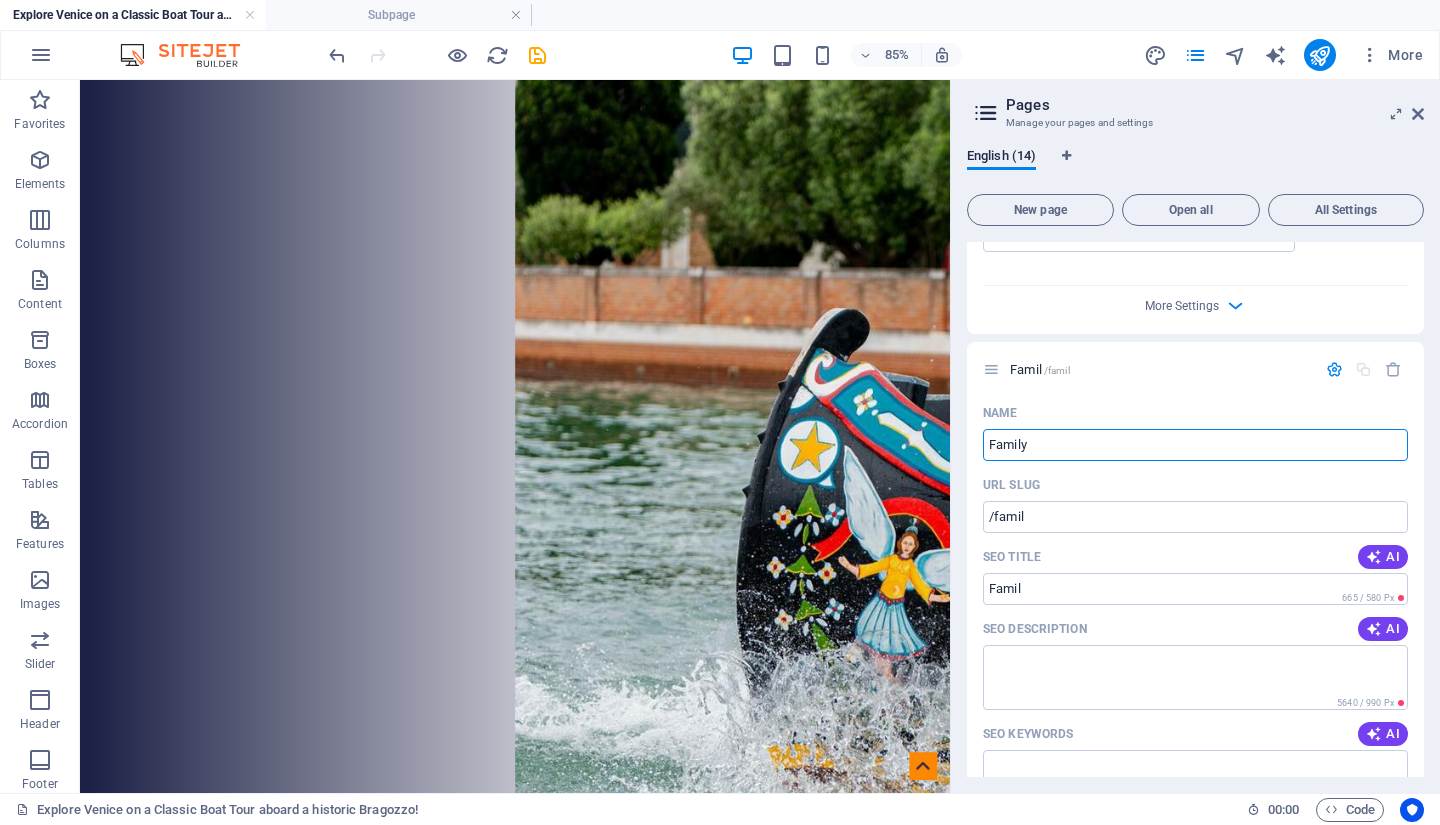 type on "Family" 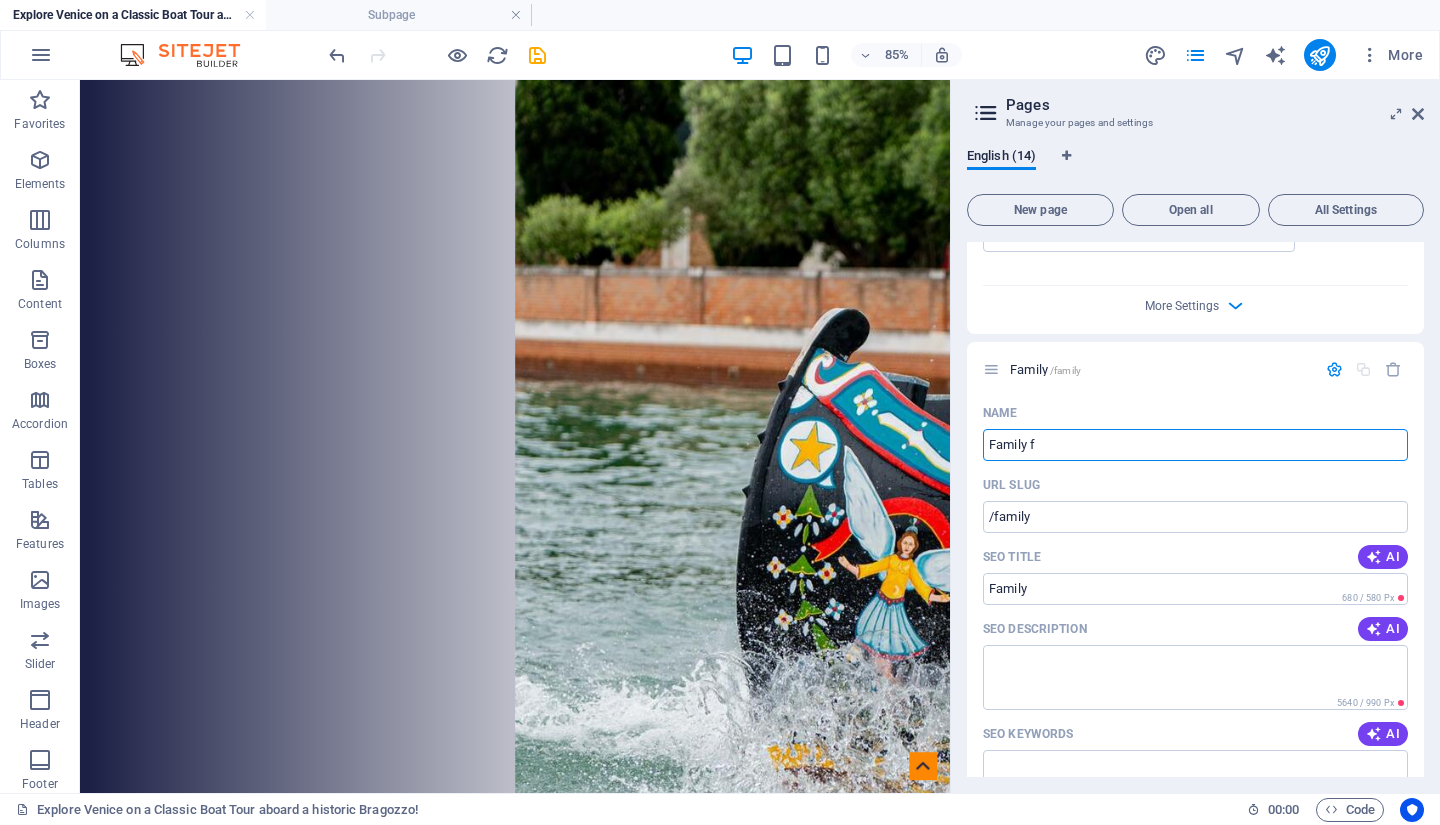 type on "Family f" 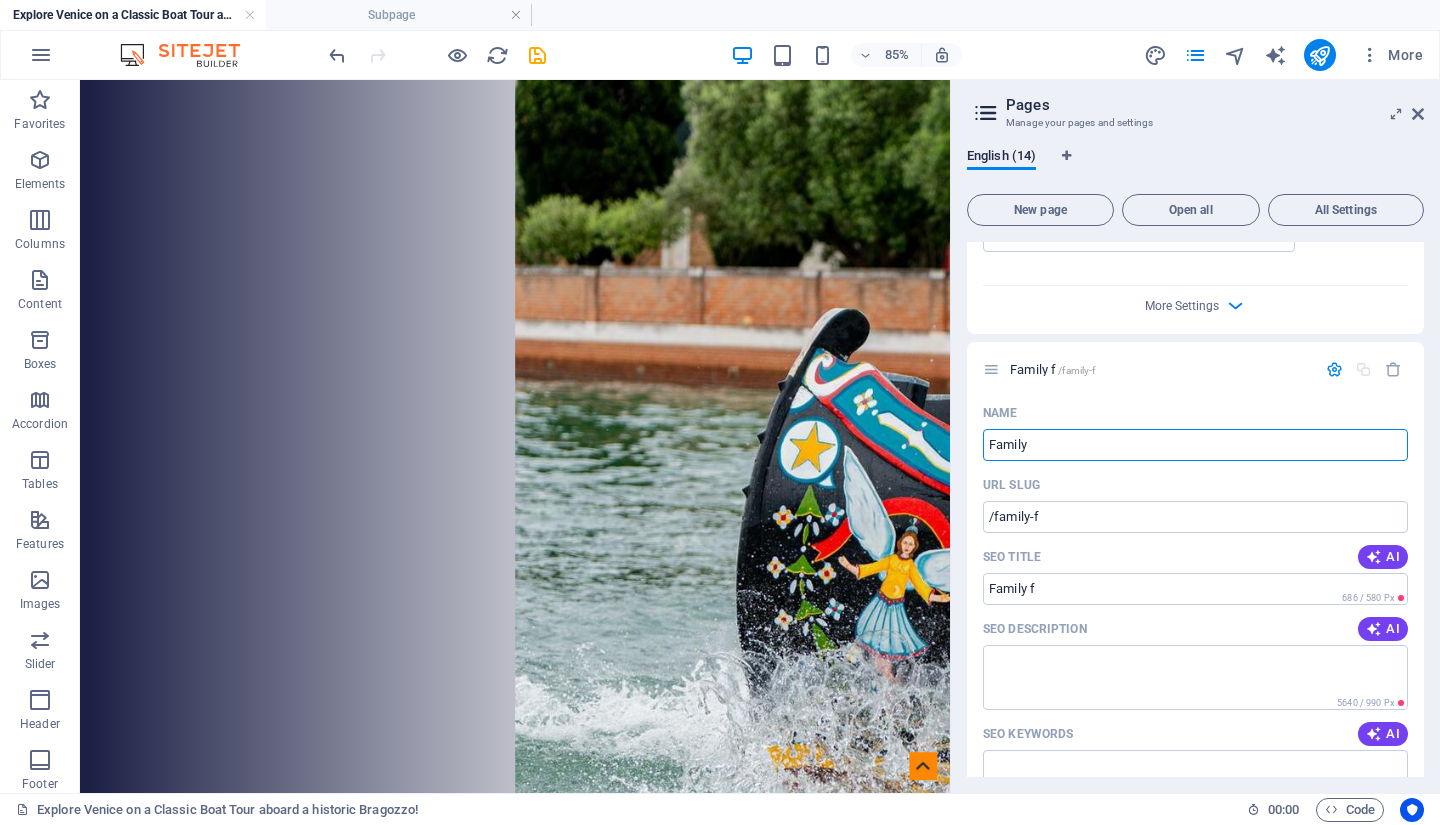 type on "Family F" 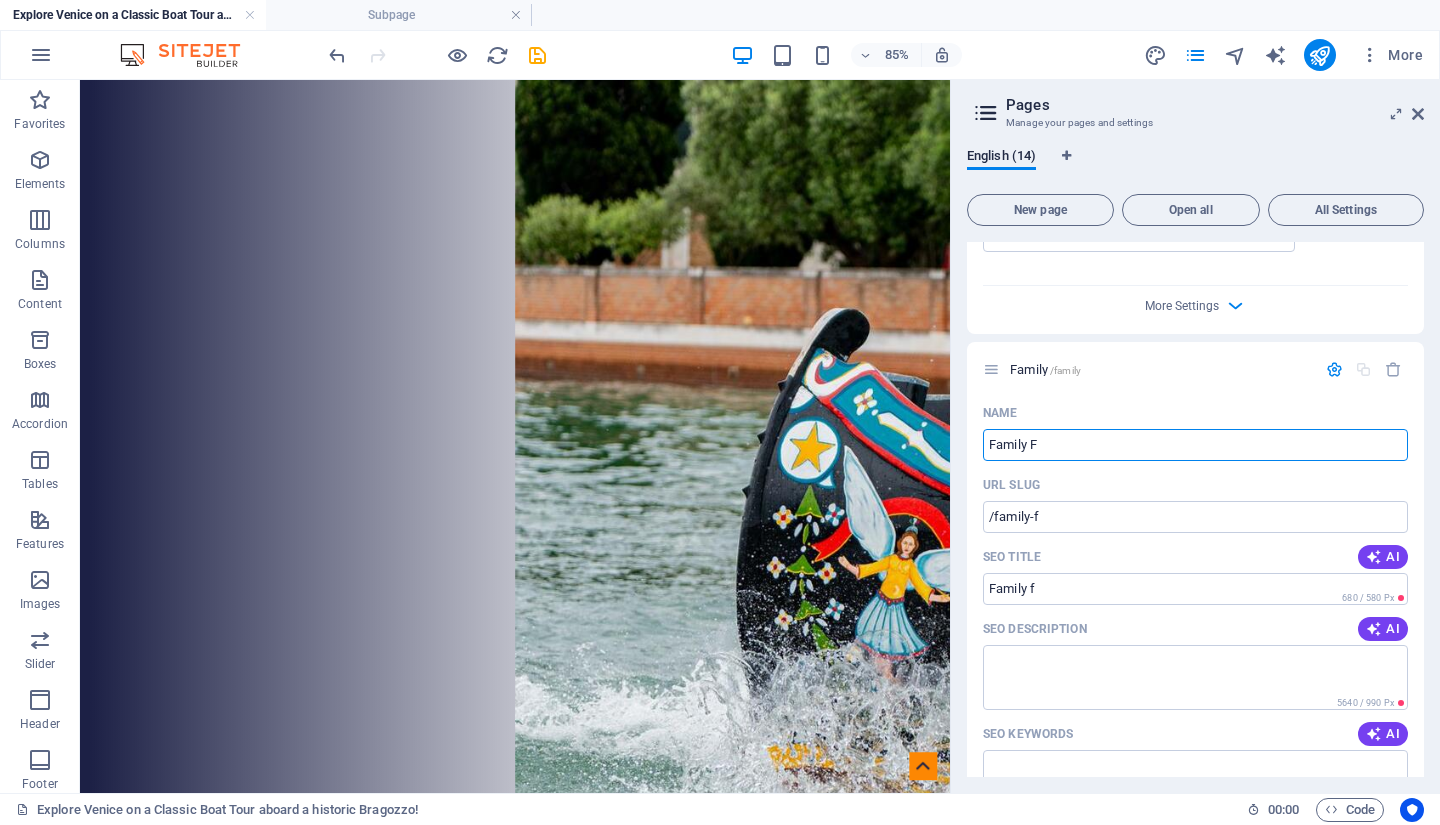 type on "/family" 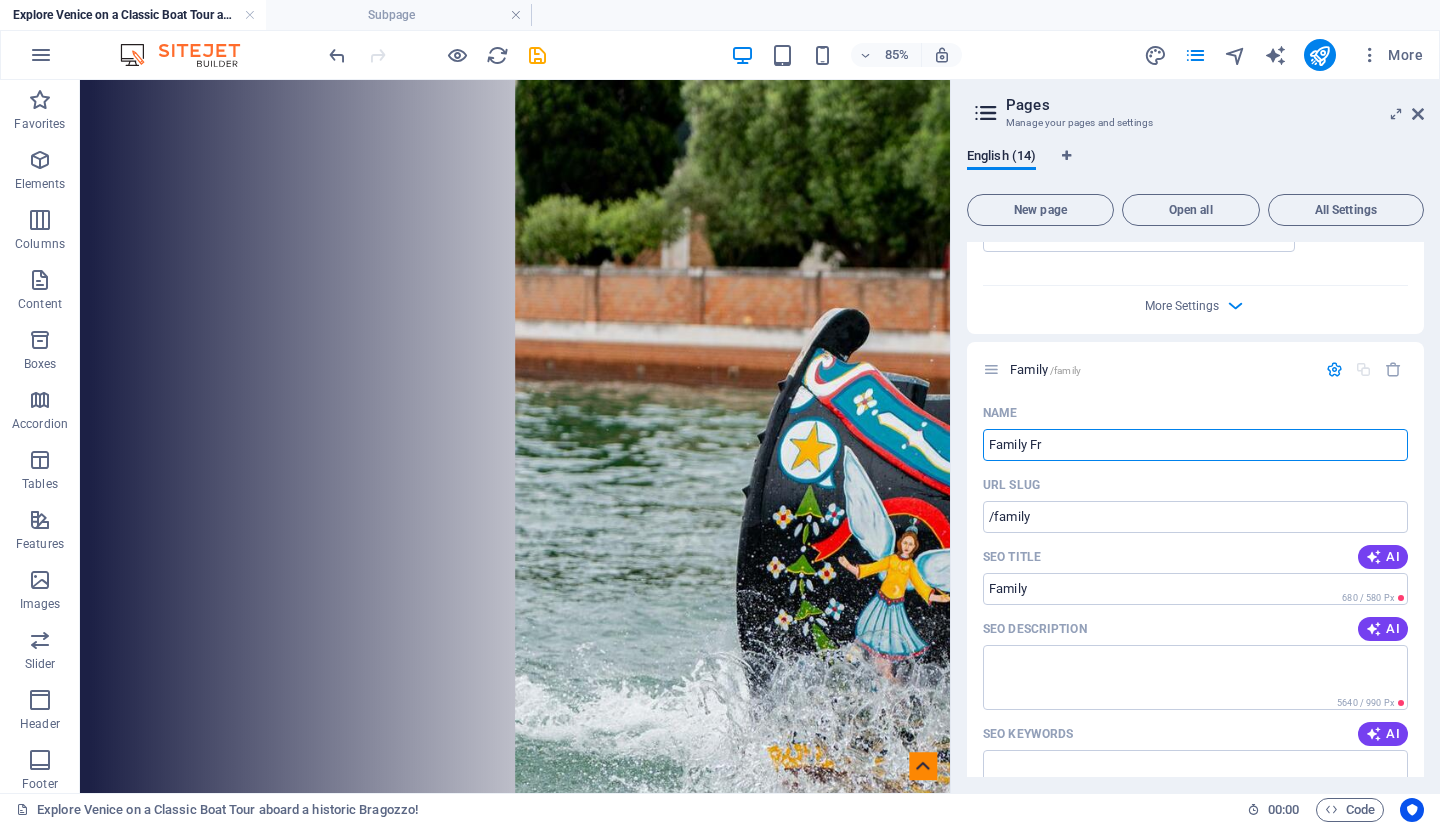 type on "Family Fri" 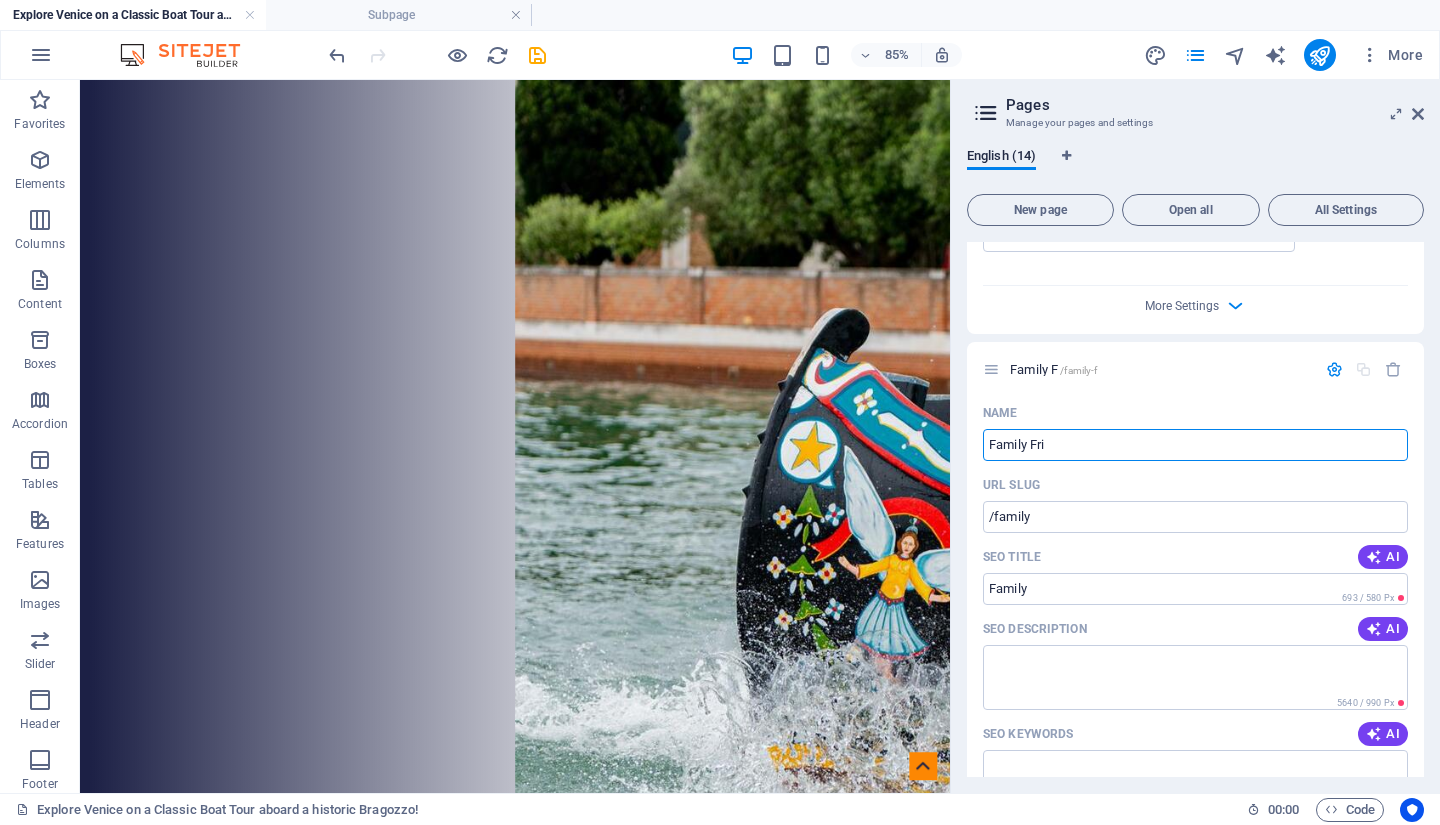 type on "/family-f" 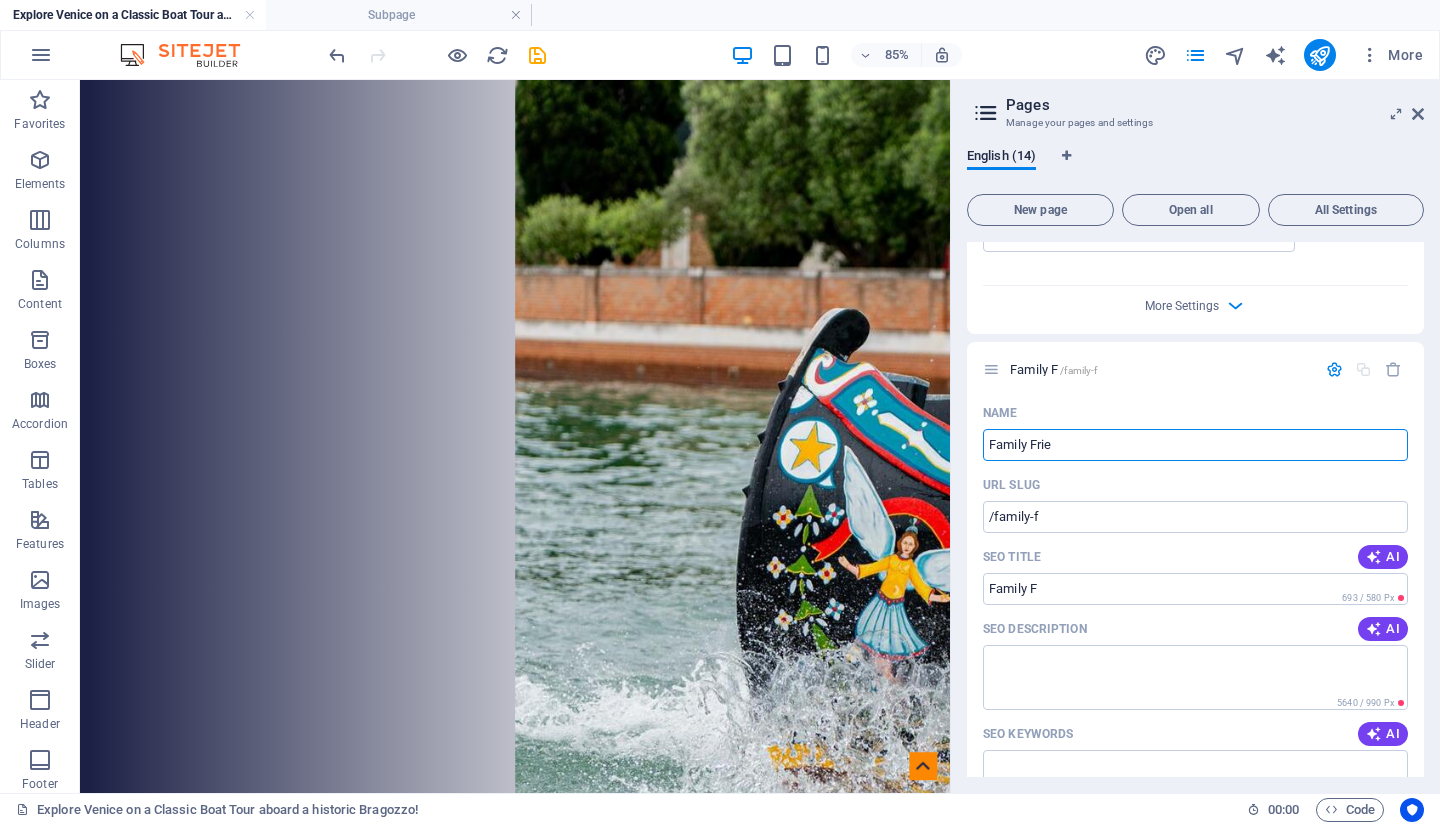 type on "Family Frie" 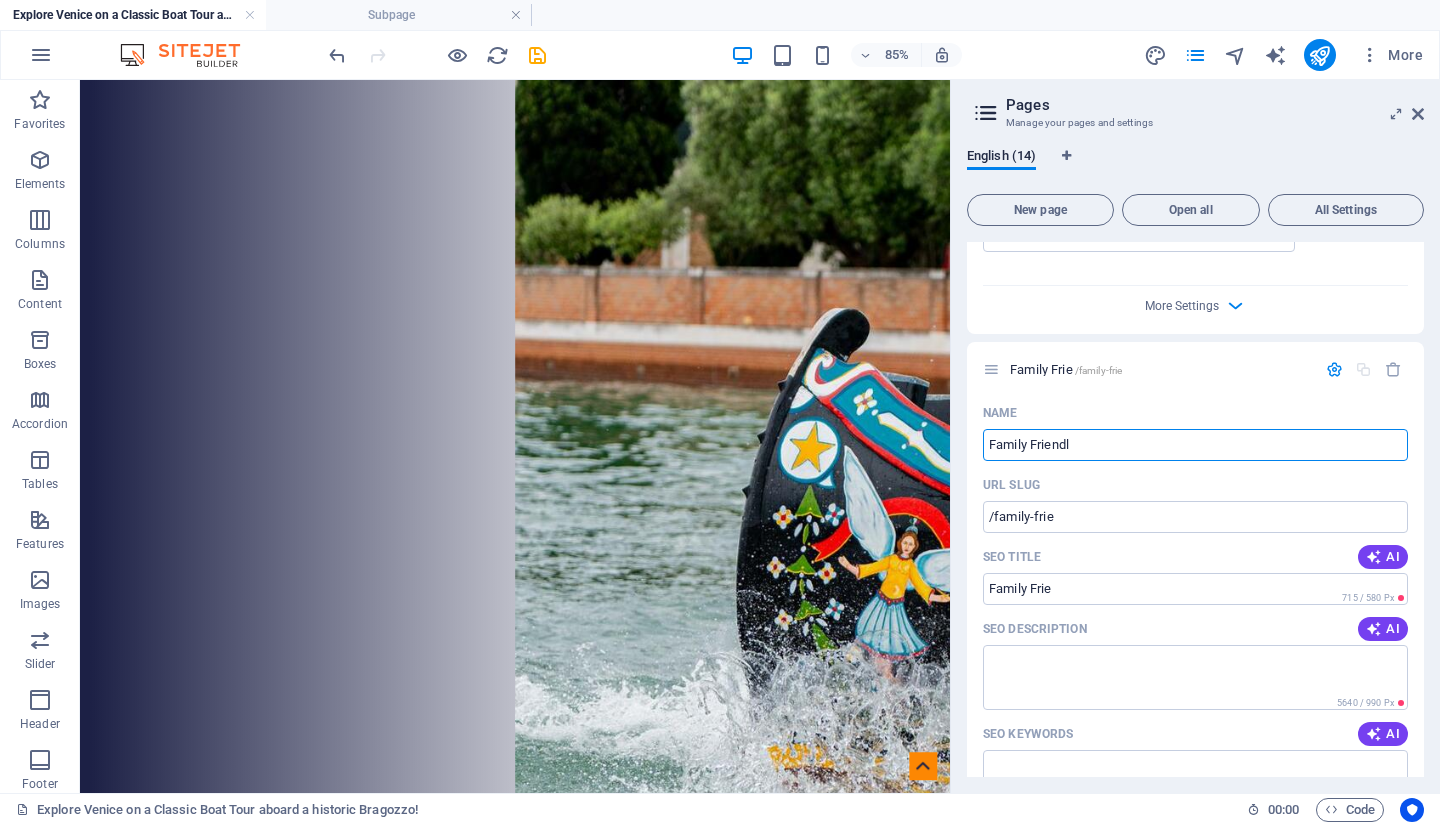 type on "Family Friendly" 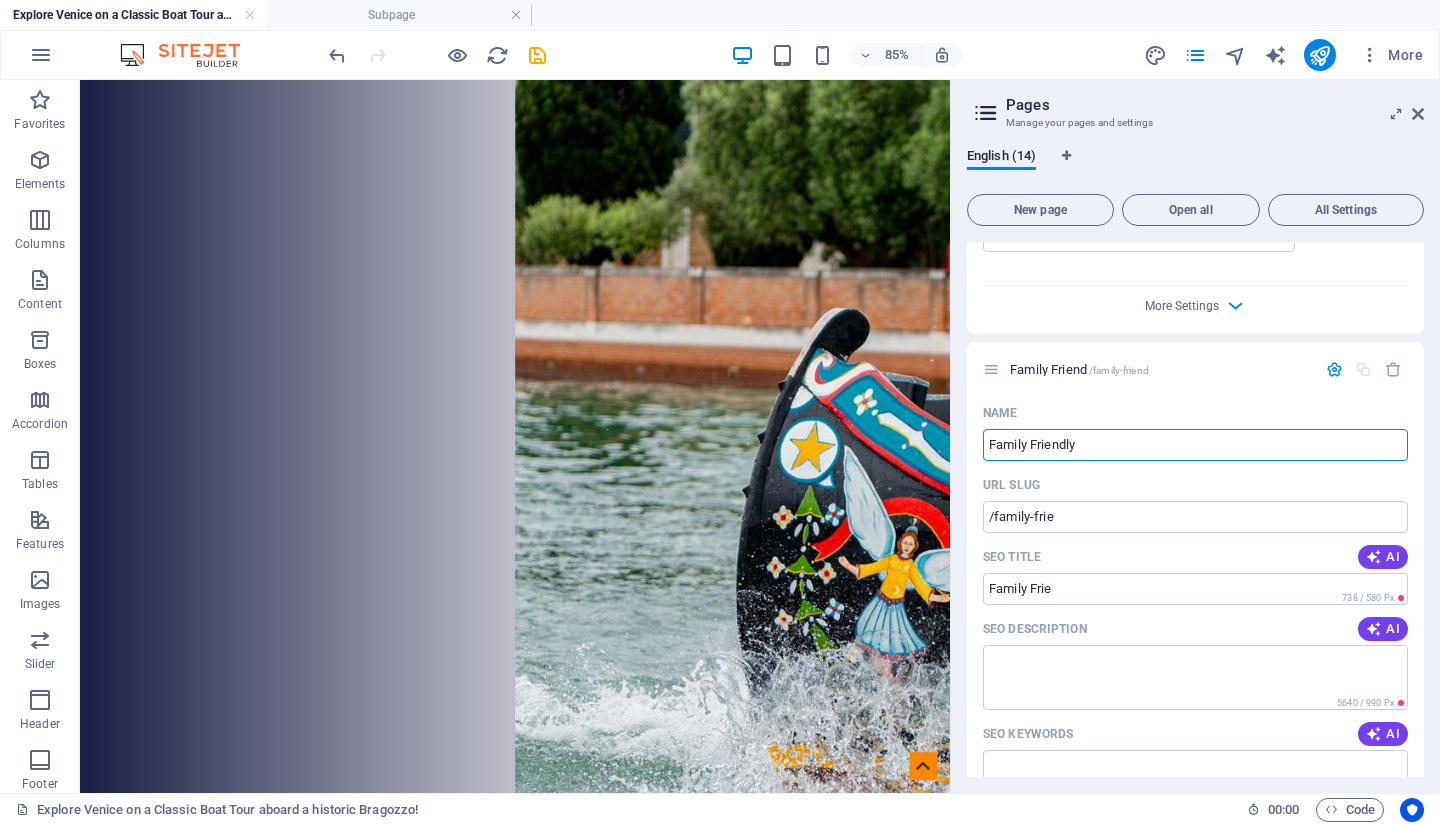 type on "/family-friend" 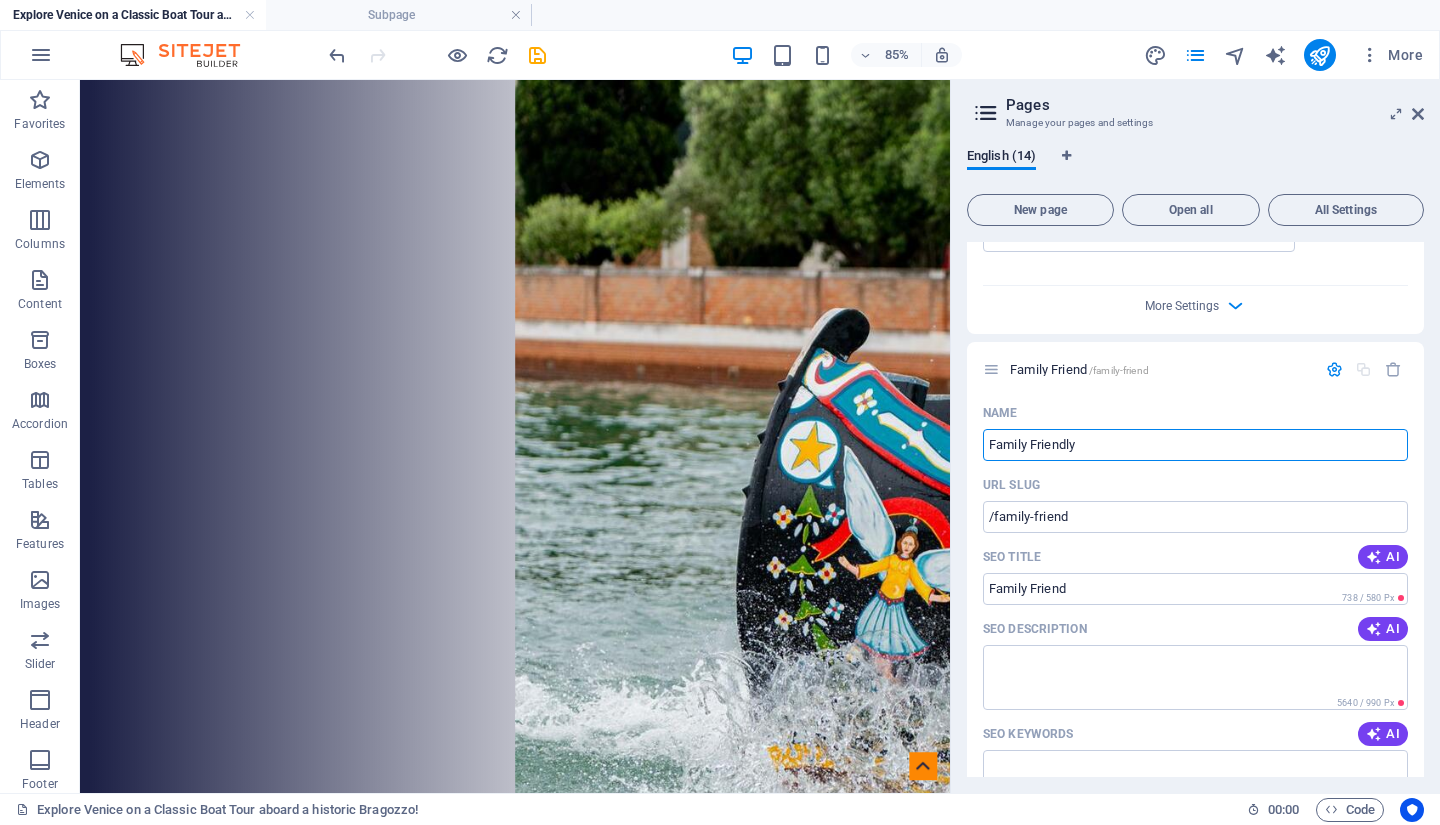 type on "Family Friendly" 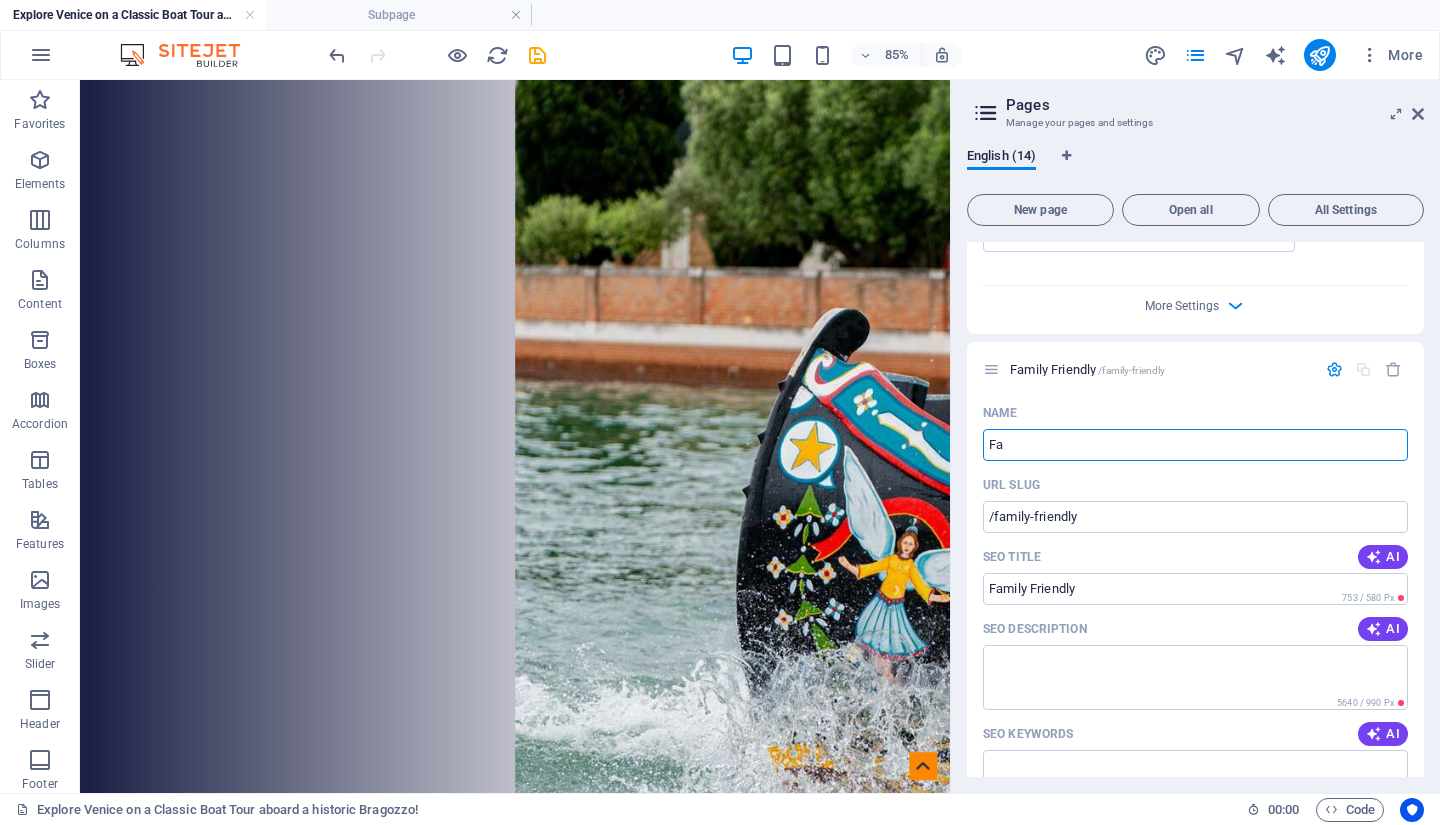 type on "F" 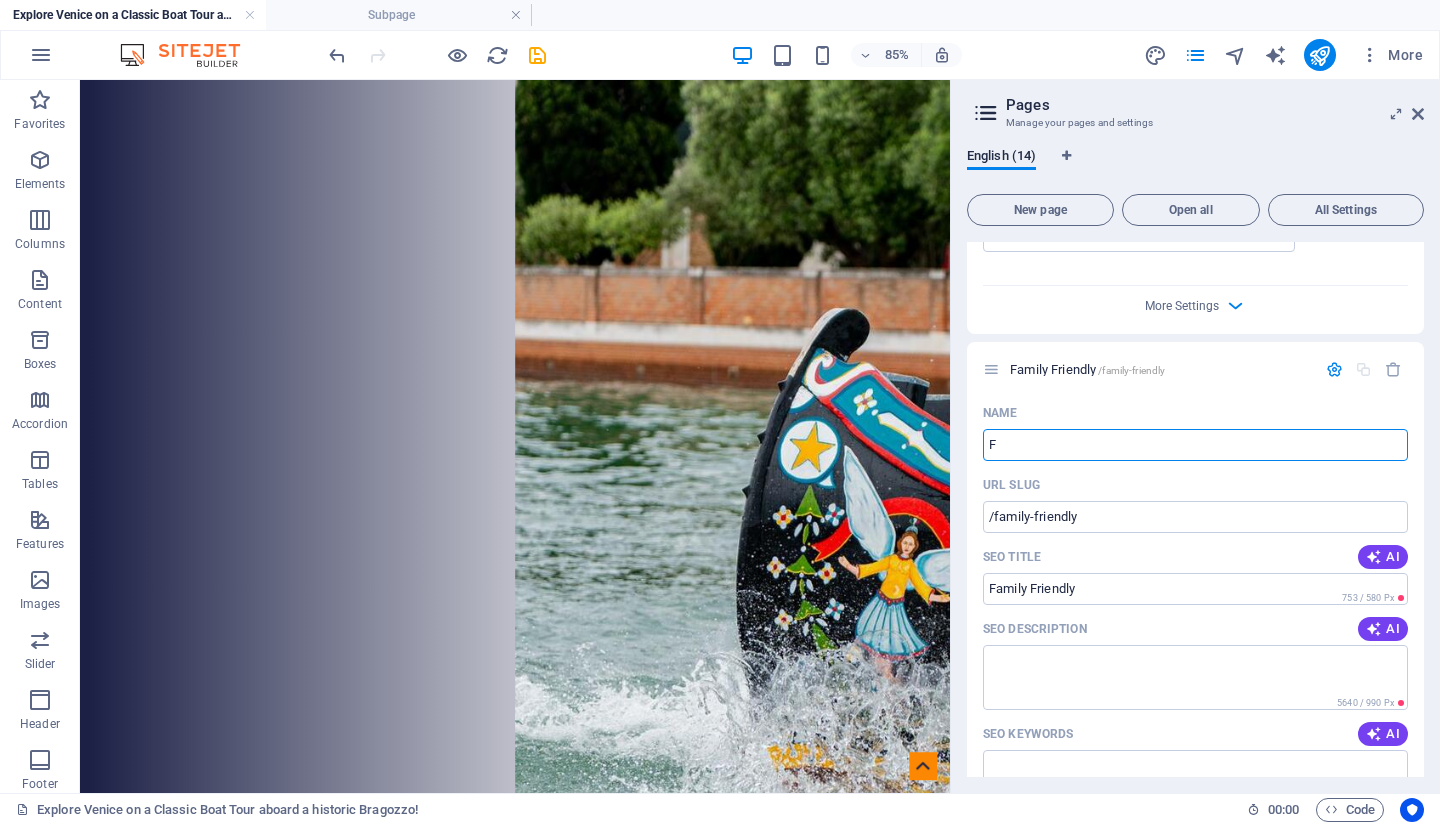 type 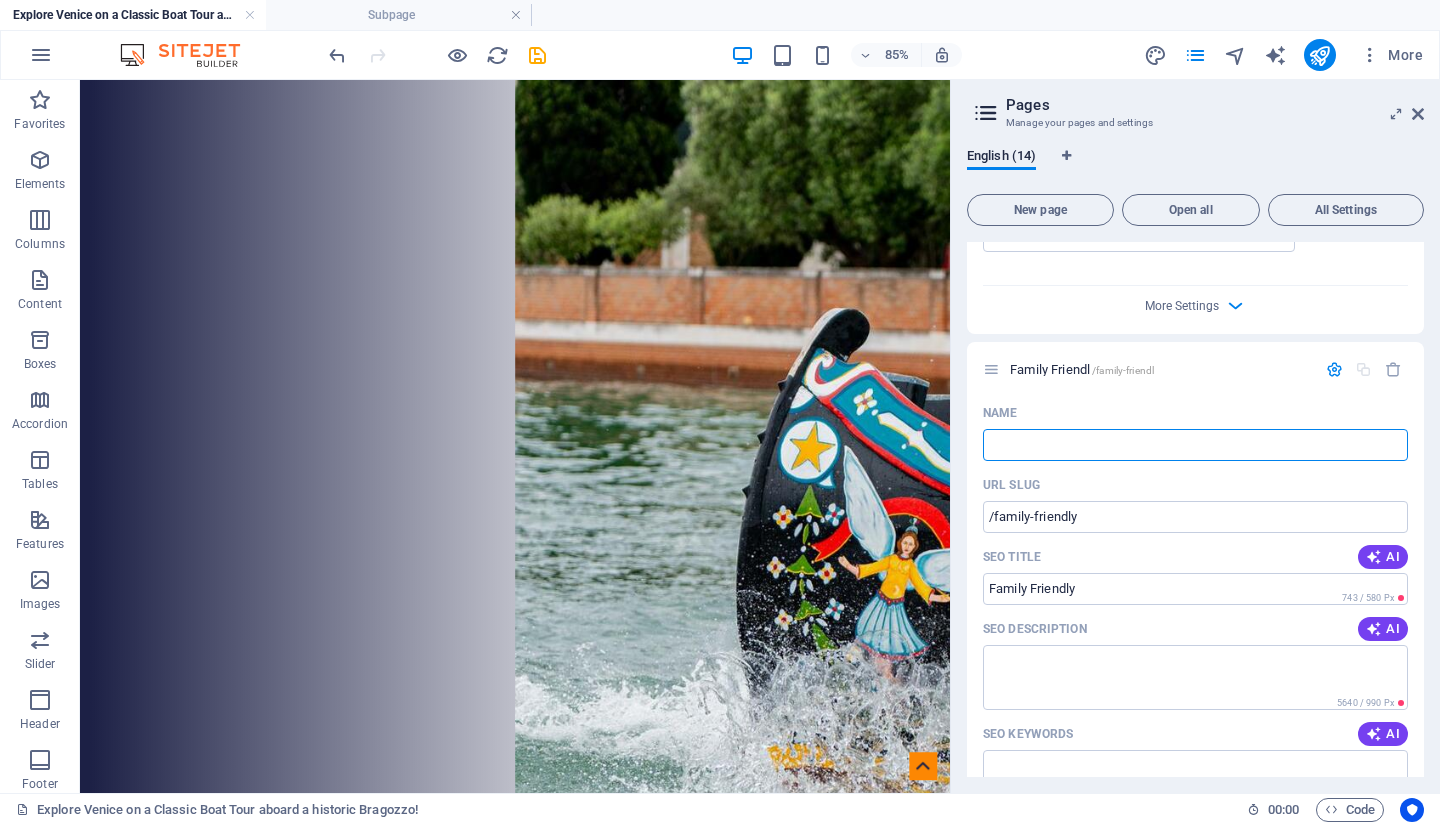 type on "/family-friendl" 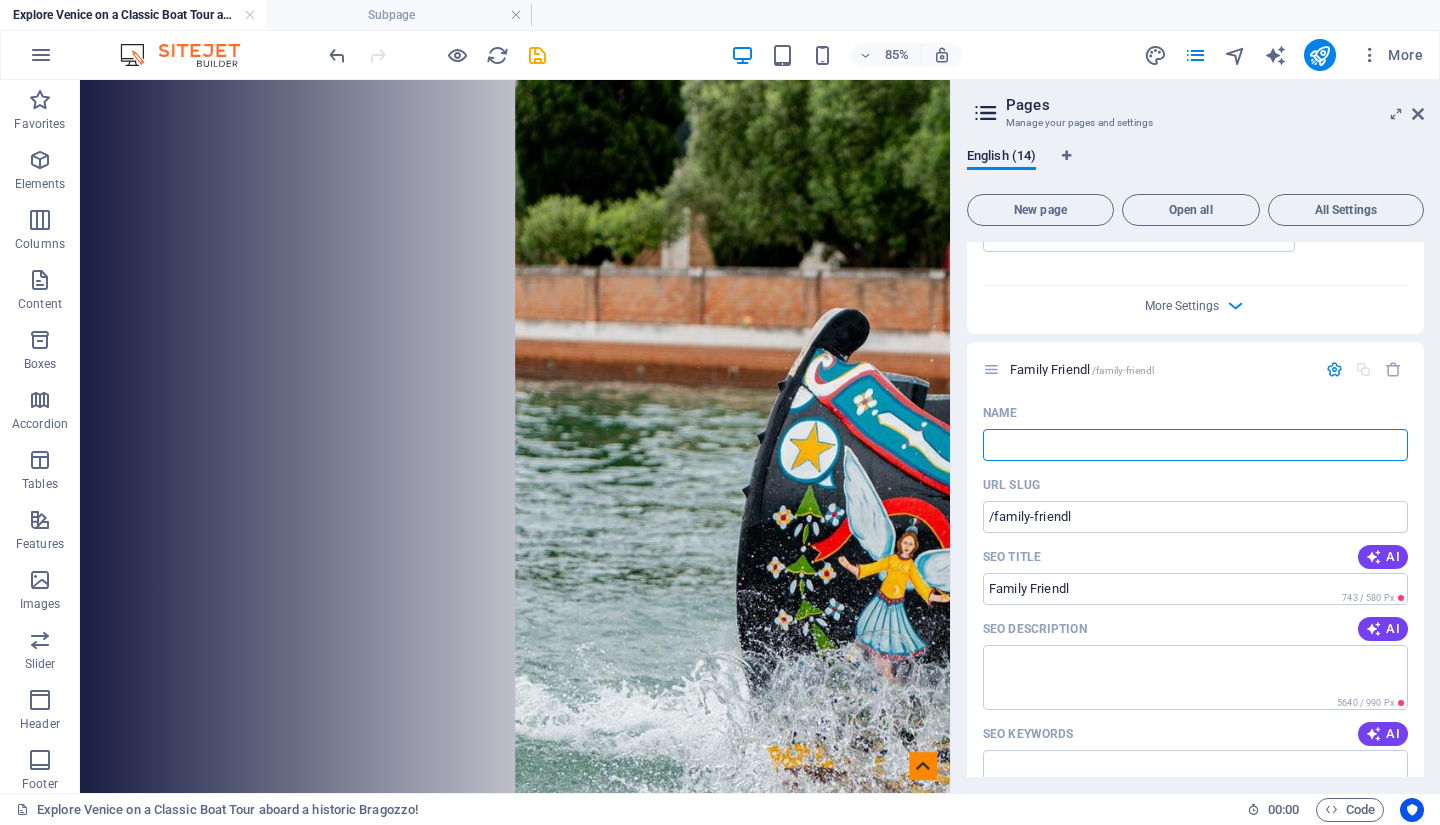 type 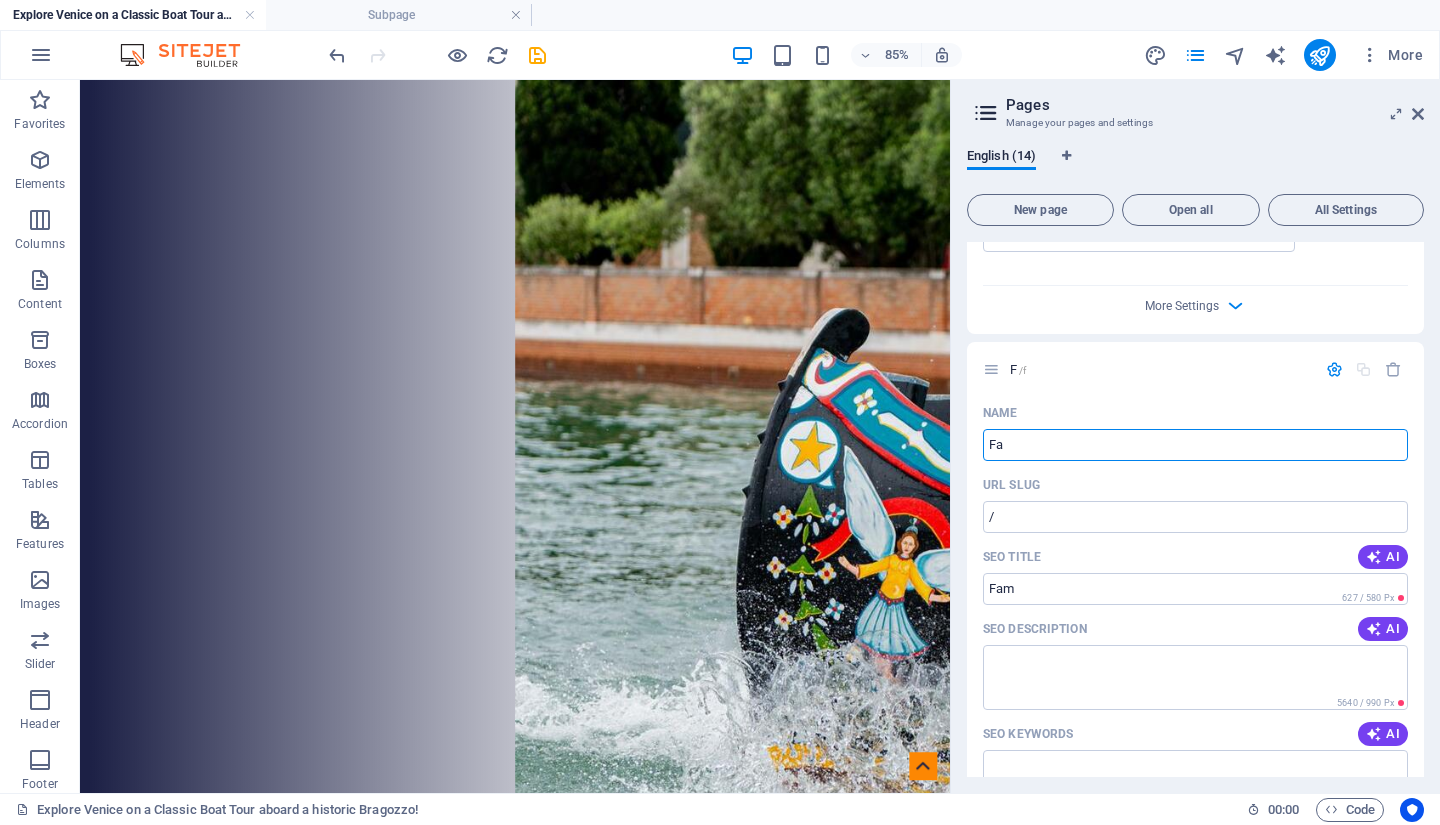 type on "Fam" 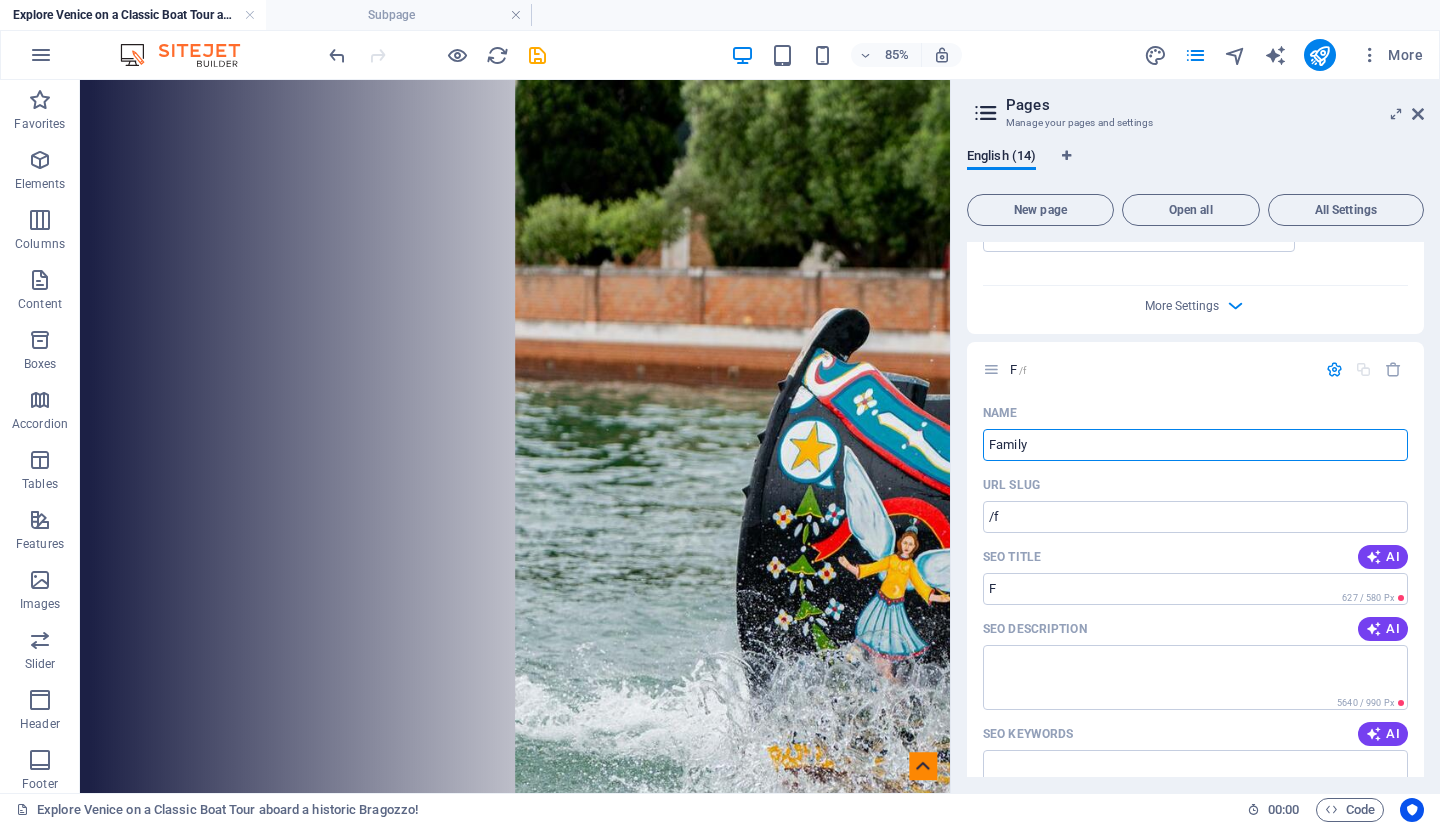 type on "Family" 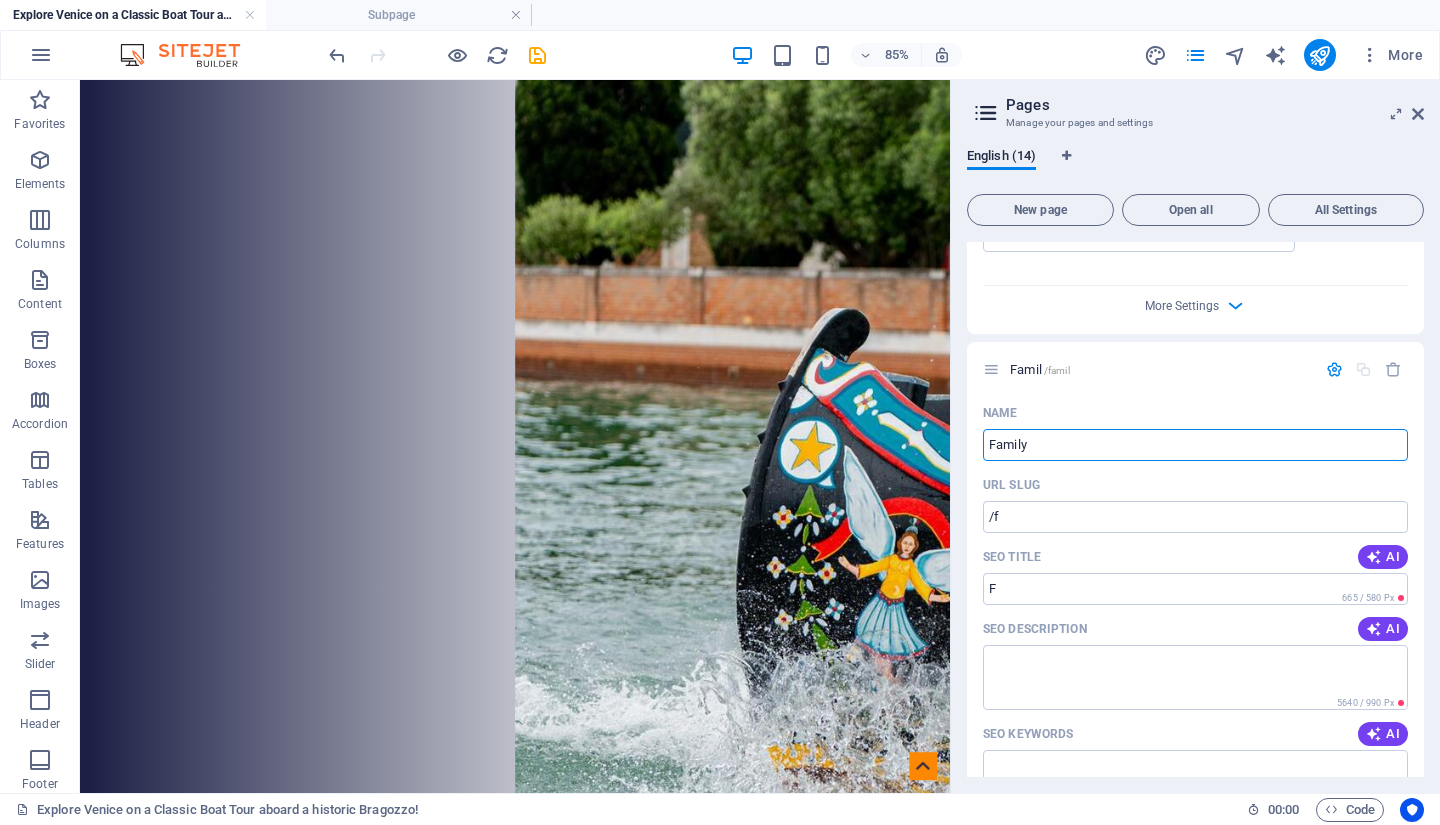 type on "/famil" 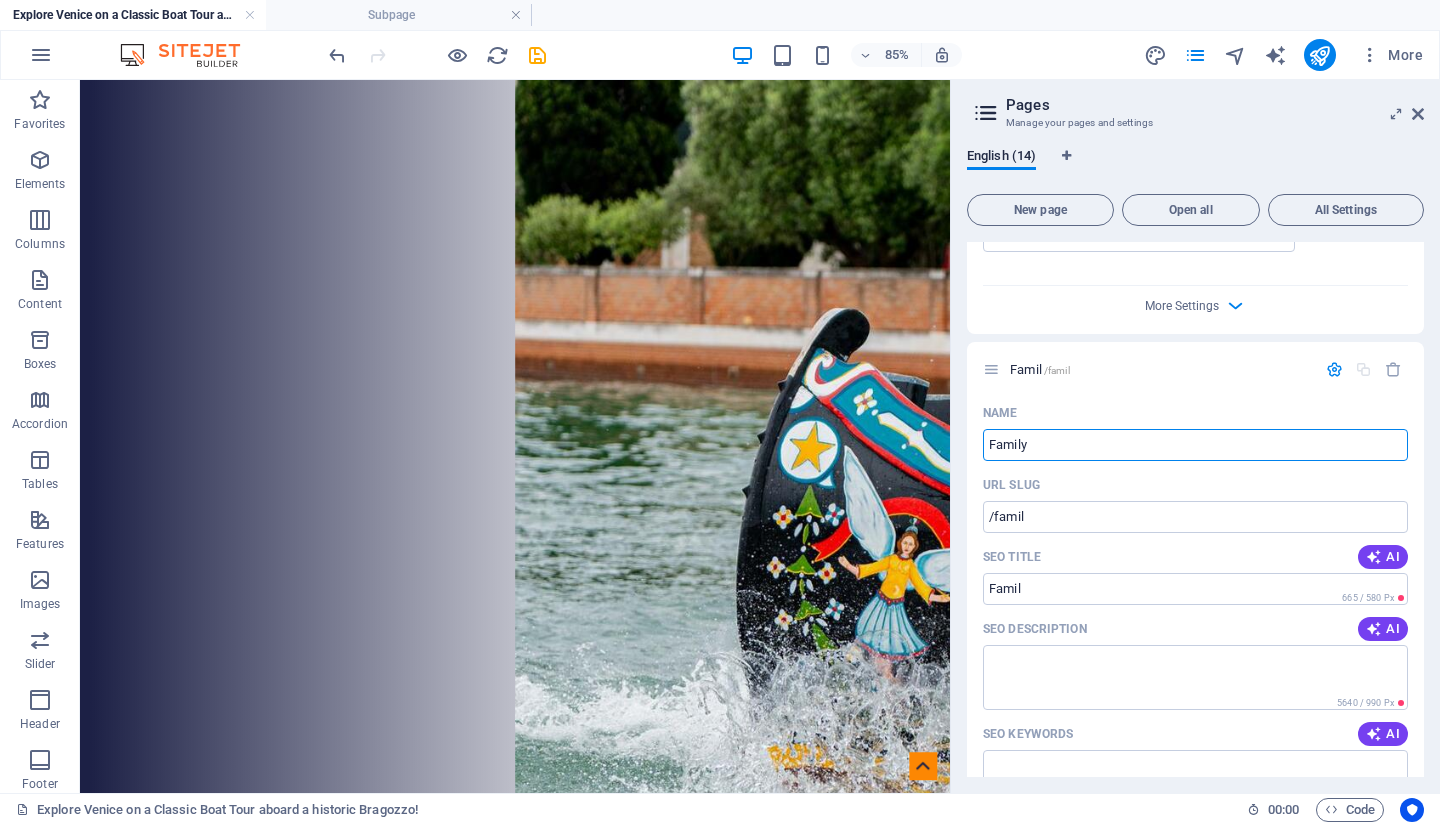 type on "Family" 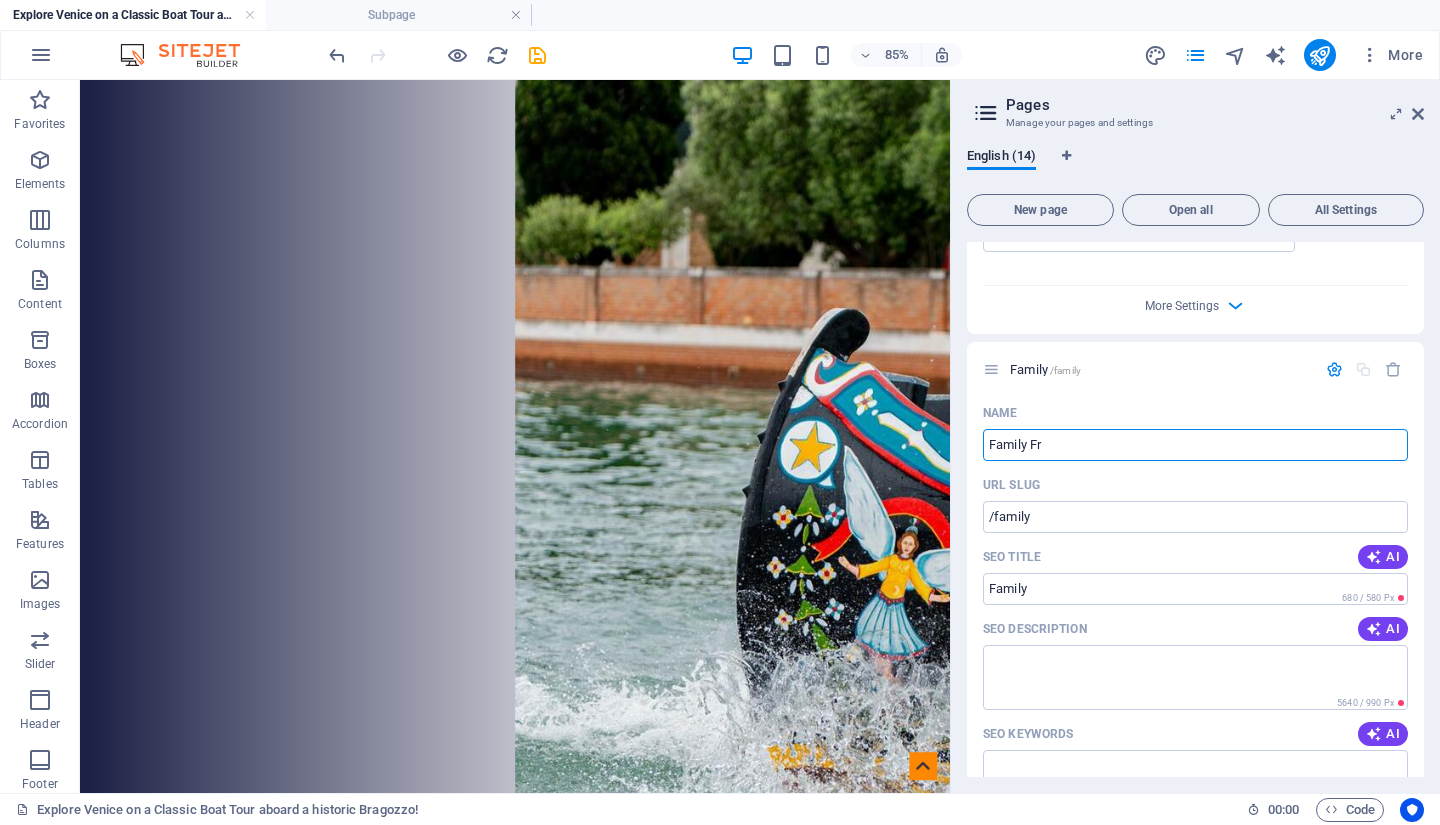 type on "Family Fri" 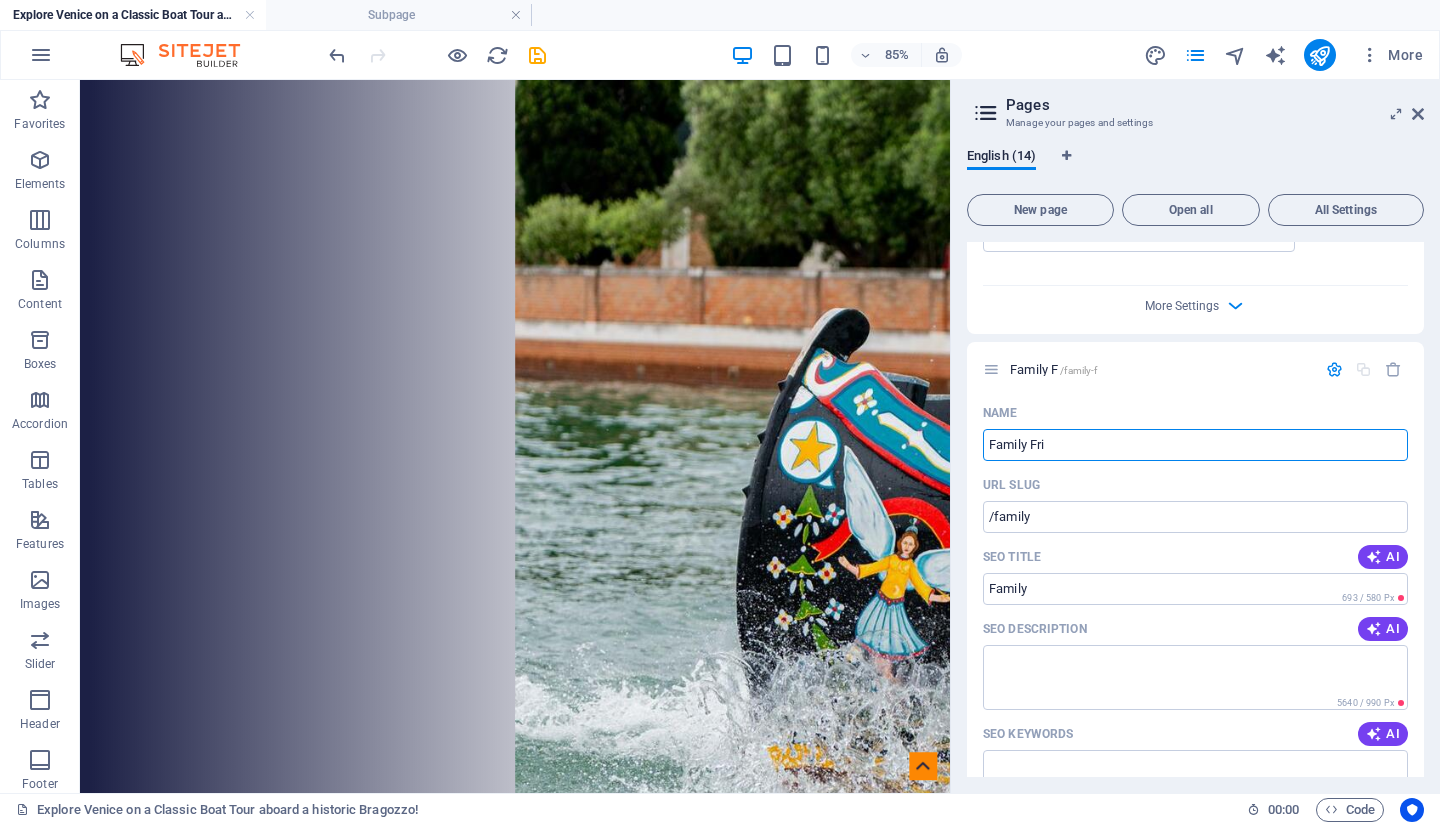 type on "/family-f" 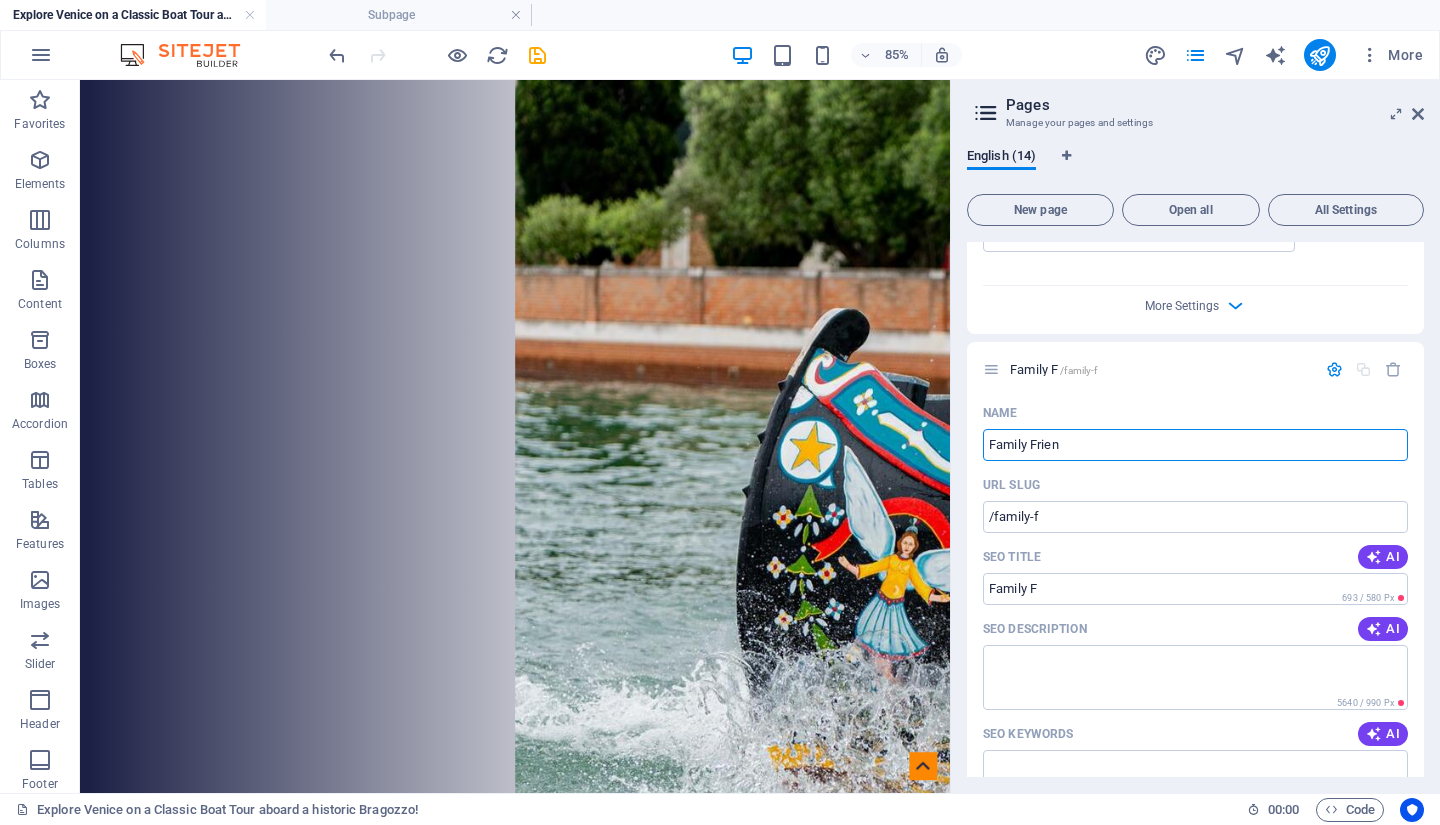 type on "Family Friend" 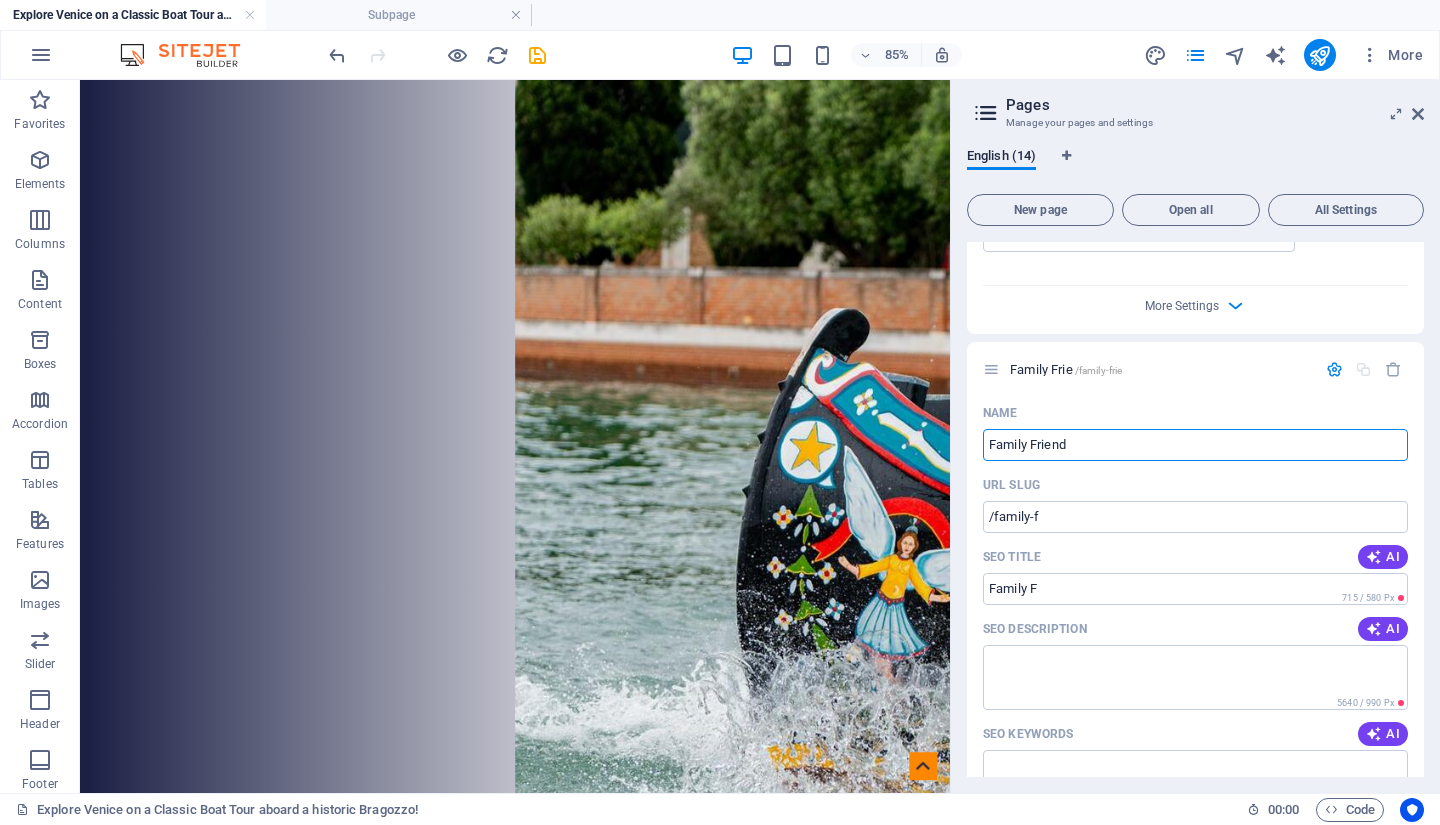 type on "/family-frie" 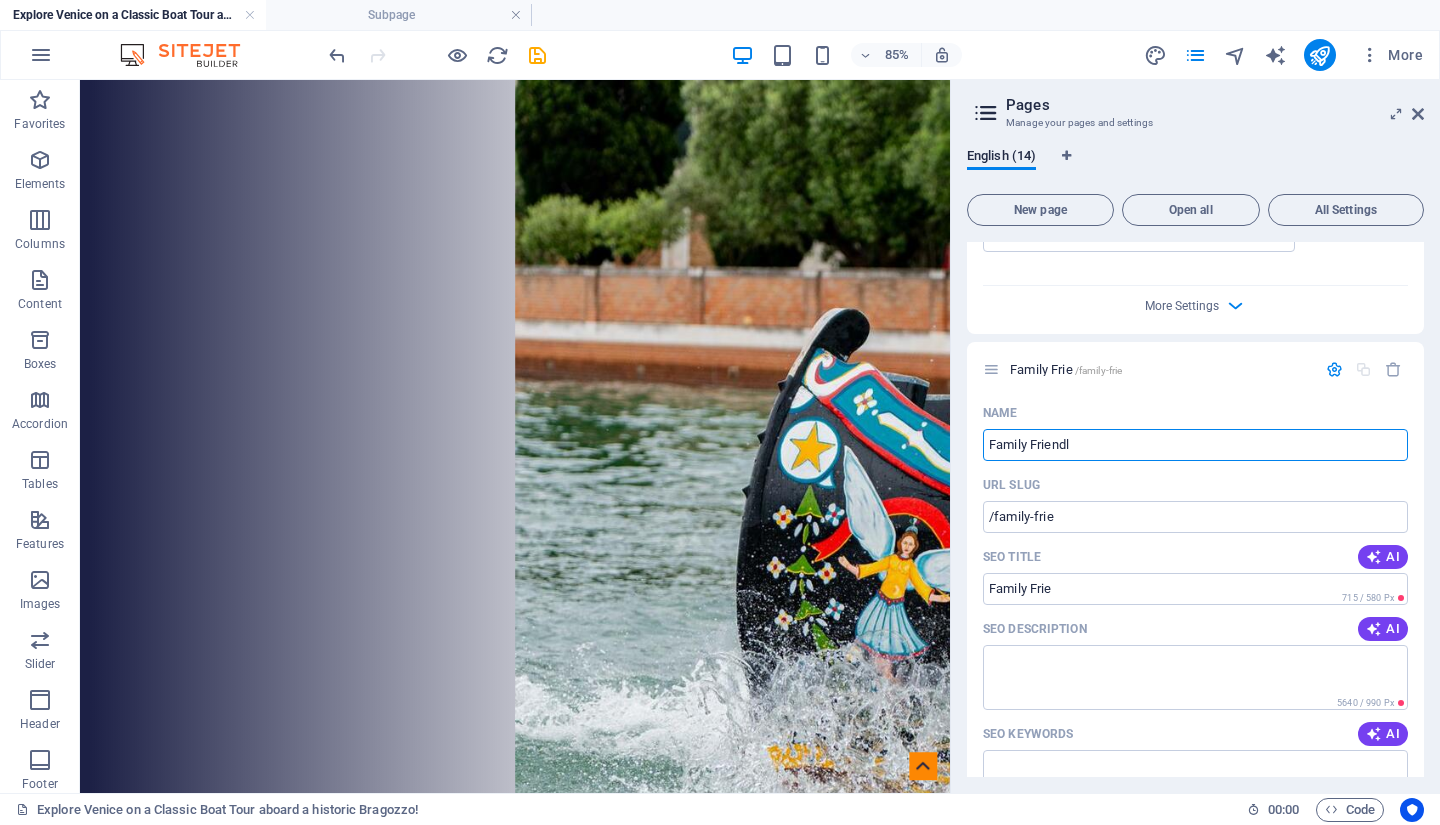 type on "Family Friendly" 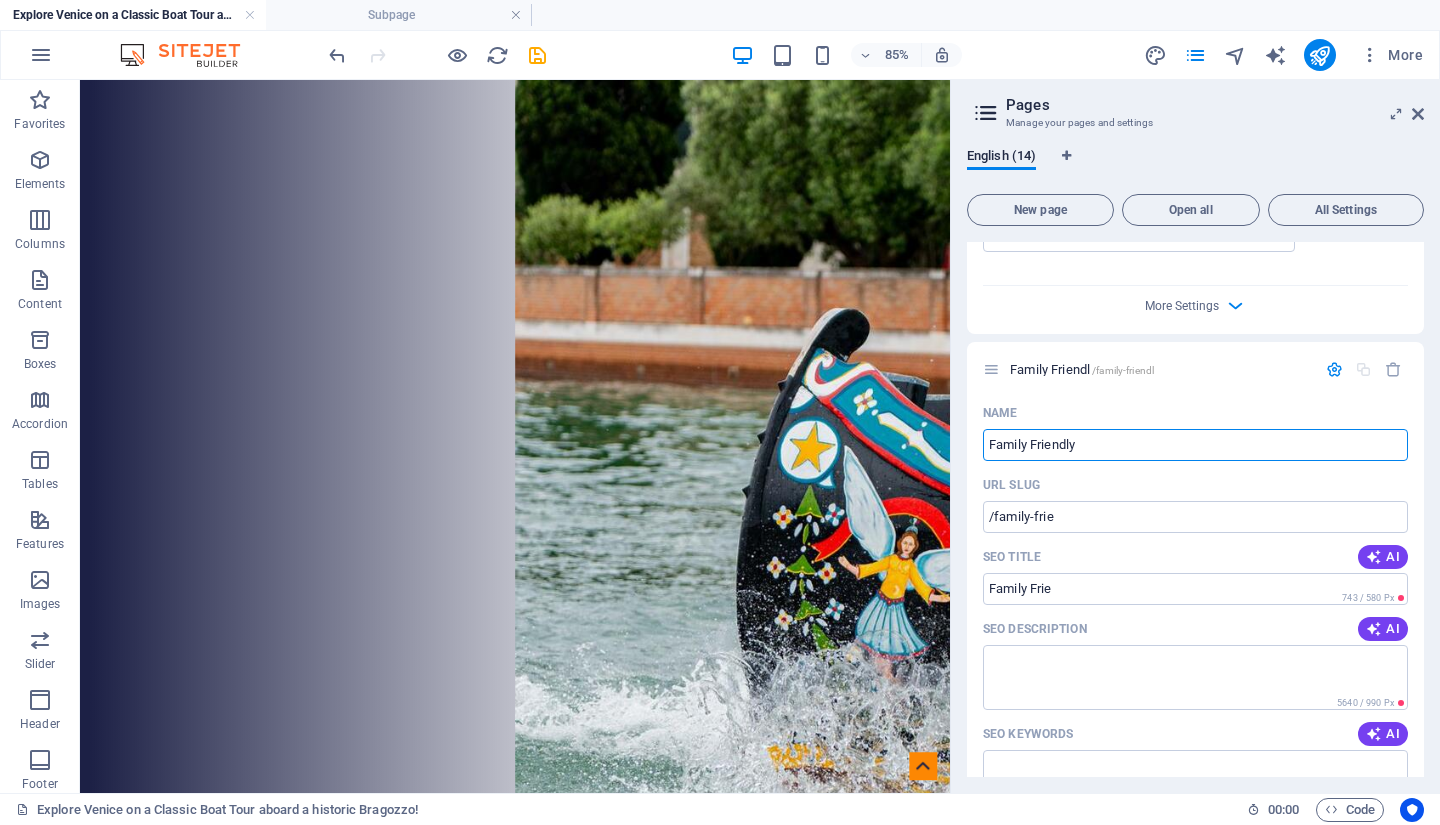 type on "/family-friendl" 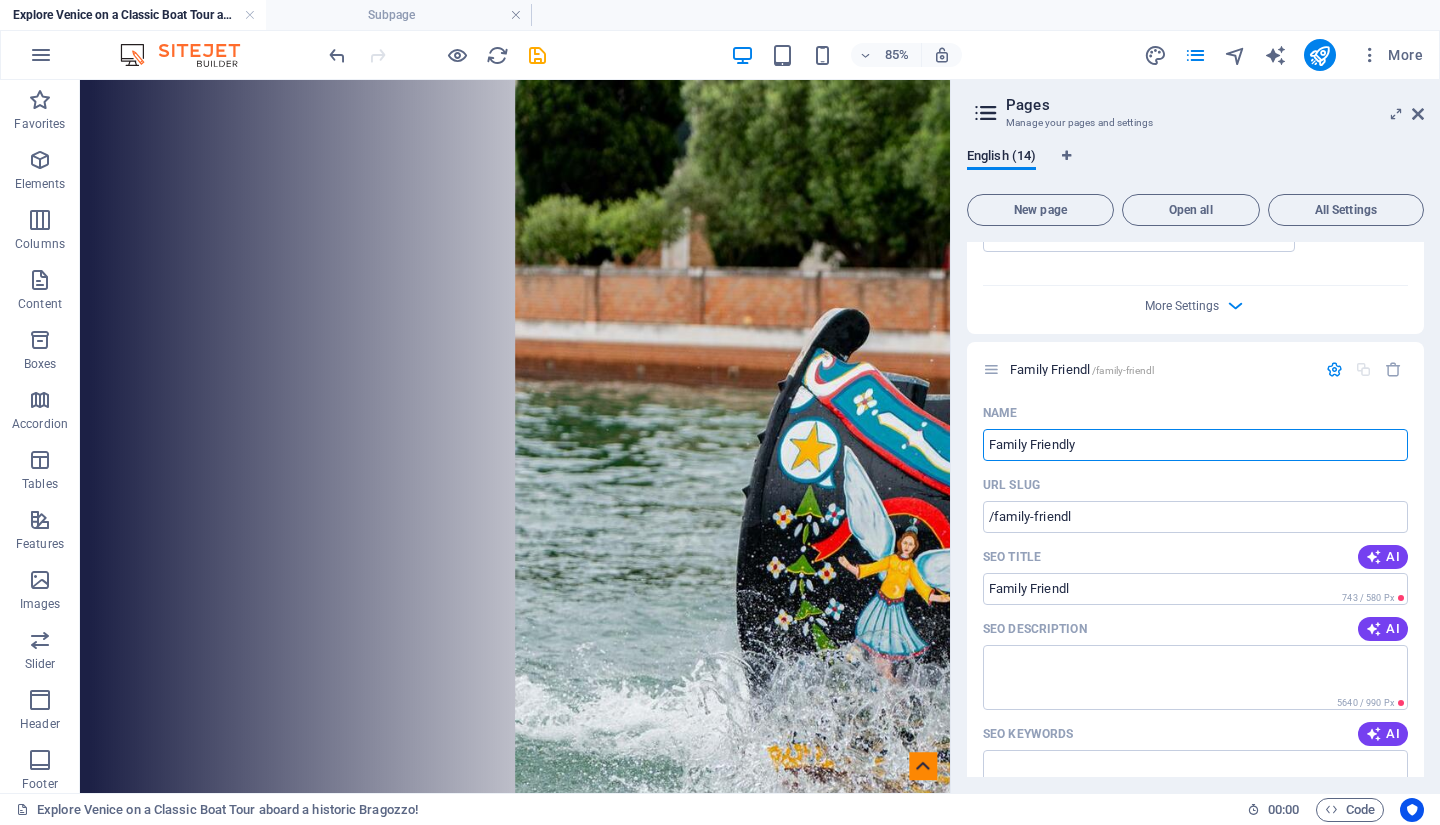 type on "Family Friendly" 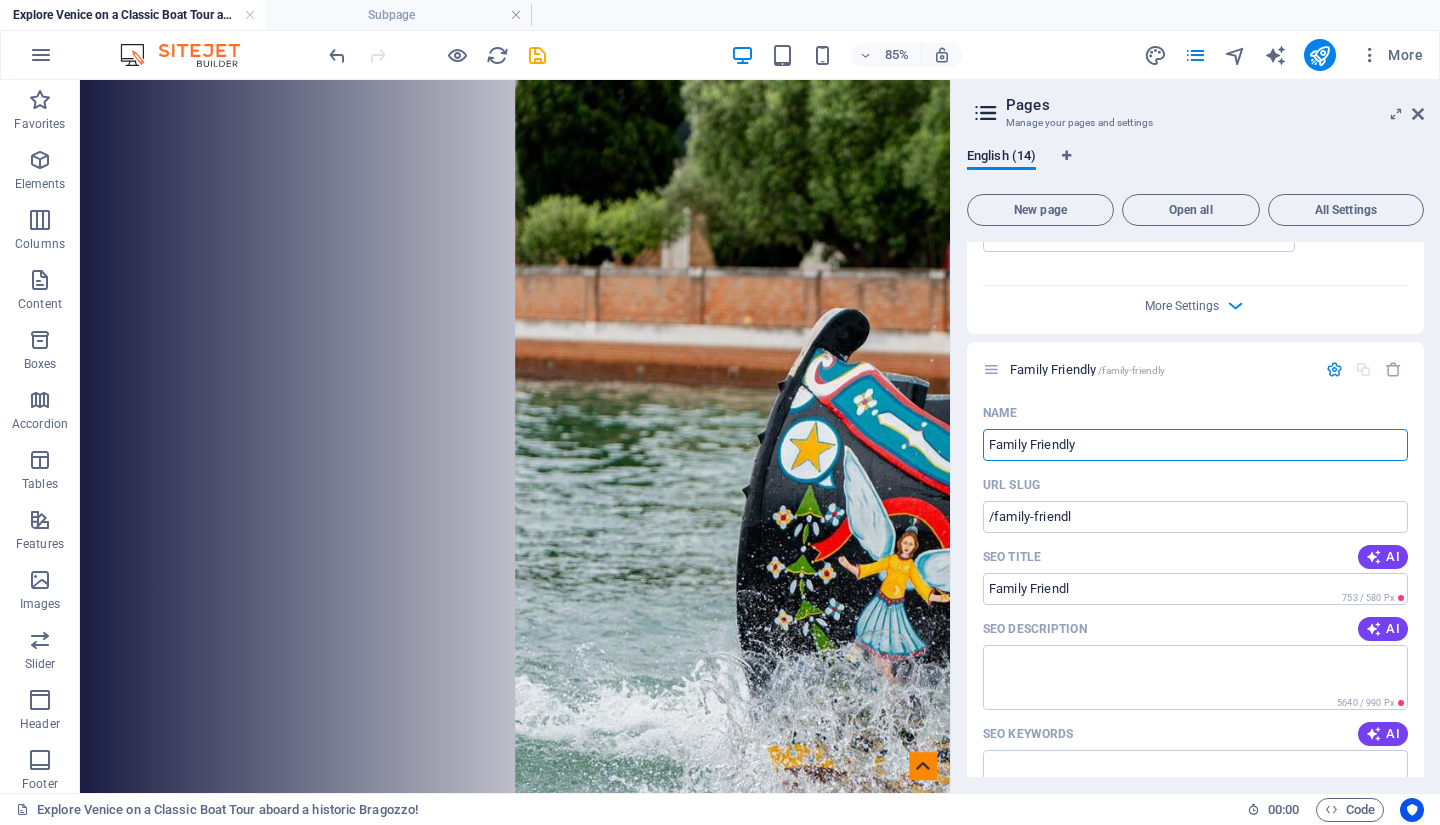 type on "/family-friendly" 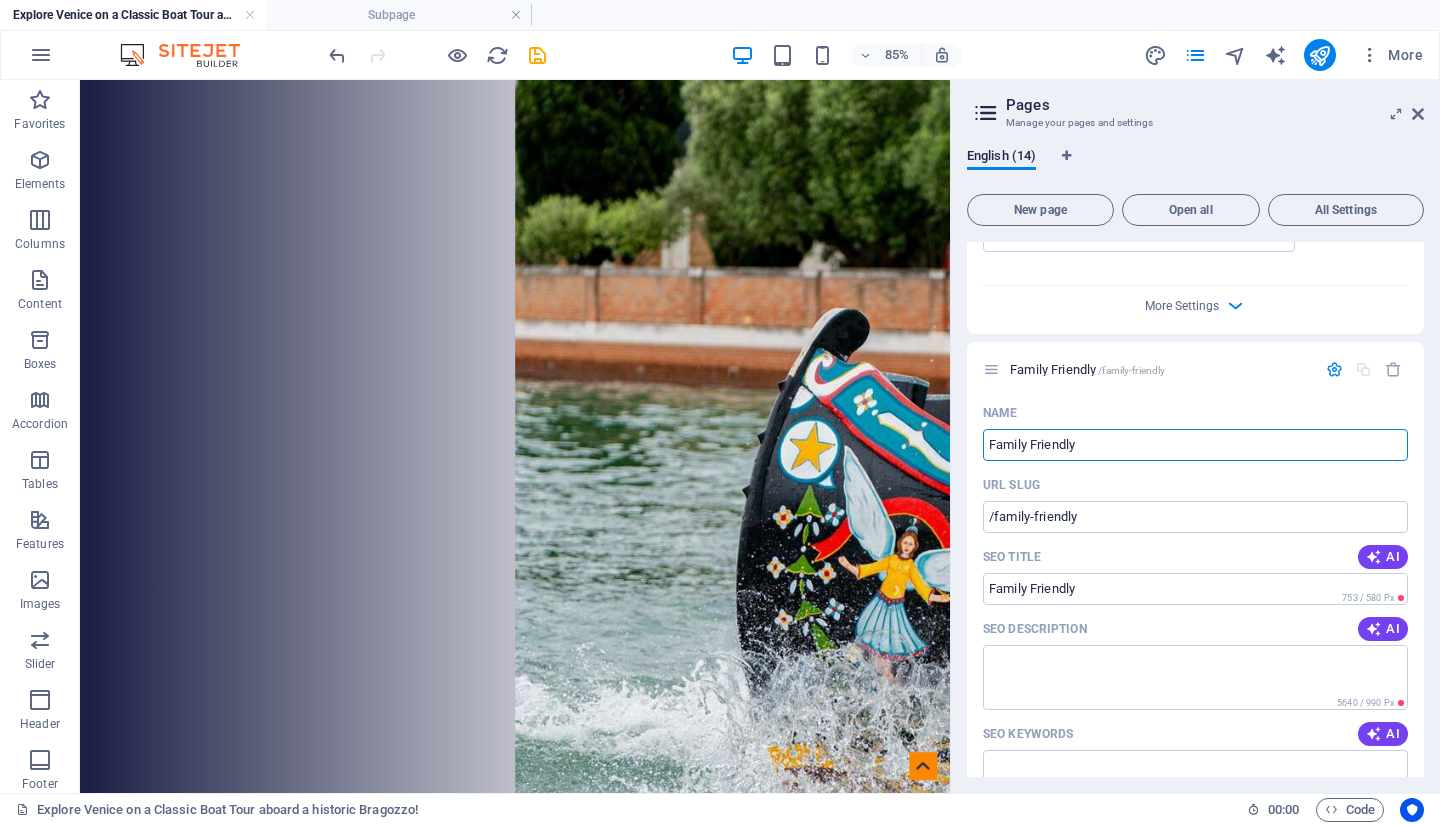 type on "Family Friendly" 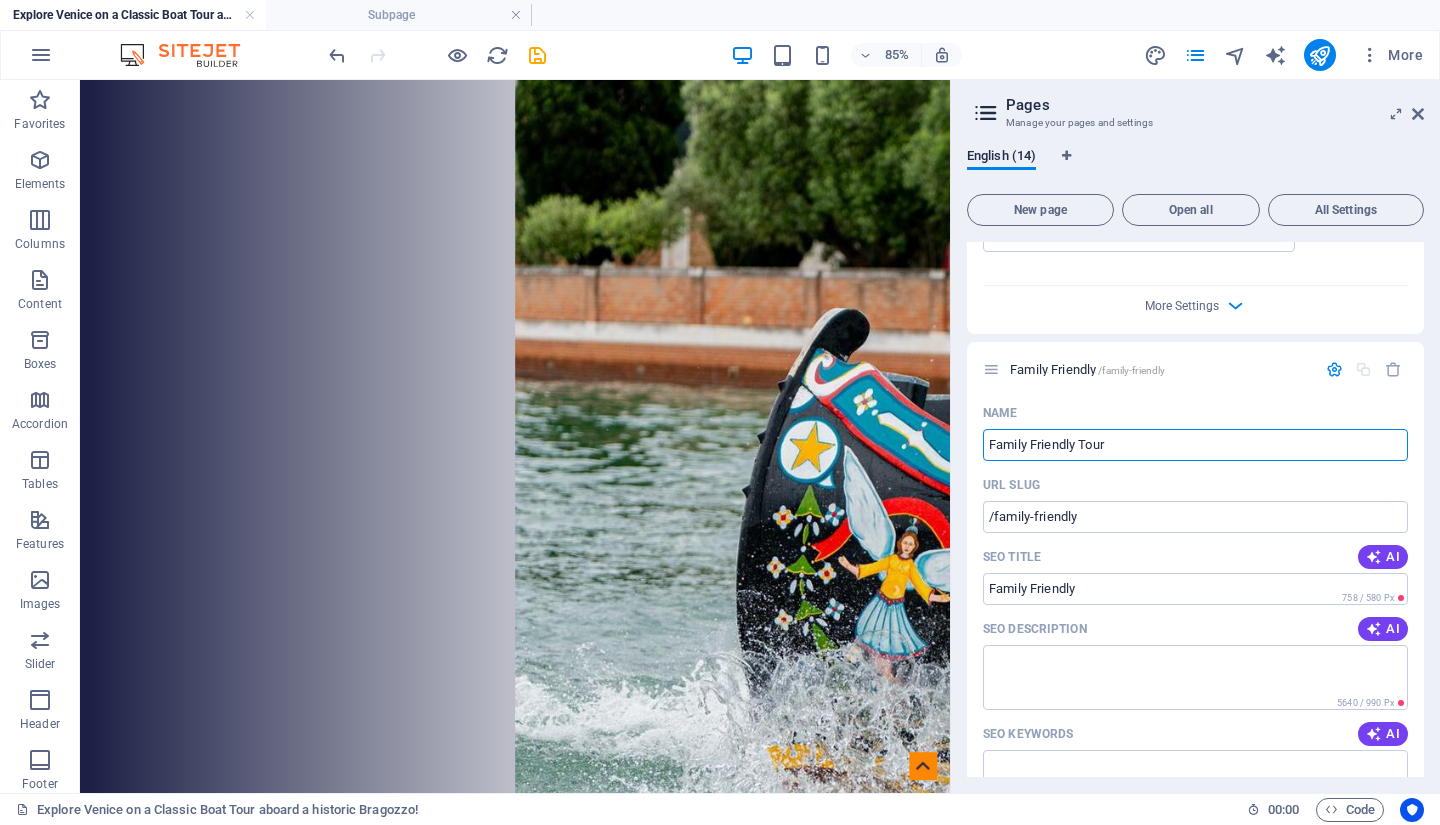 type on "Family Friendly Tours" 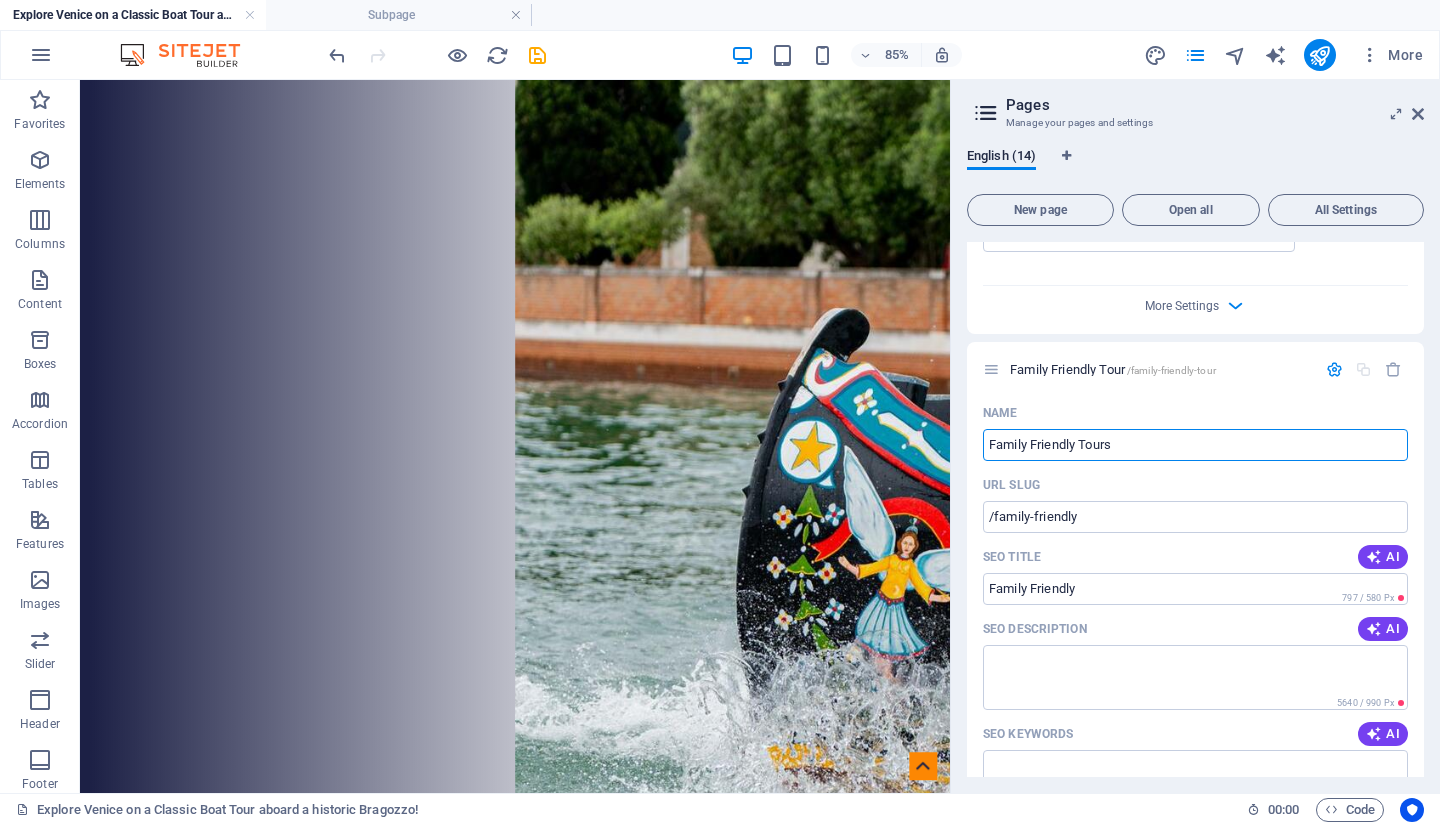 type on "/family-friendly-tour" 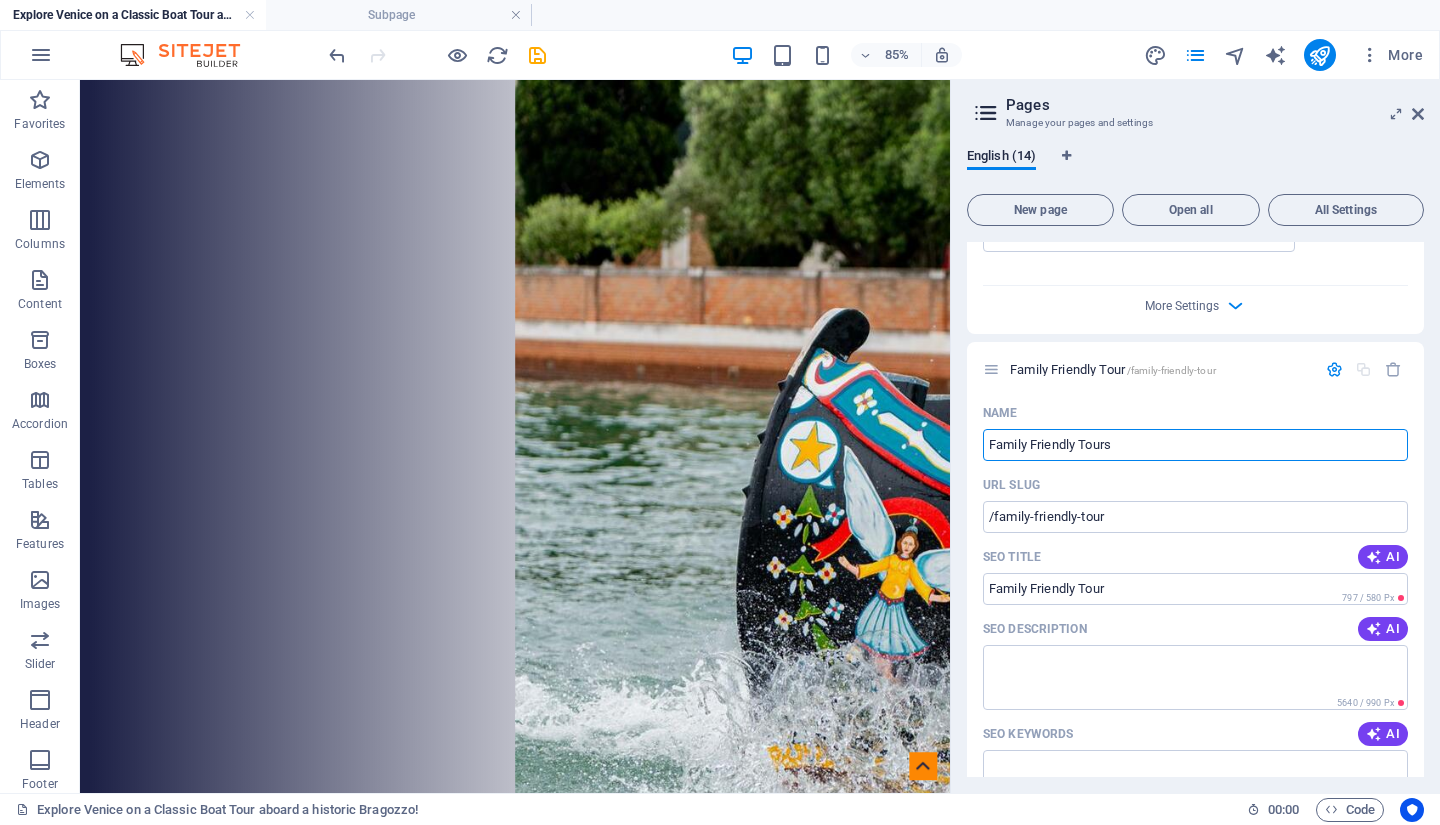 type on "Family Friendly Tours" 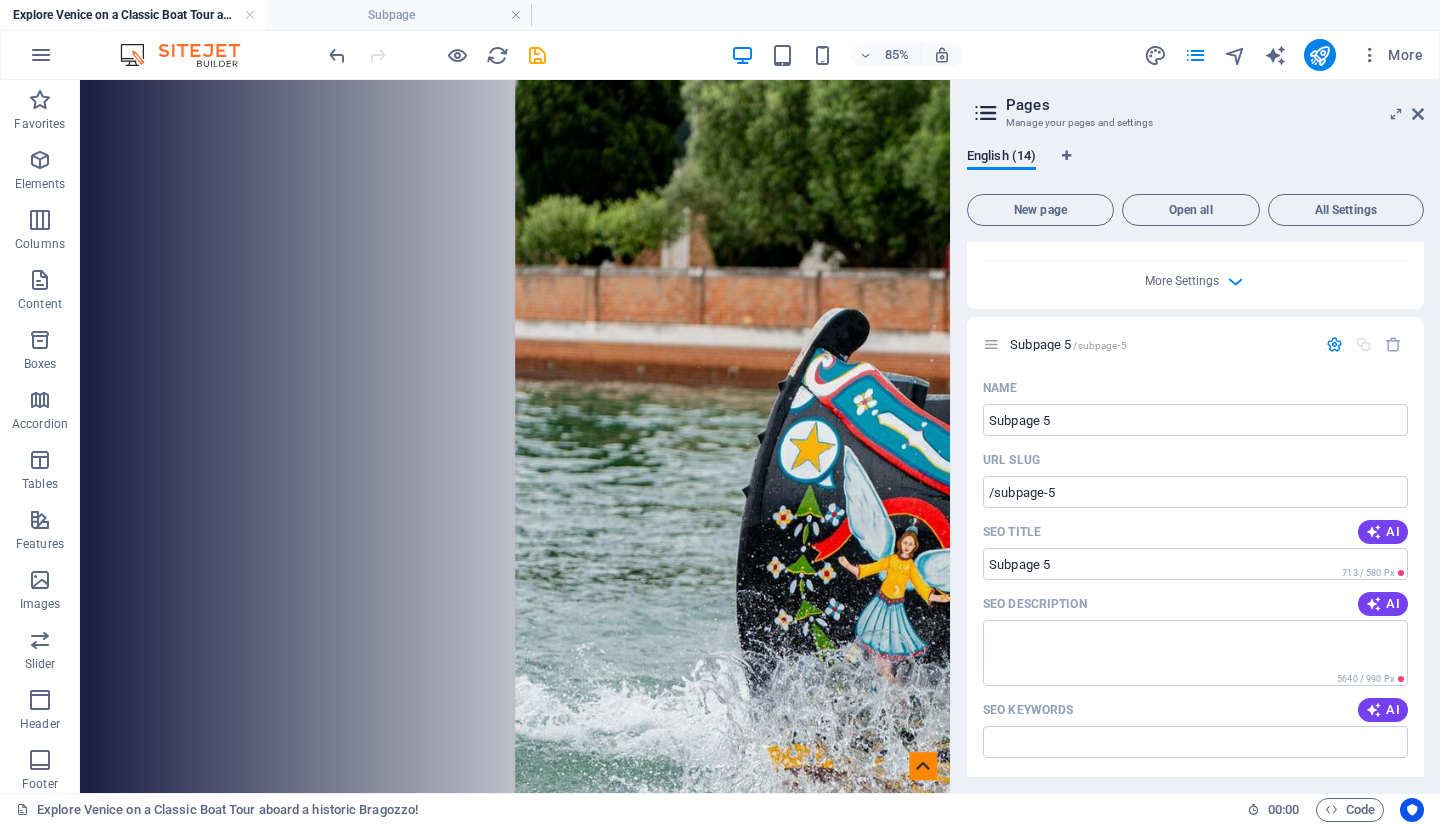 scroll, scrollTop: 4770, scrollLeft: 0, axis: vertical 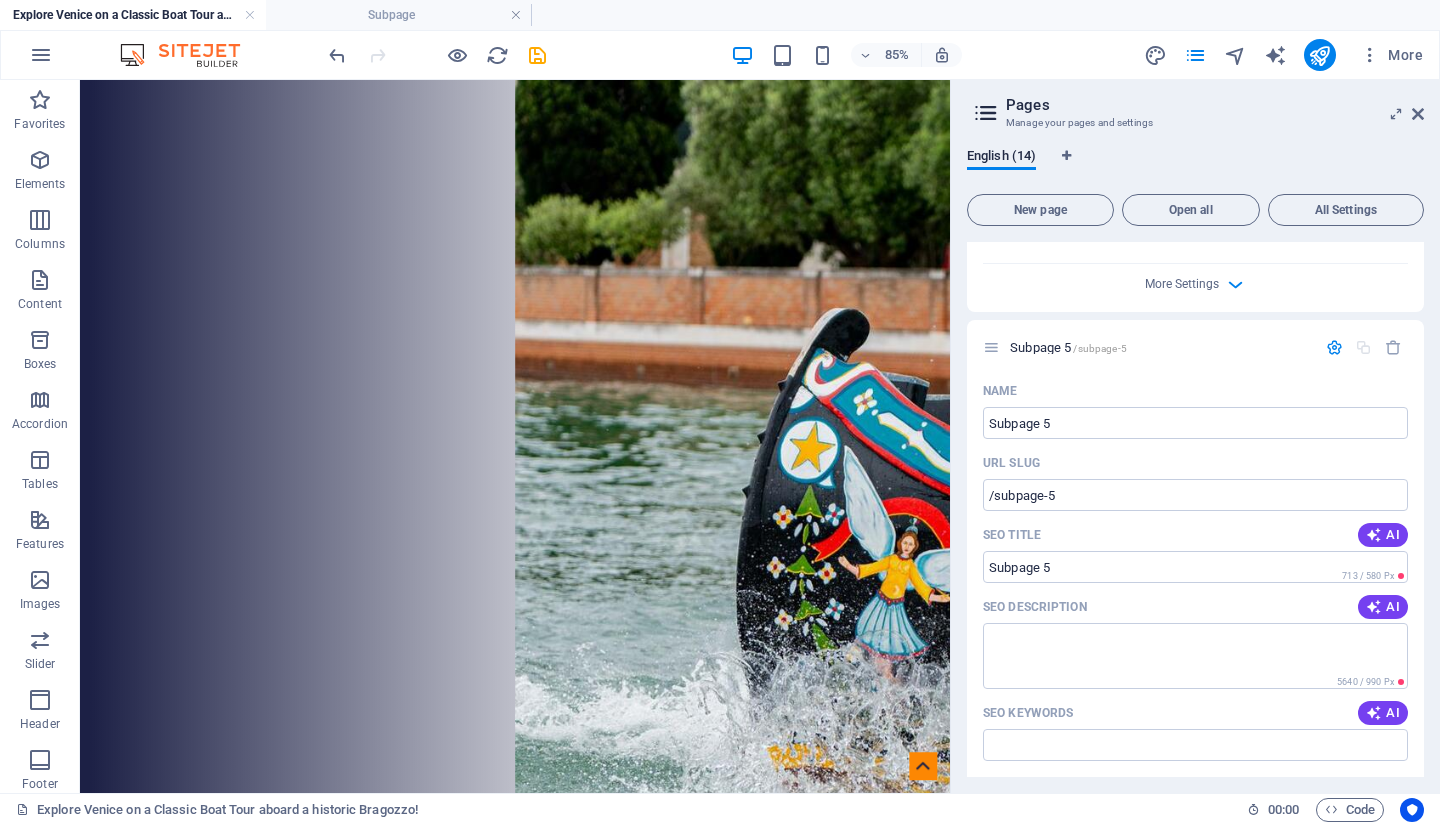 type on "Family Friendly Tours" 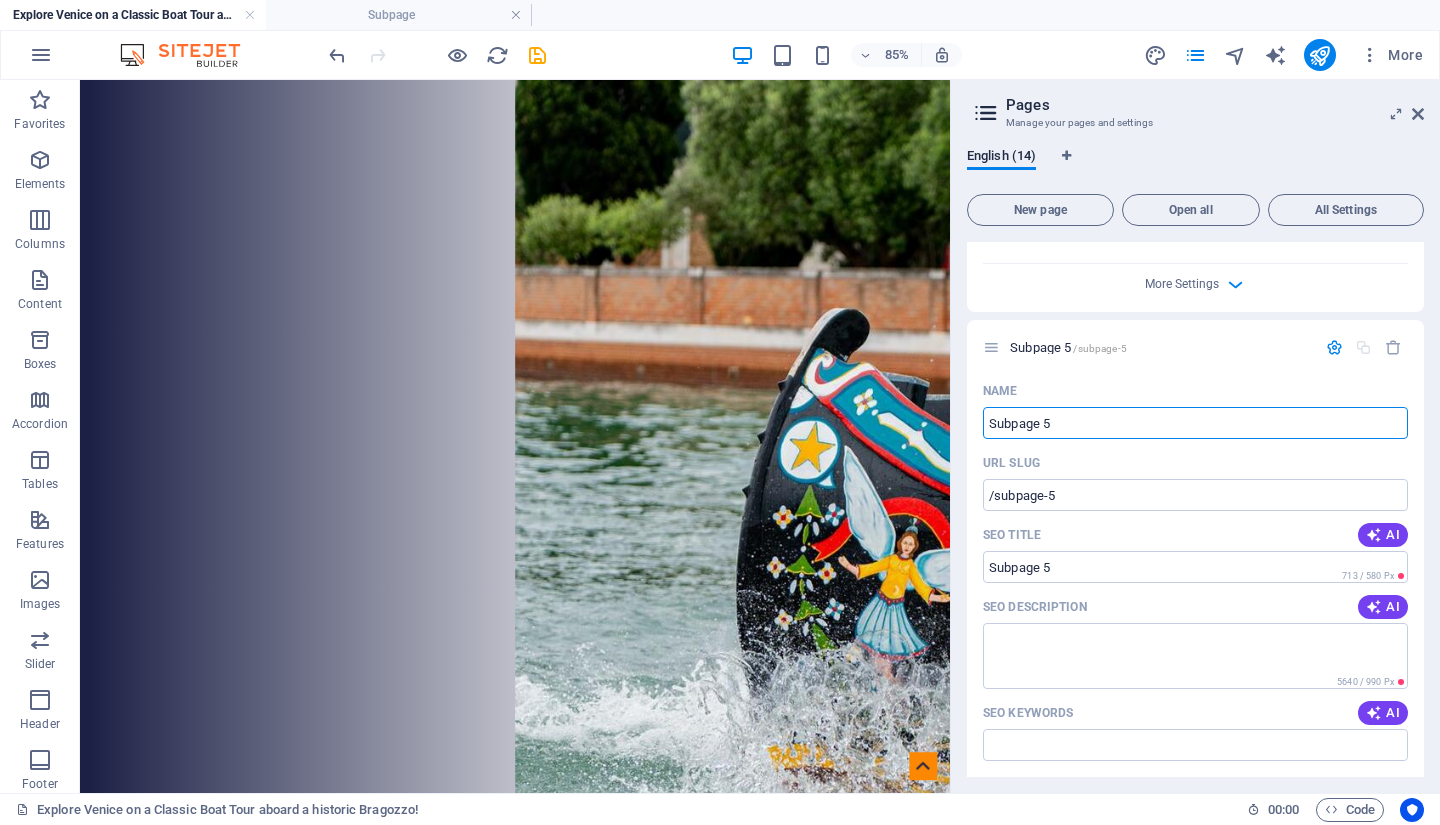 click on "Subpage 5" at bounding box center [1195, 423] 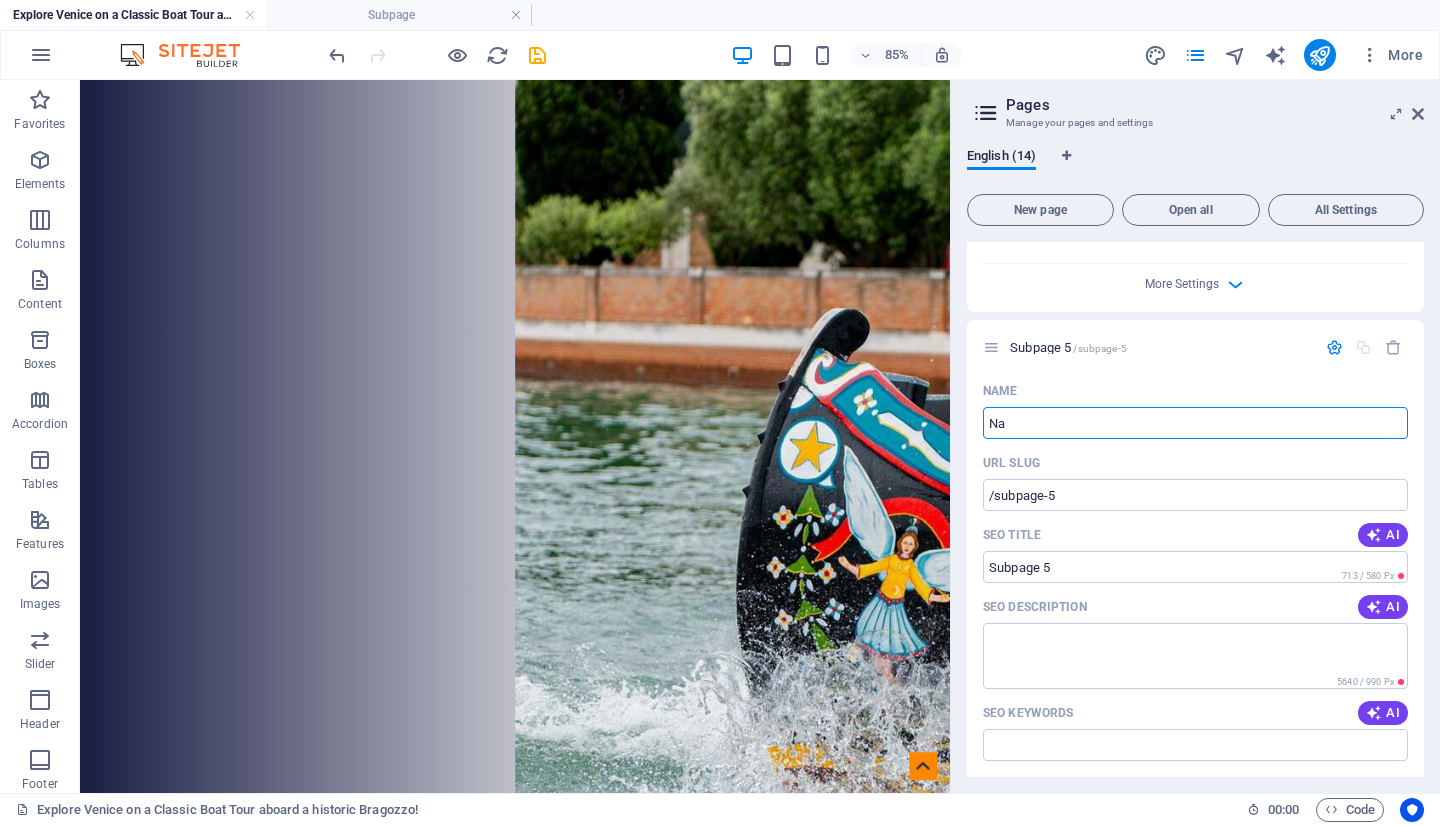 type on "Nat" 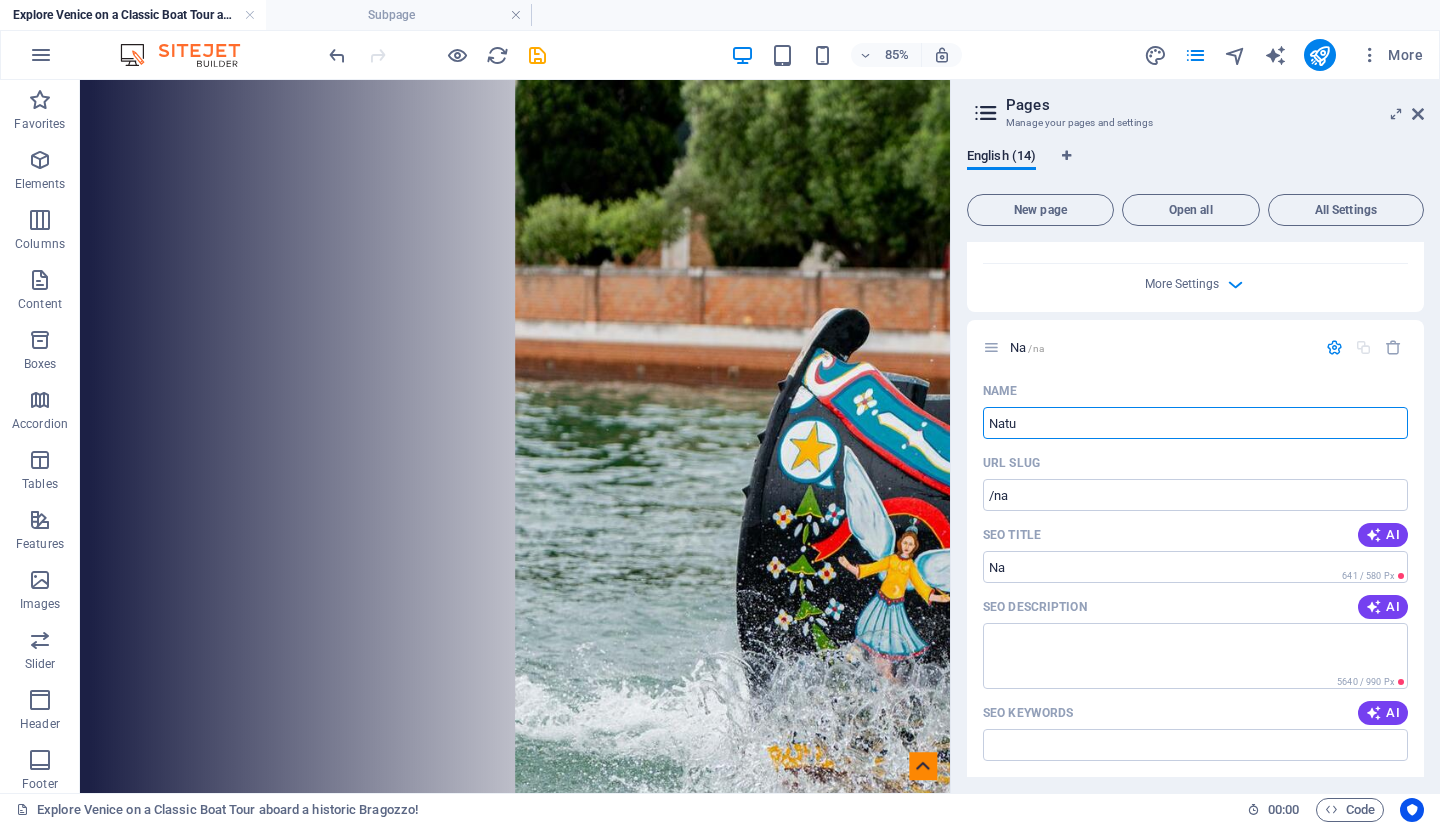 type on "Natu" 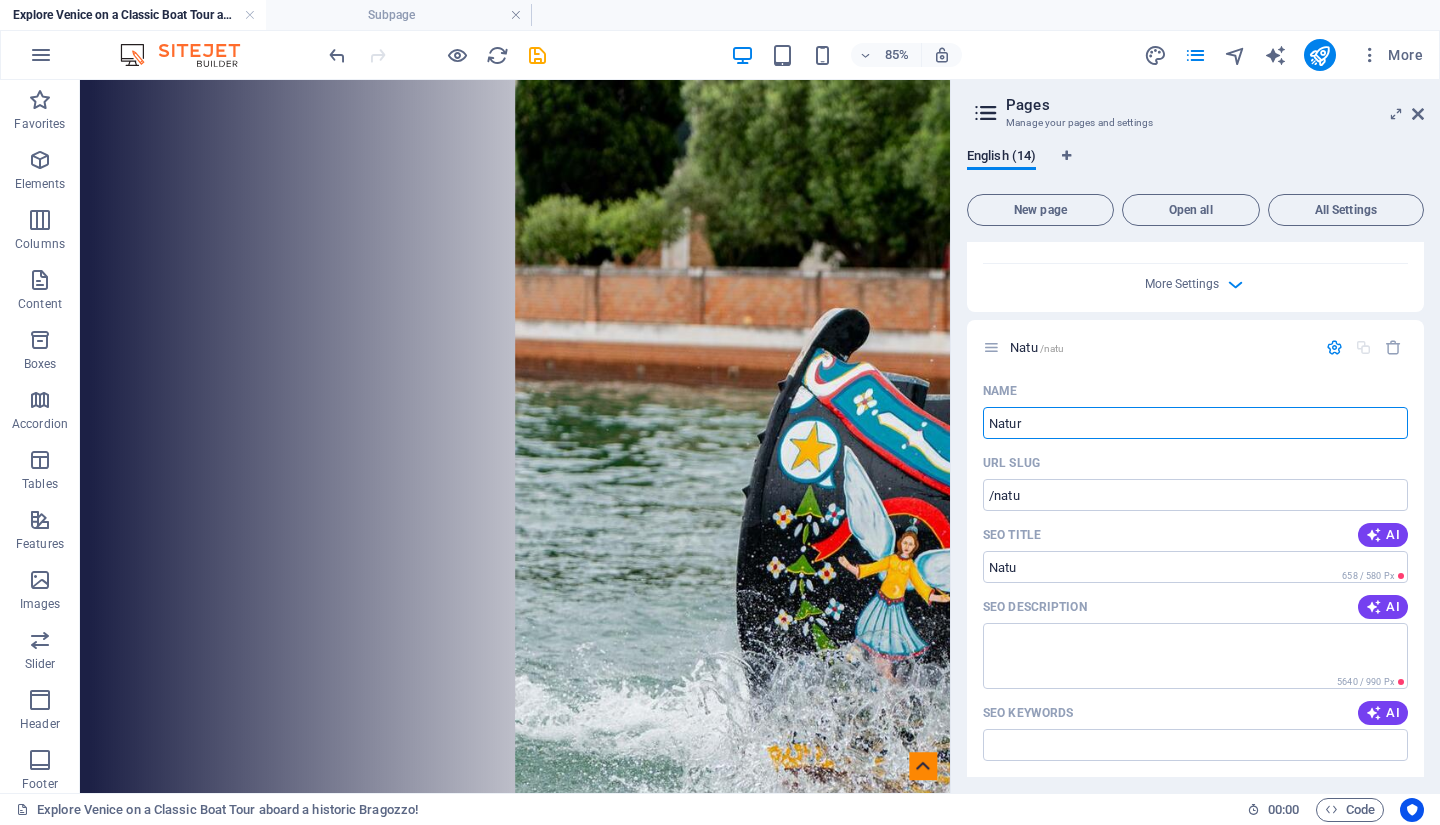 type on "Natur" 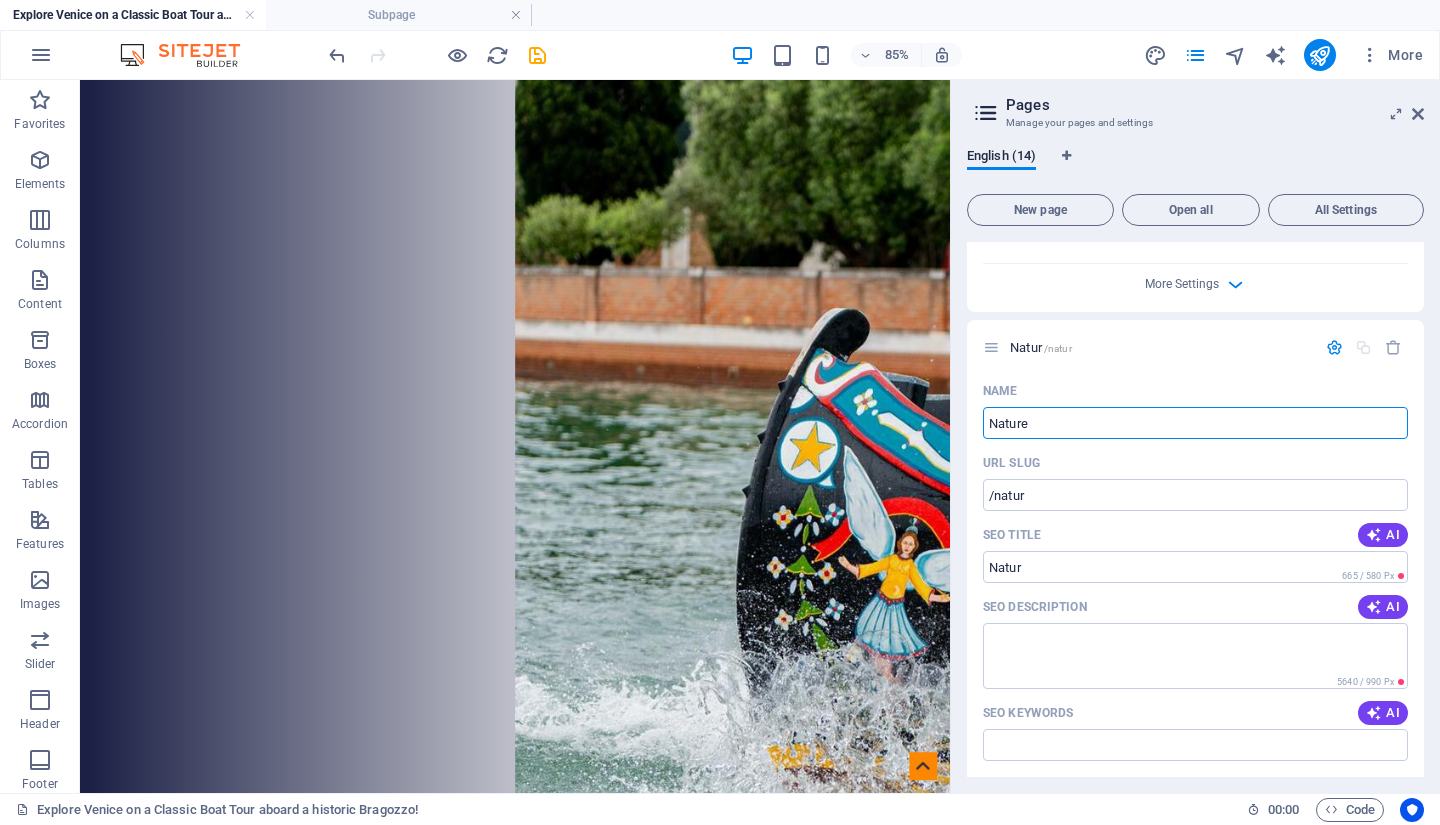 type on "Nature" 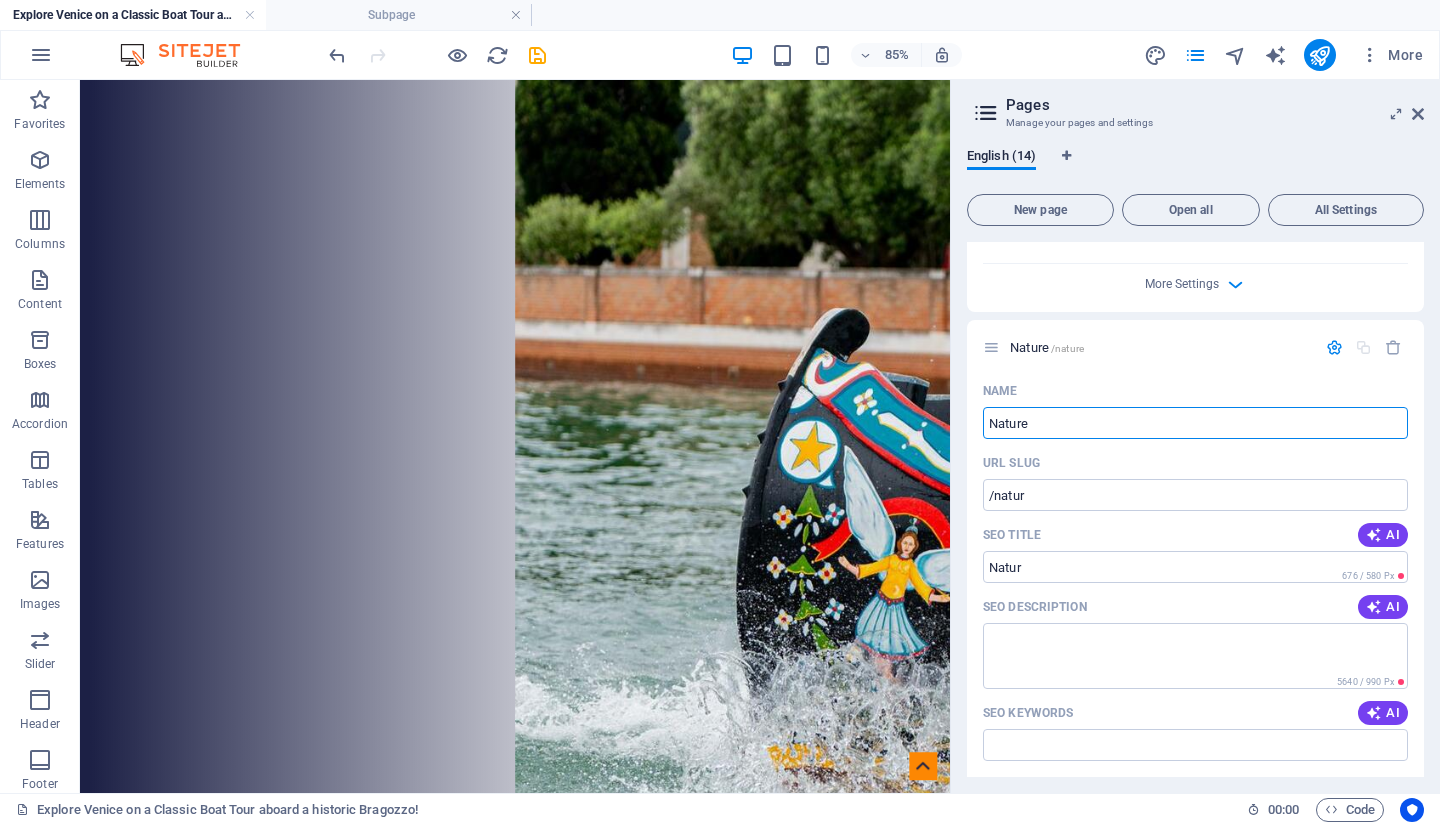 type on "/nature" 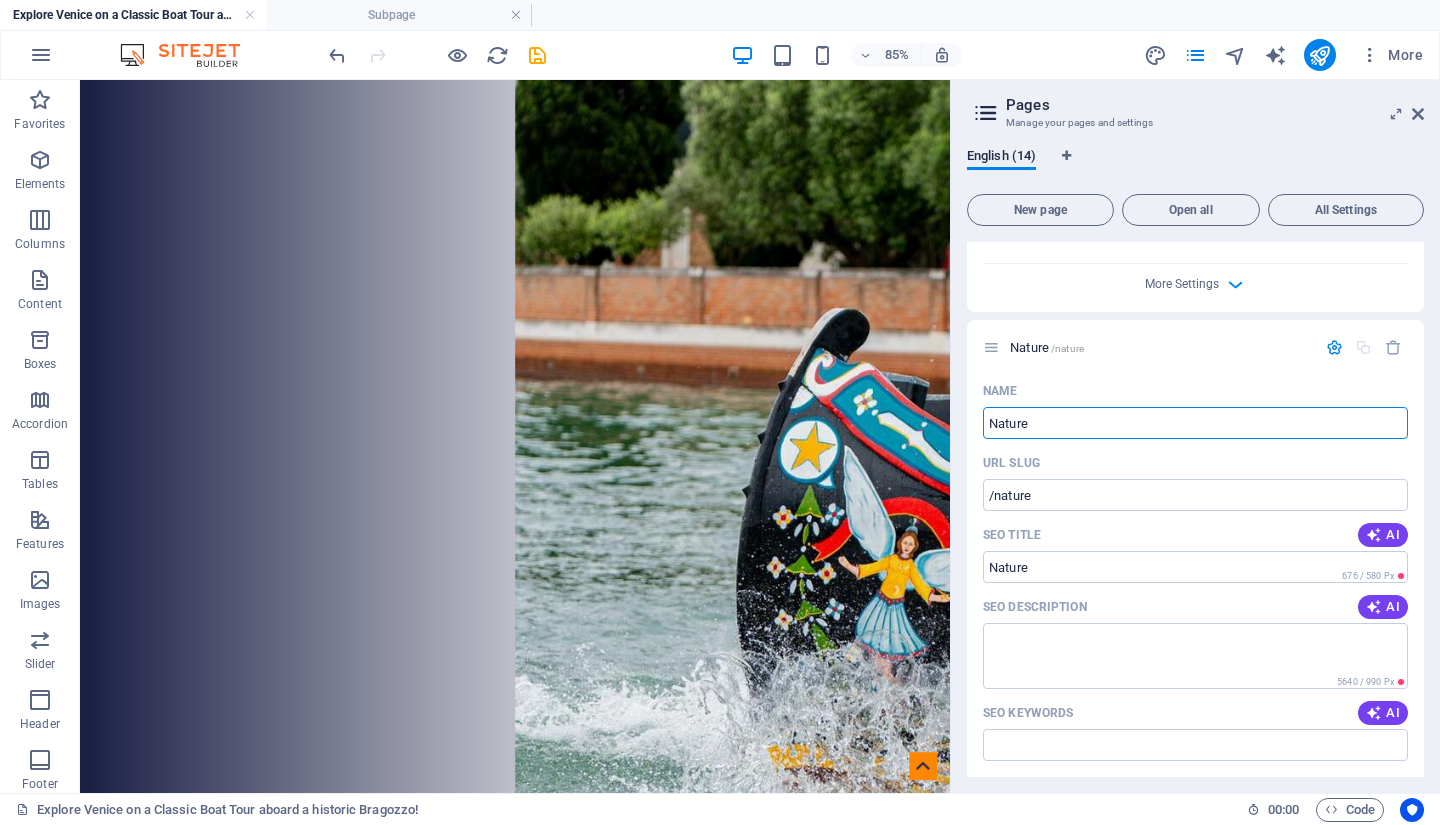 type on "Nature" 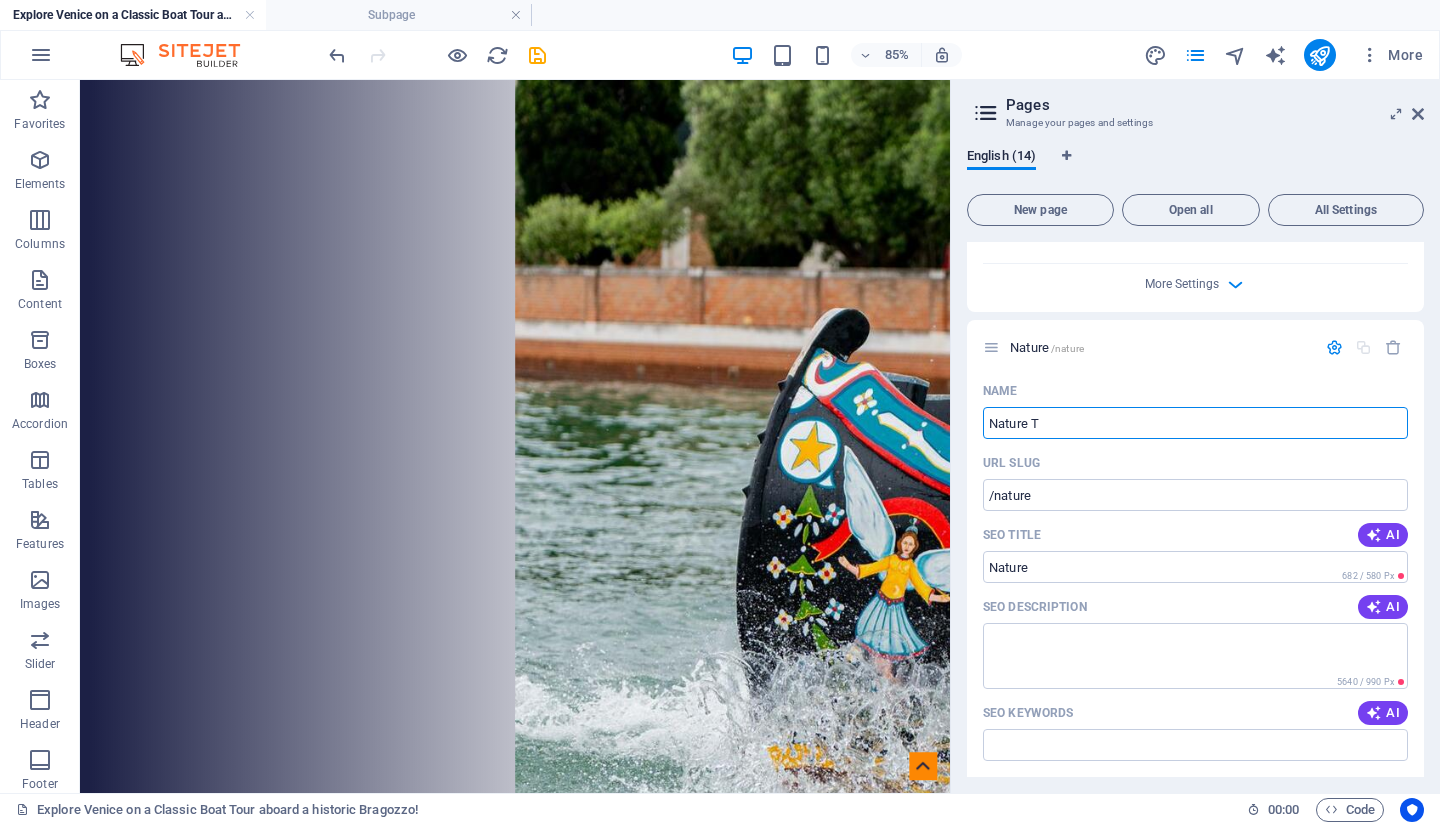 type on "Nature T" 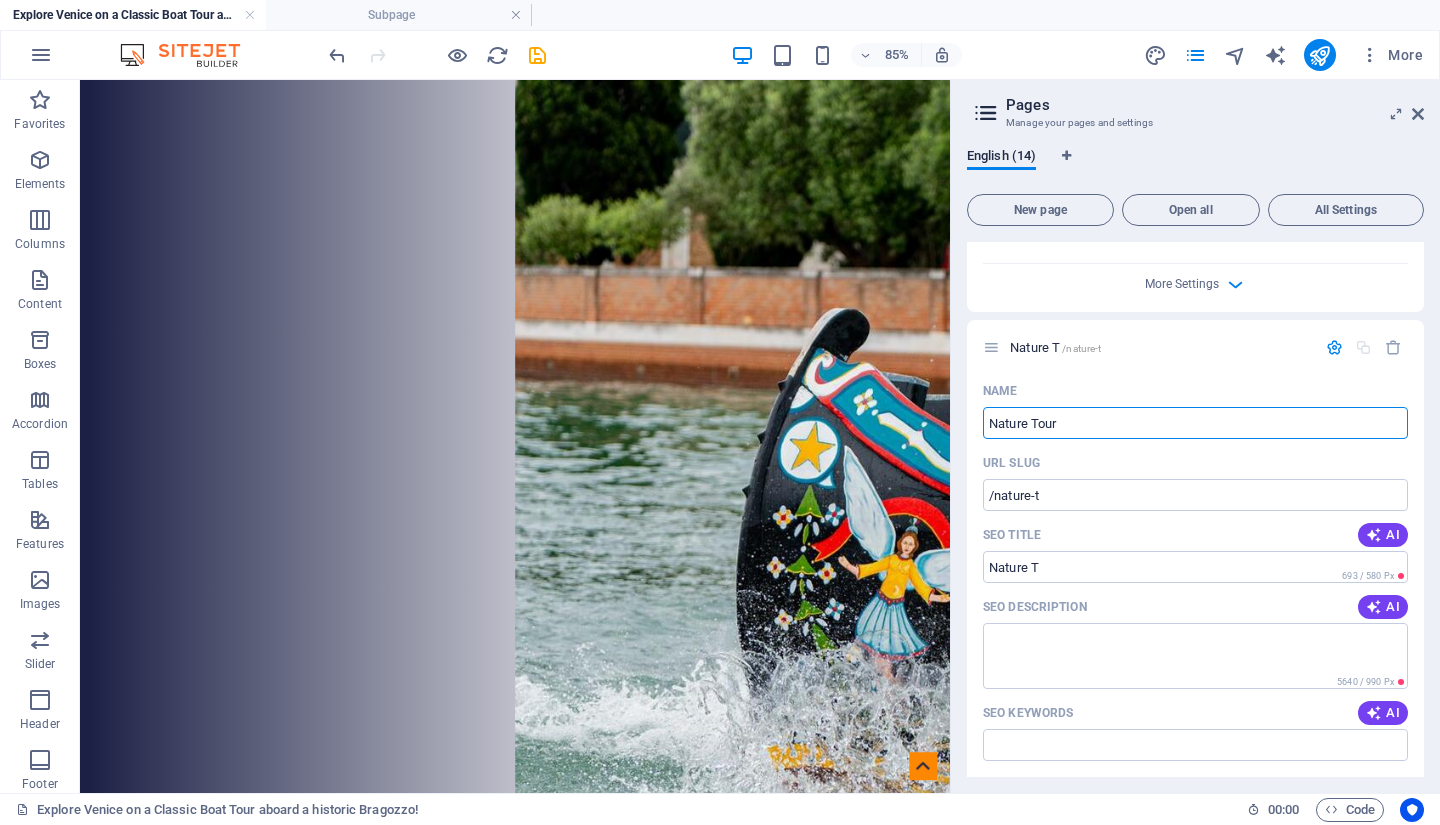 type on "Nature Tours" 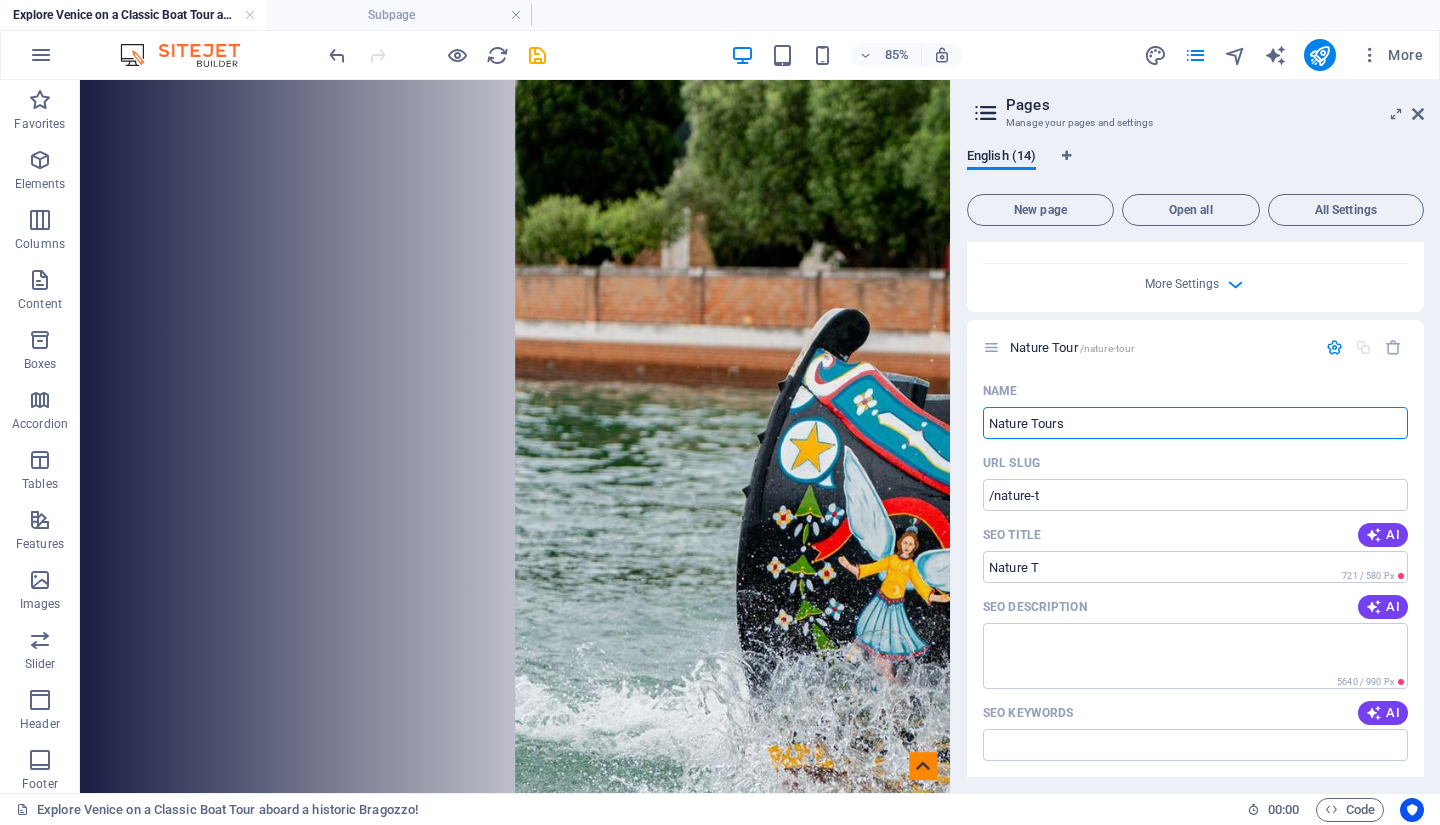 type on "/nature-tour" 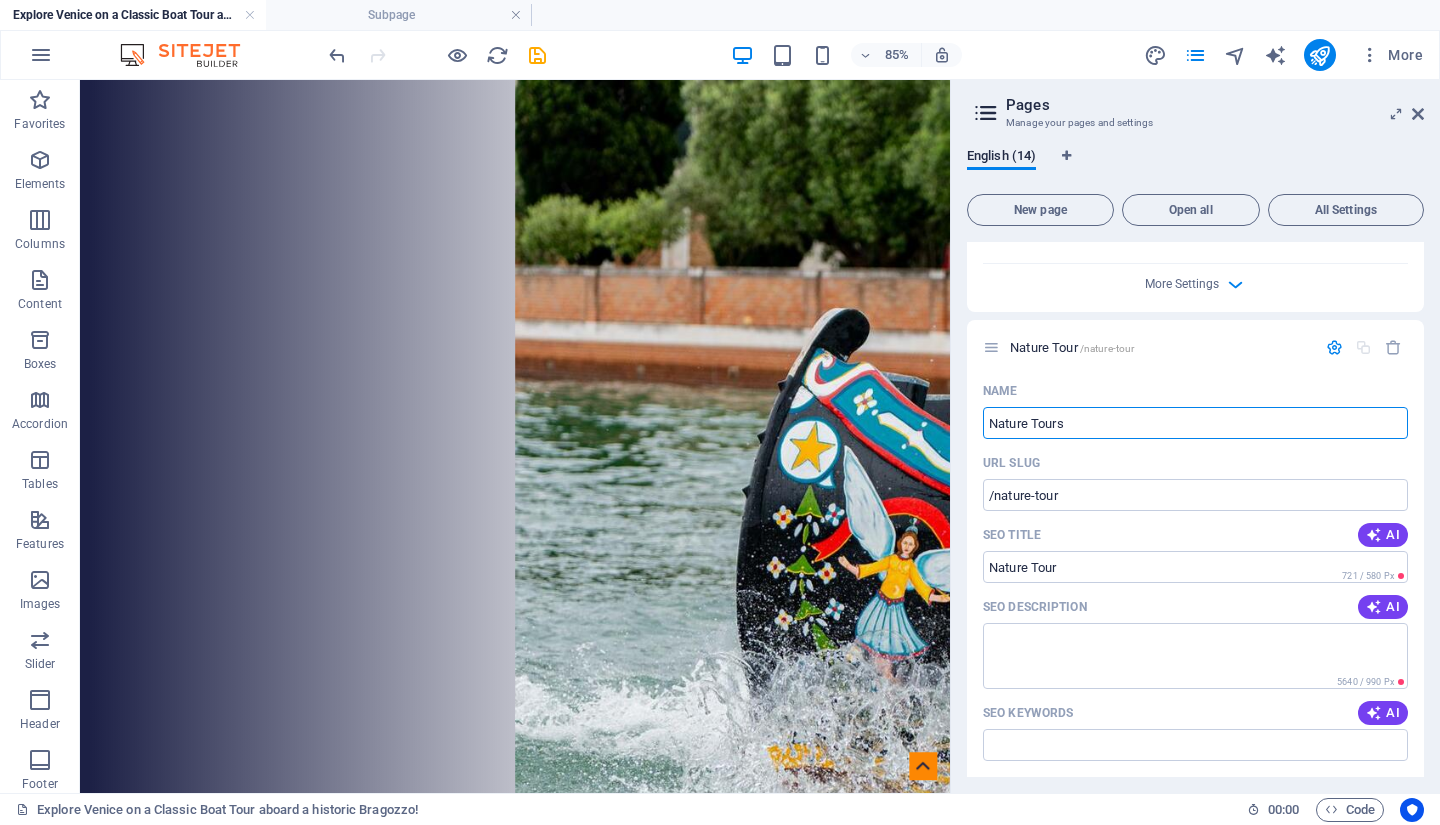 type on "Nature Tours" 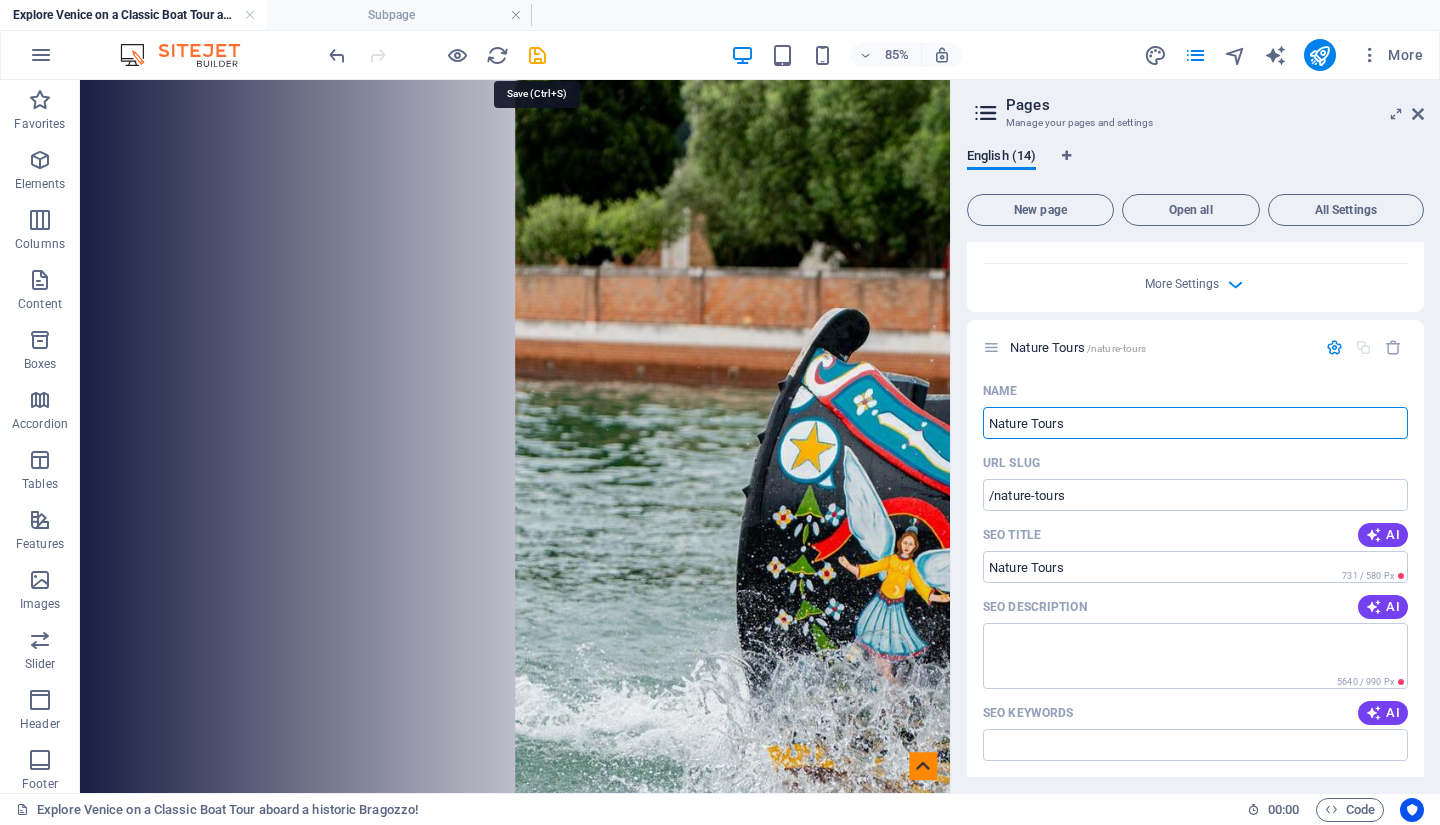 click at bounding box center (537, 55) 